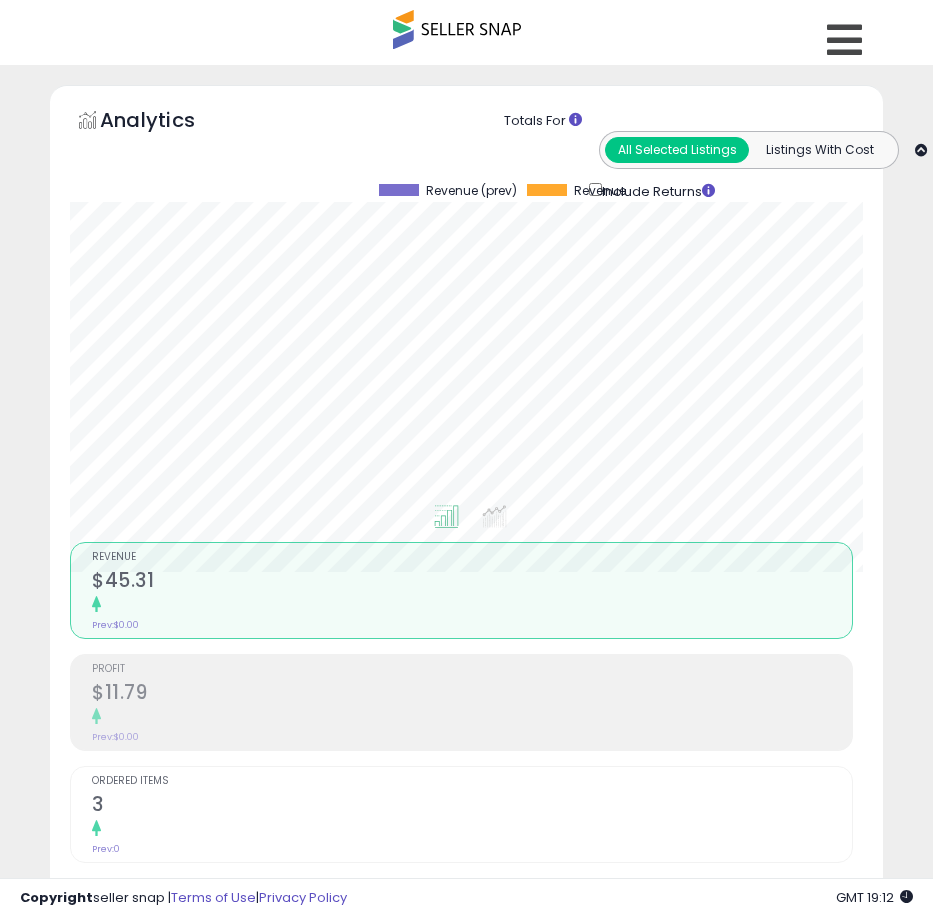 scroll, scrollTop: 1207, scrollLeft: 0, axis: vertical 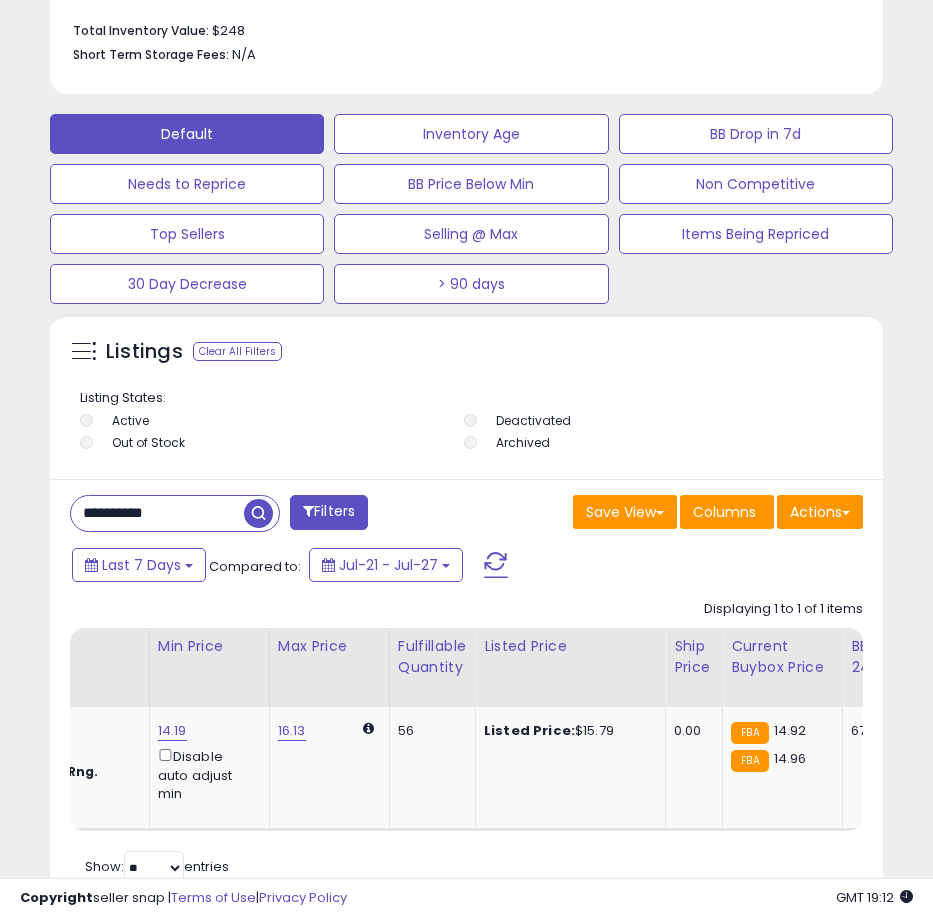 click on "**********" at bounding box center (466, 694) 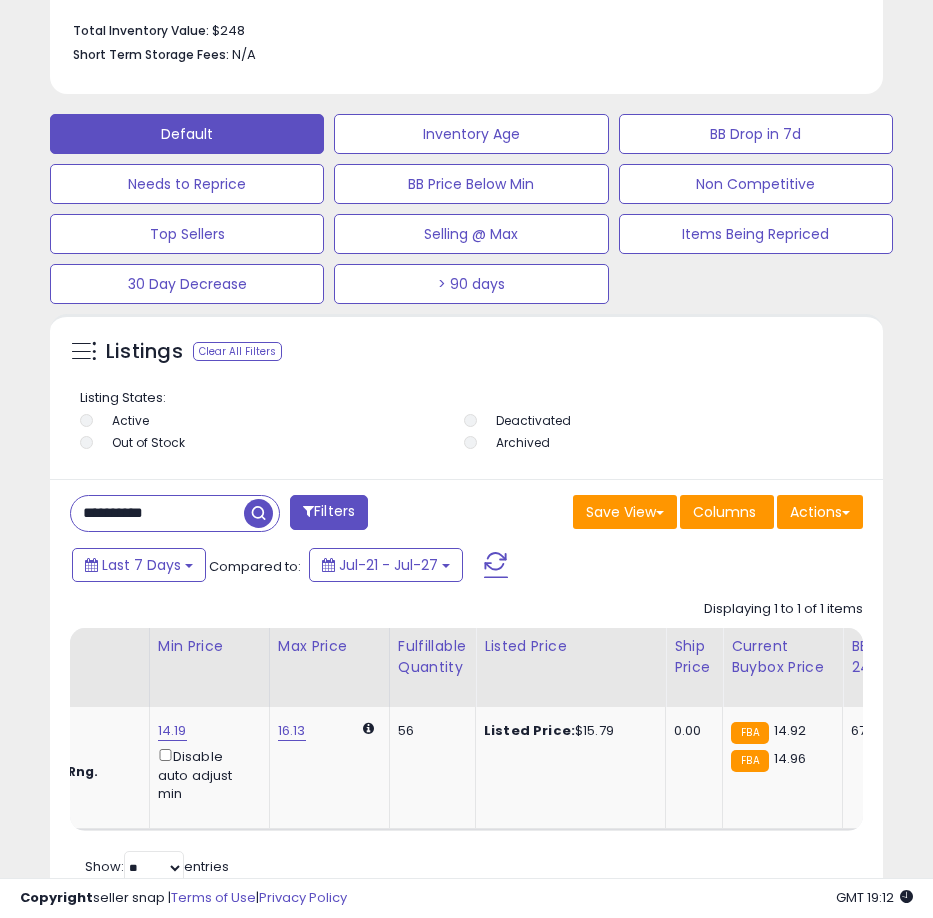 click on "**********" at bounding box center (157, 513) 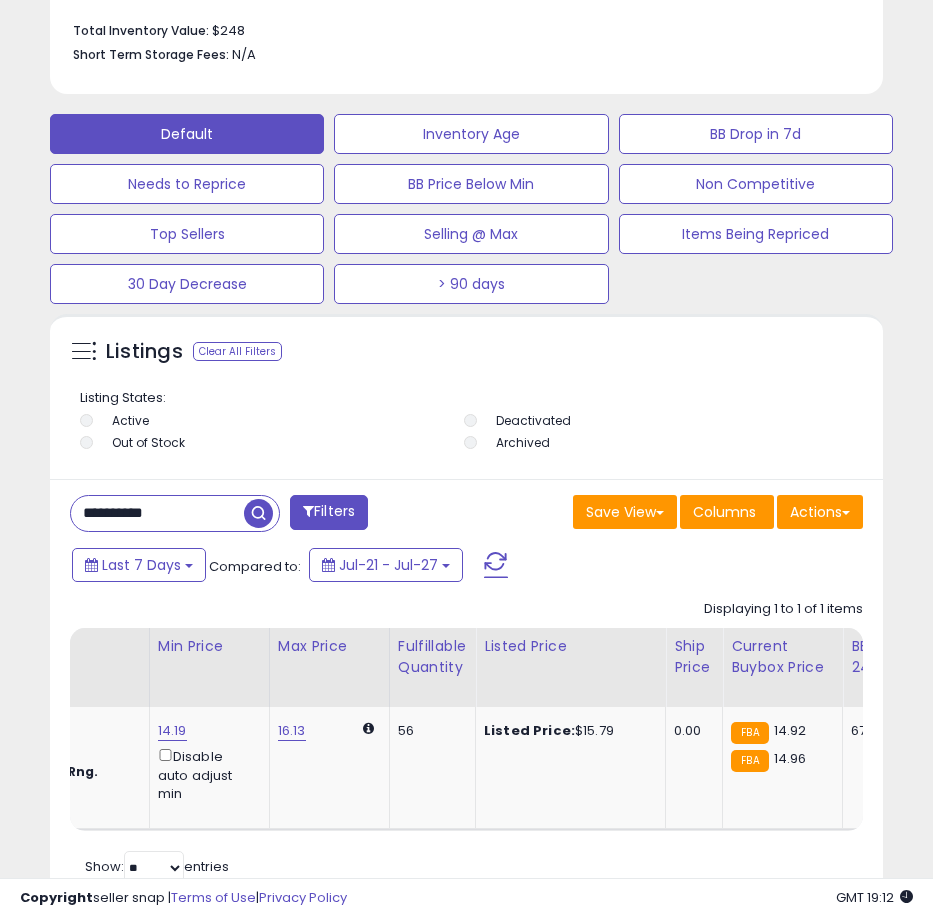 paste 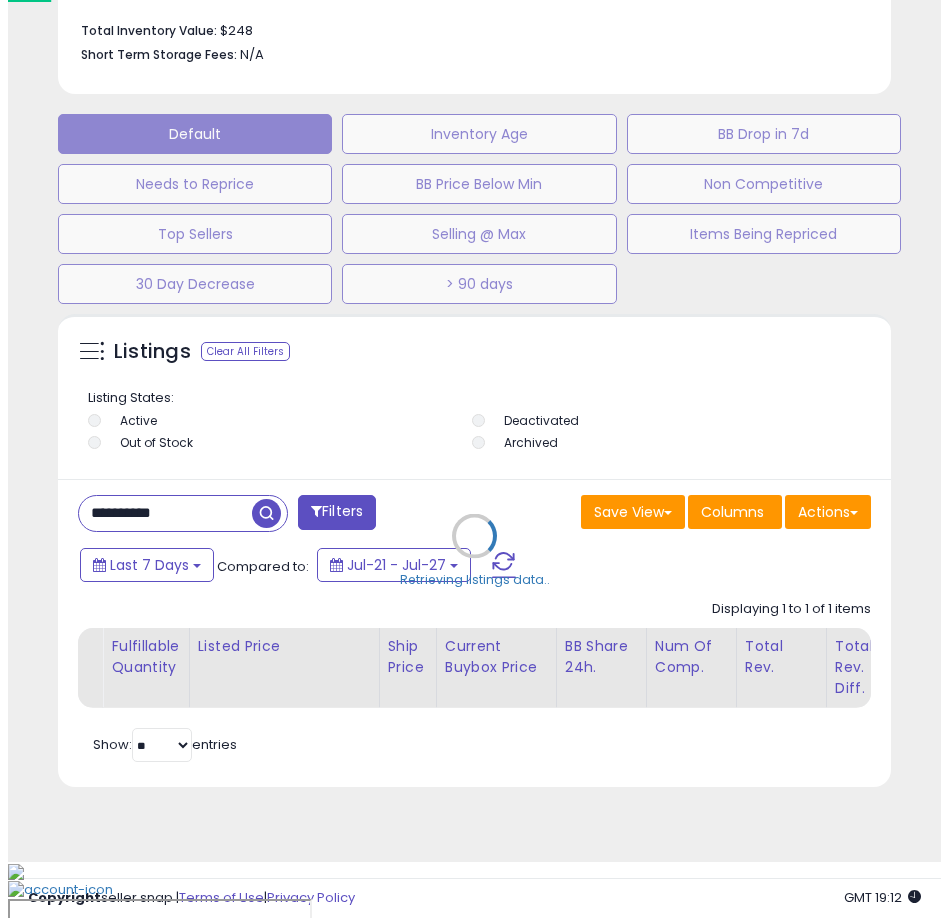 scroll, scrollTop: 1166, scrollLeft: 0, axis: vertical 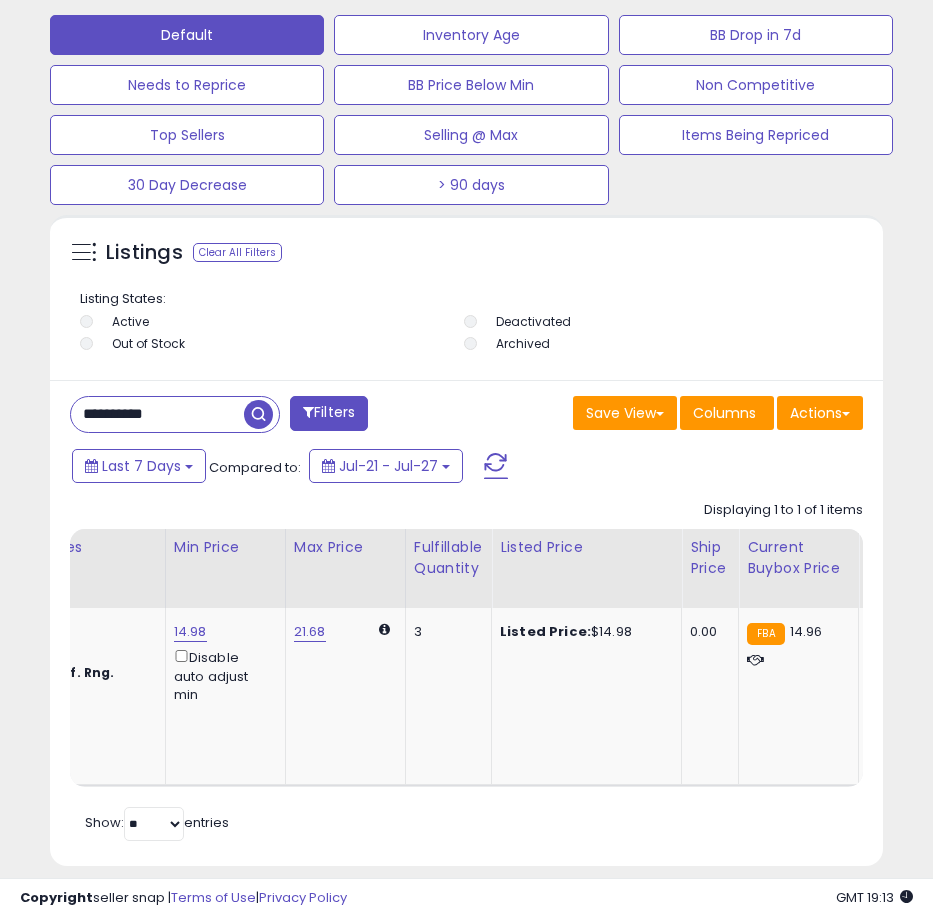 click on "**********" at bounding box center (157, 414) 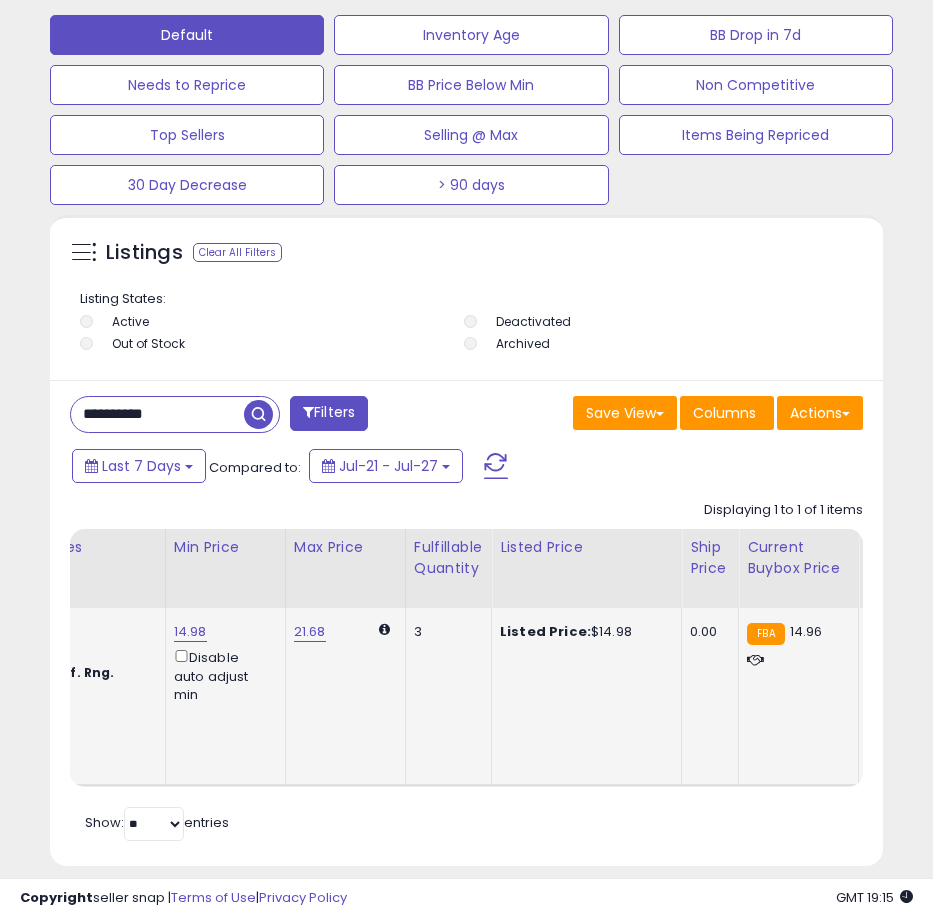 click on "Listed Price:  $14.98" at bounding box center [583, 632] 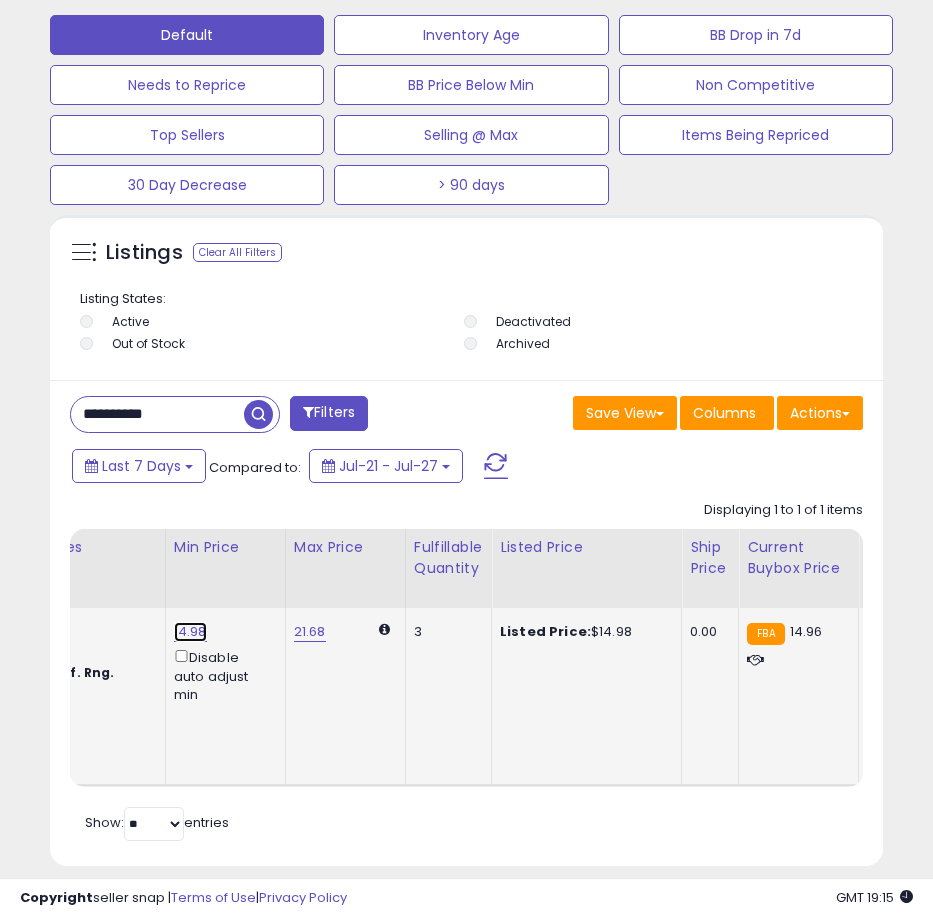 click on "14.98" at bounding box center (190, 632) 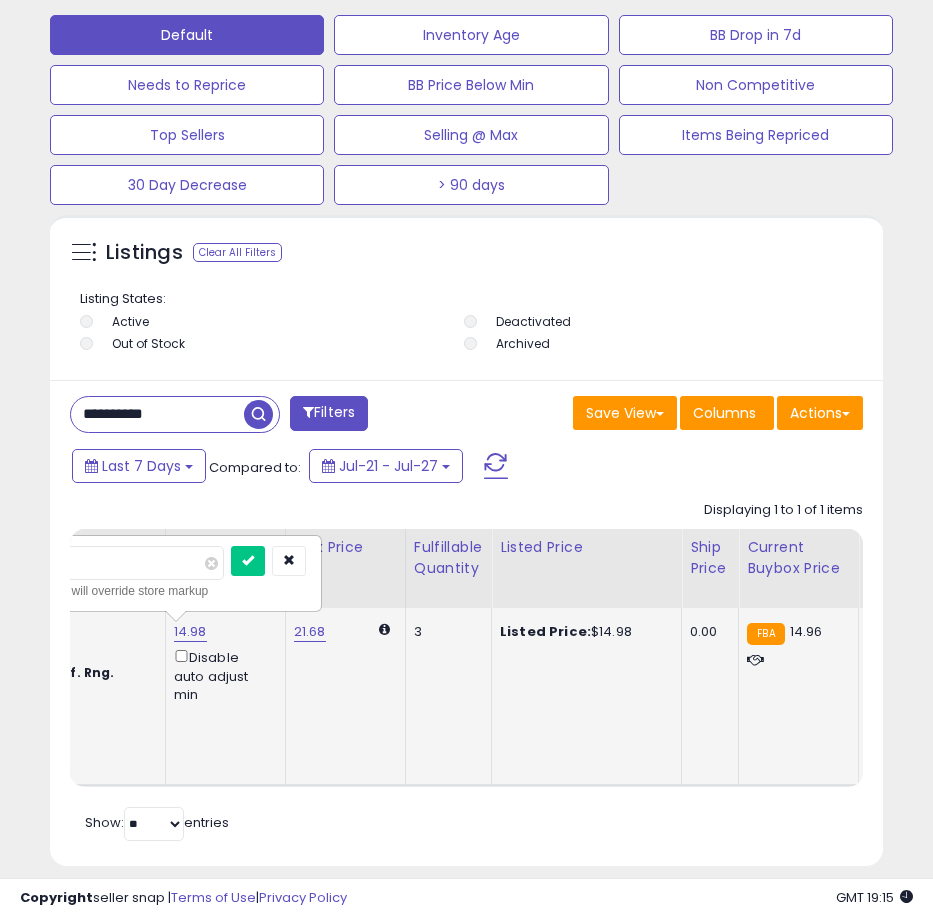 click on "*****" at bounding box center (135, 563) 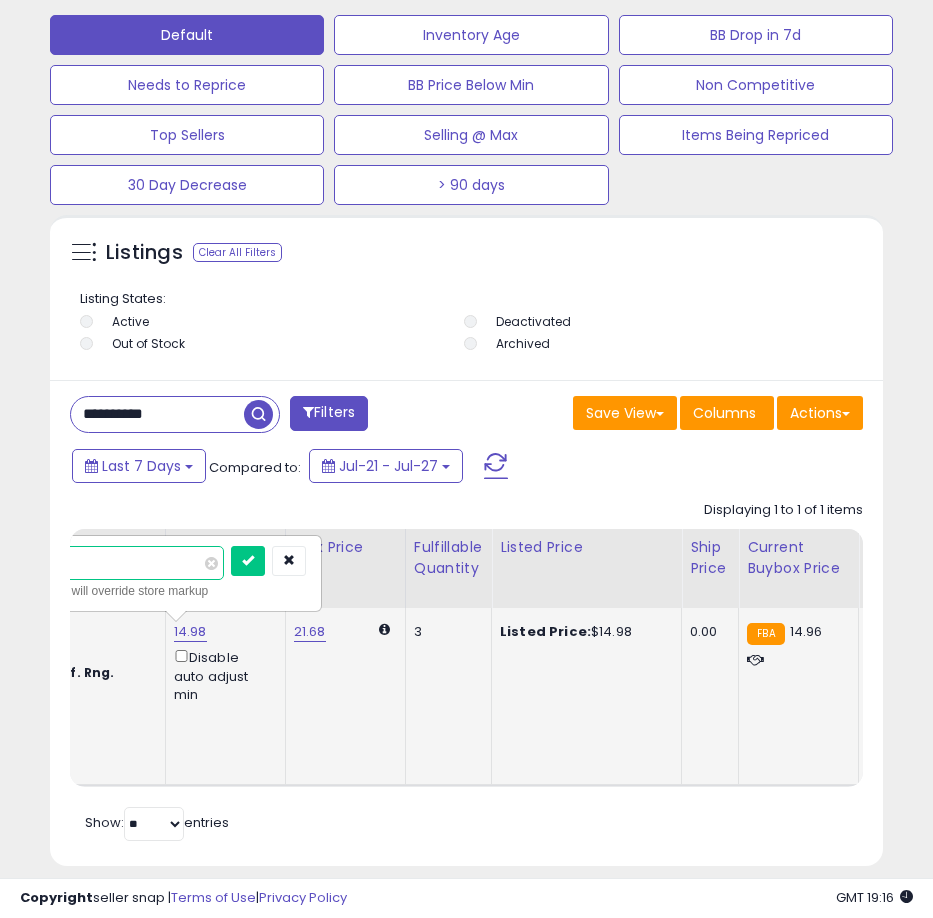 click on "*****" at bounding box center (135, 563) 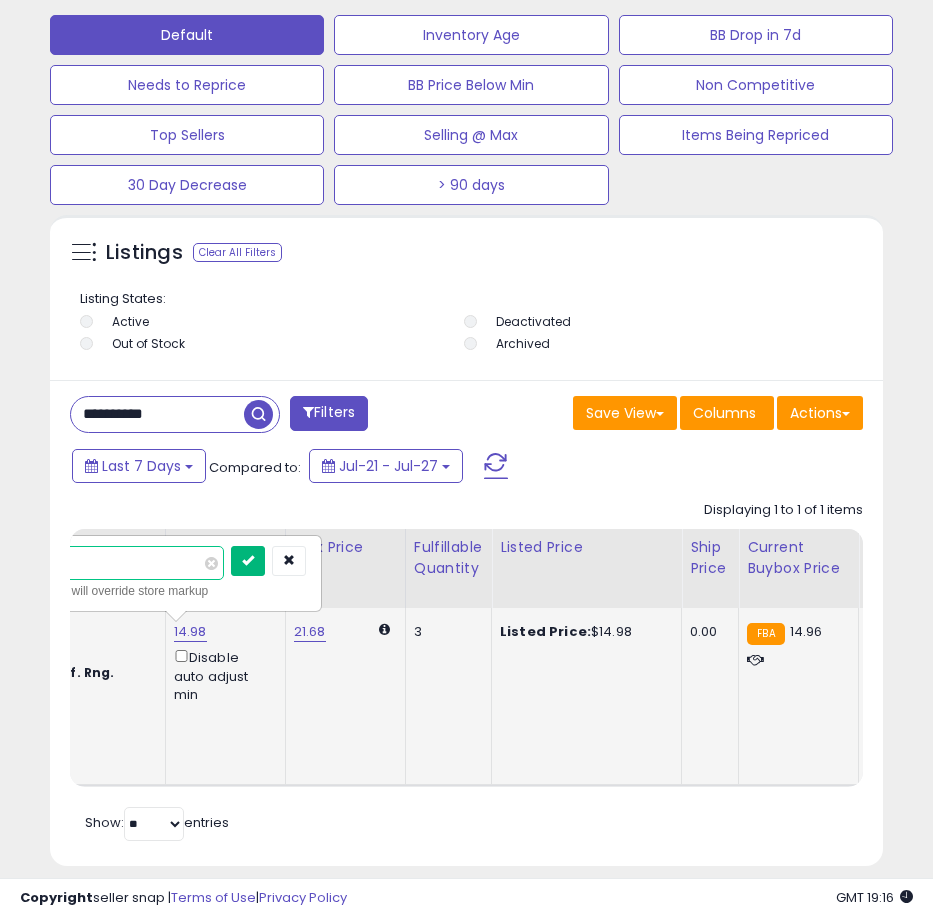 type on "*****" 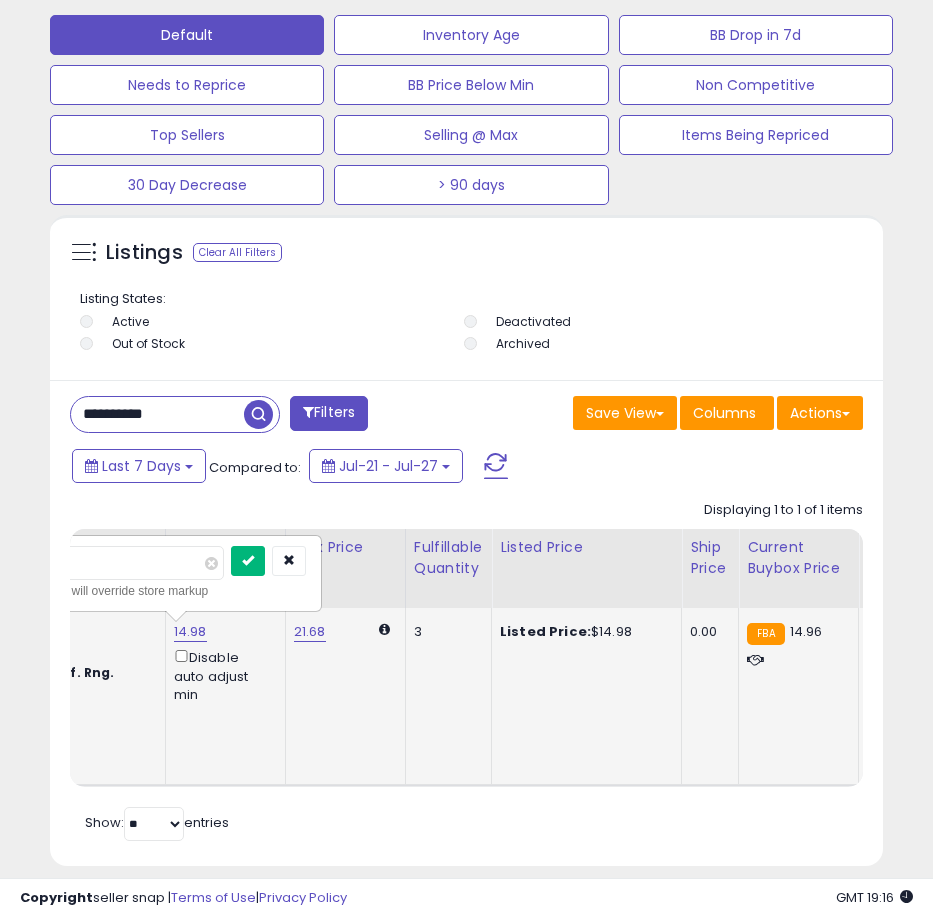 click at bounding box center [248, 561] 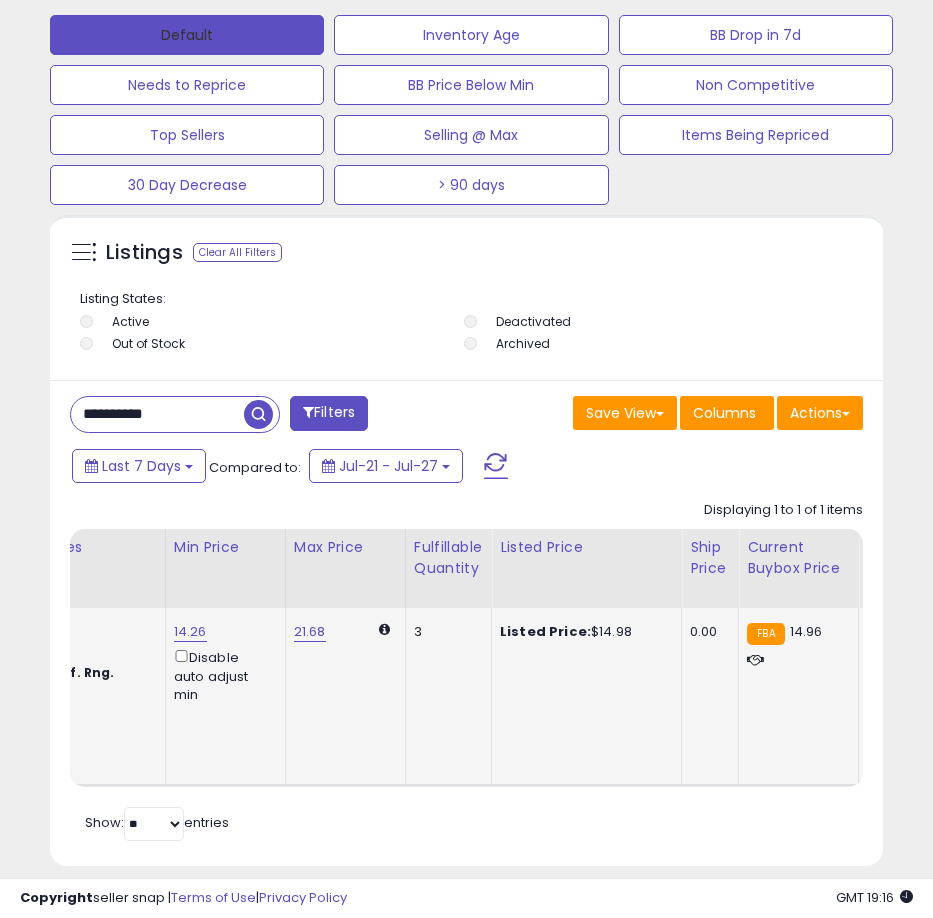 scroll, scrollTop: 999610, scrollLeft: 999177, axis: both 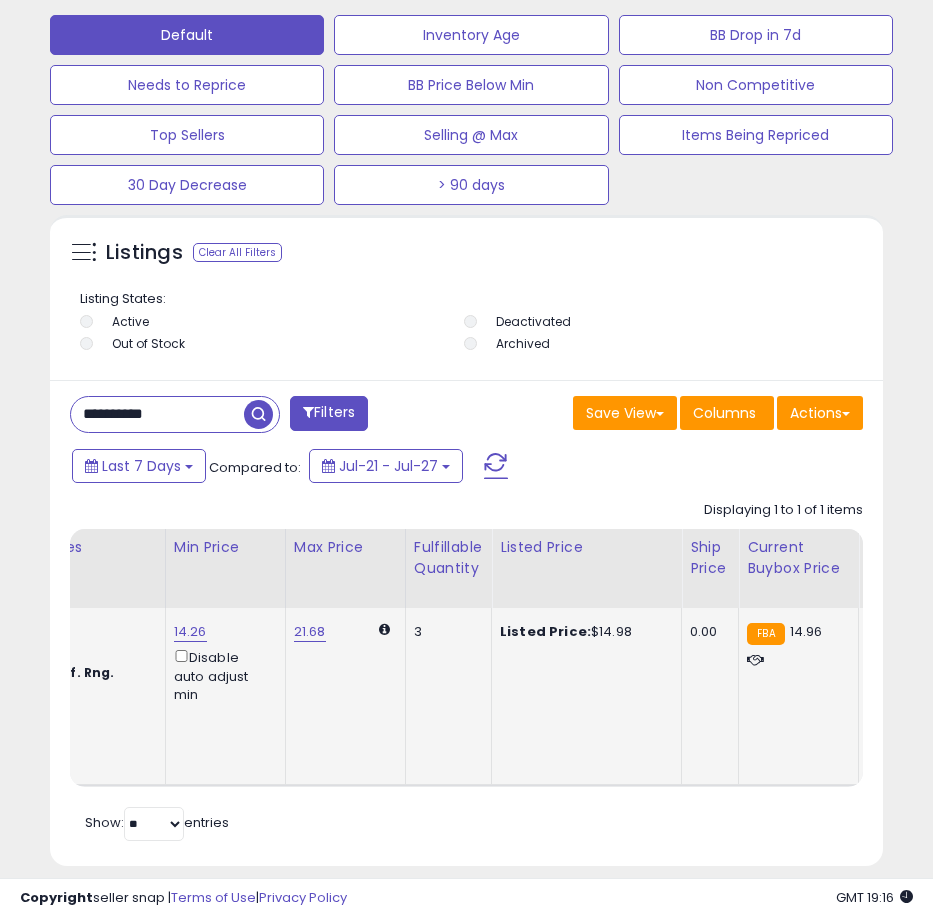 click on "**********" at bounding box center [157, 414] 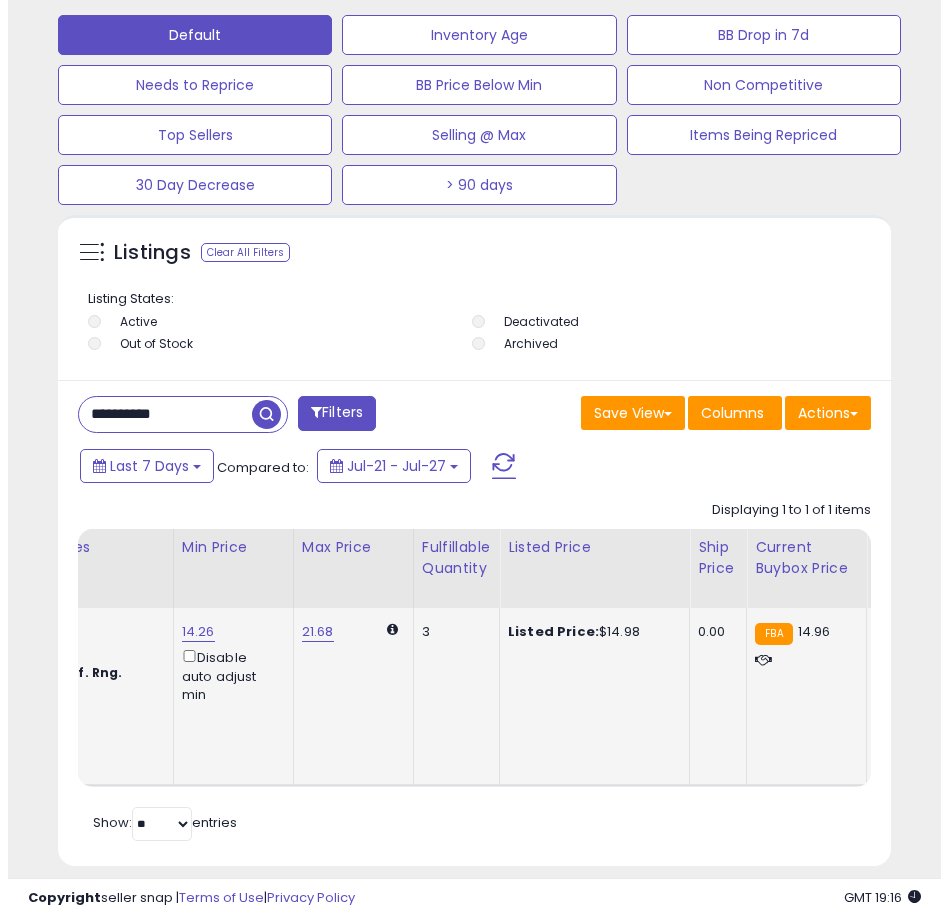 scroll, scrollTop: 1166, scrollLeft: 0, axis: vertical 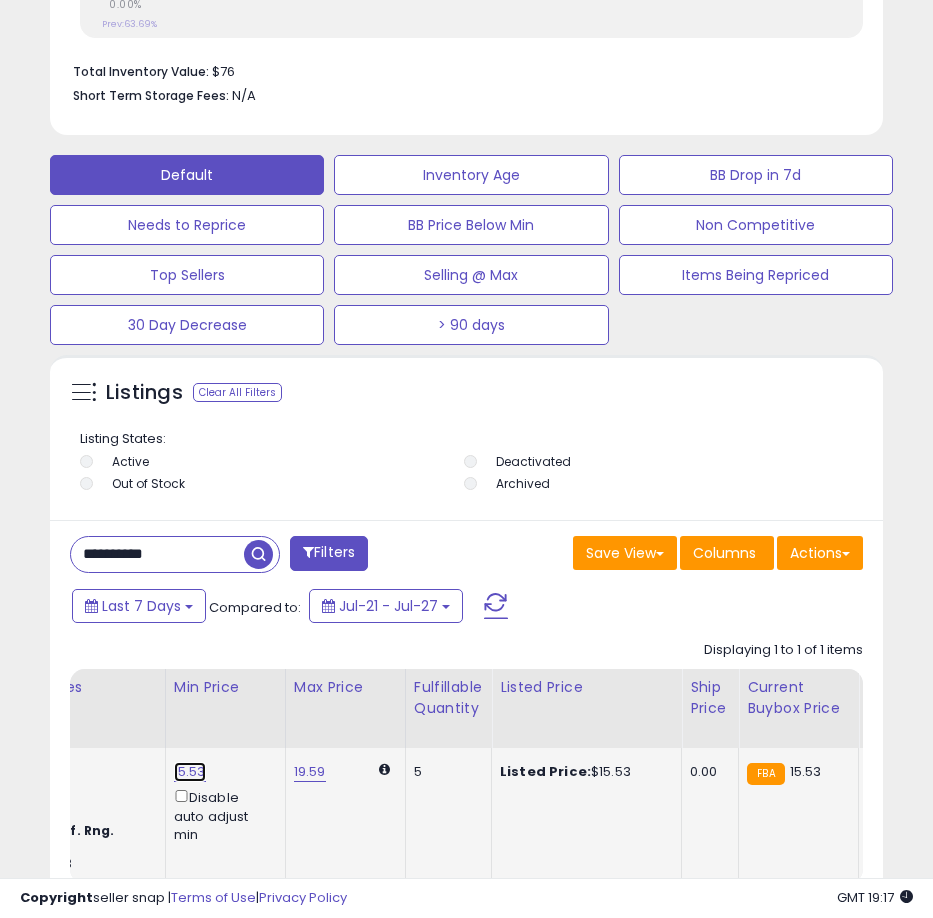click on "15.53" at bounding box center (190, 772) 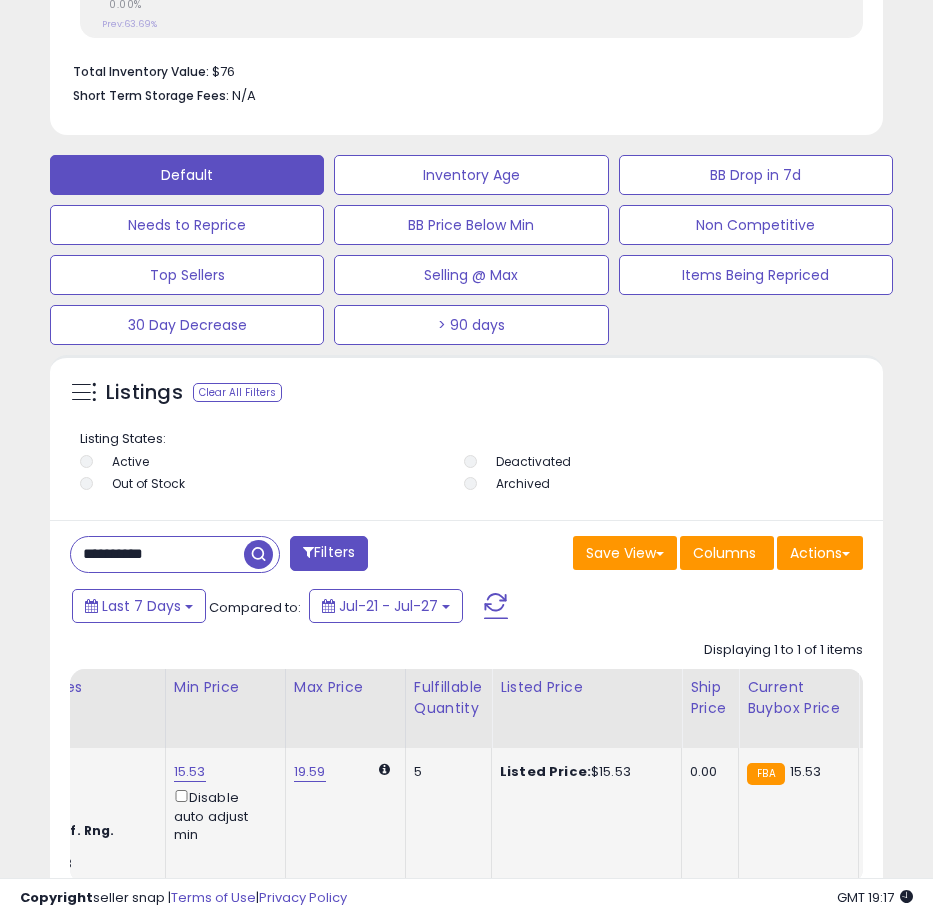 click on "15.53" at bounding box center [190, 772] 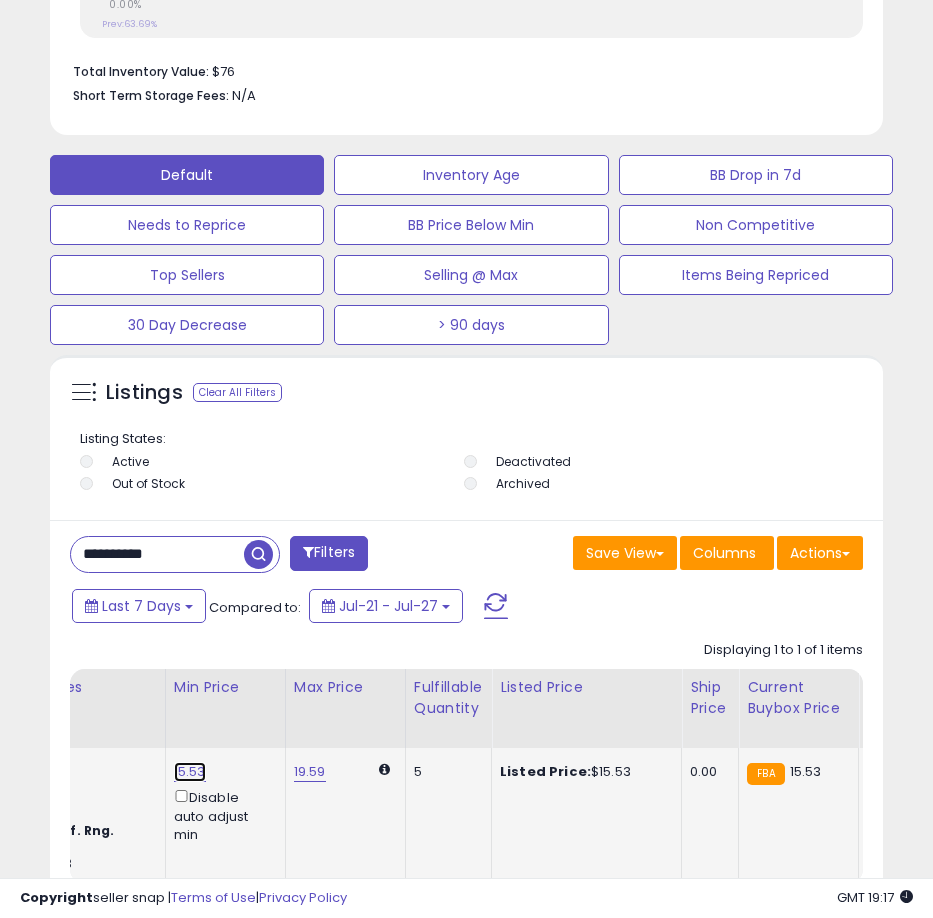 click on "15.53" at bounding box center (190, 772) 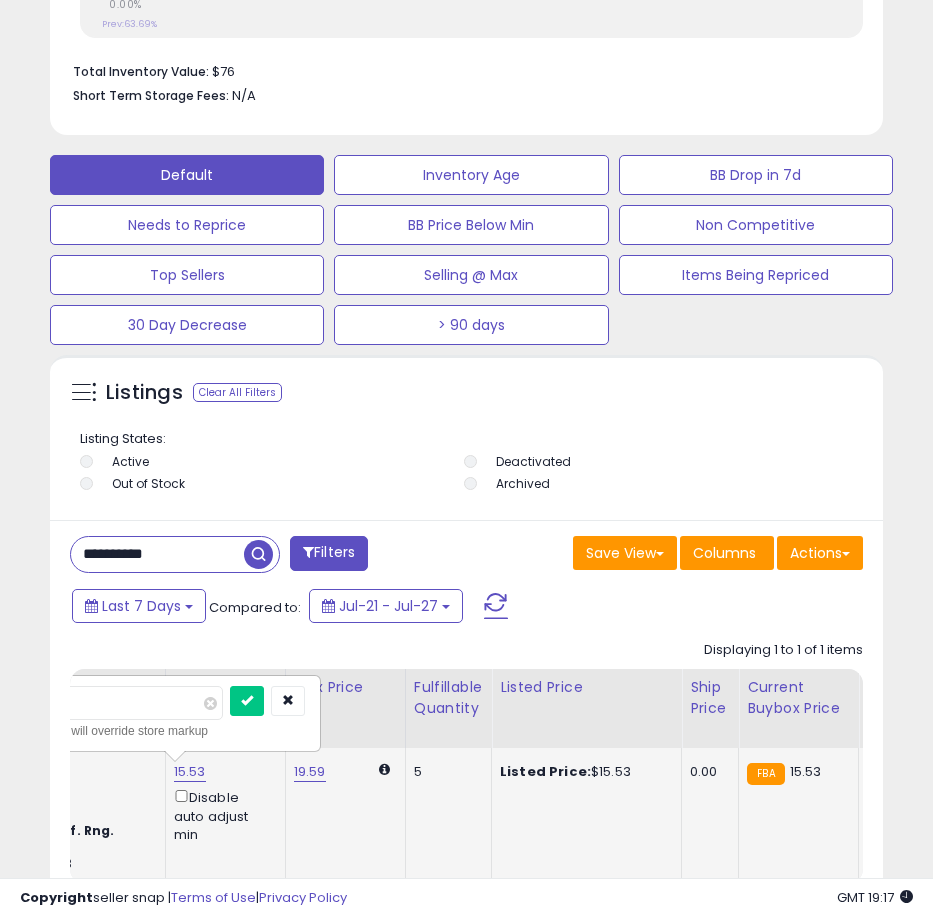 type on "**" 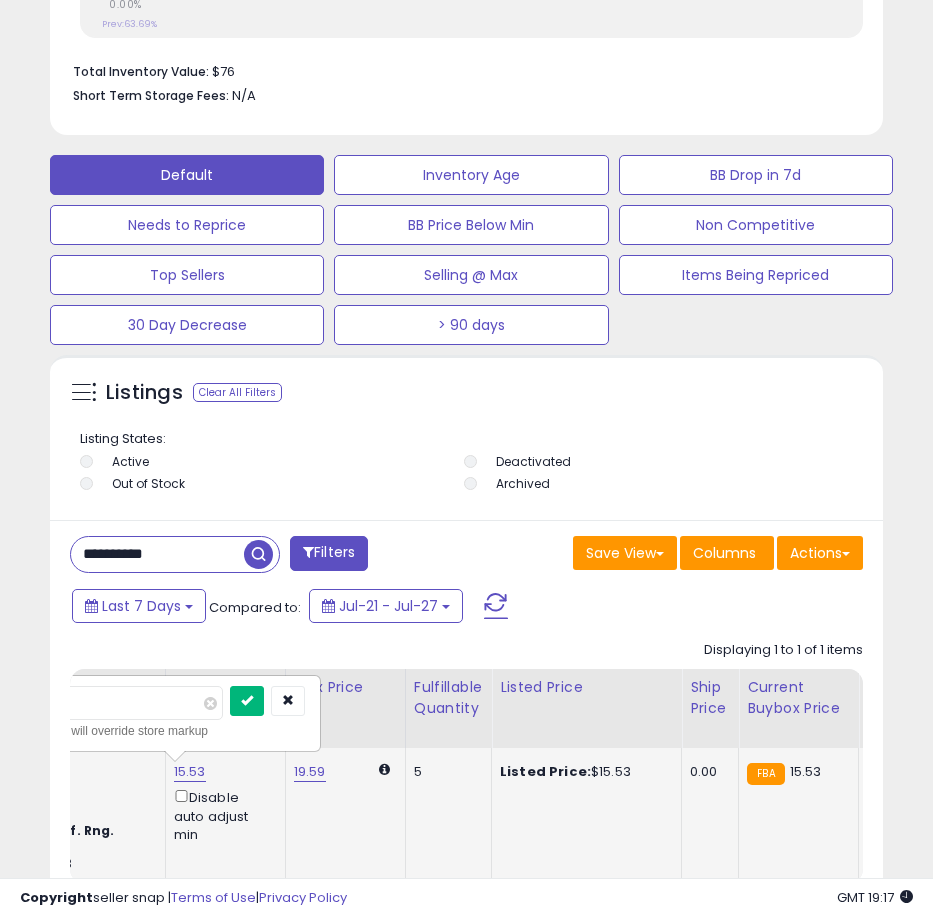 click at bounding box center (247, 701) 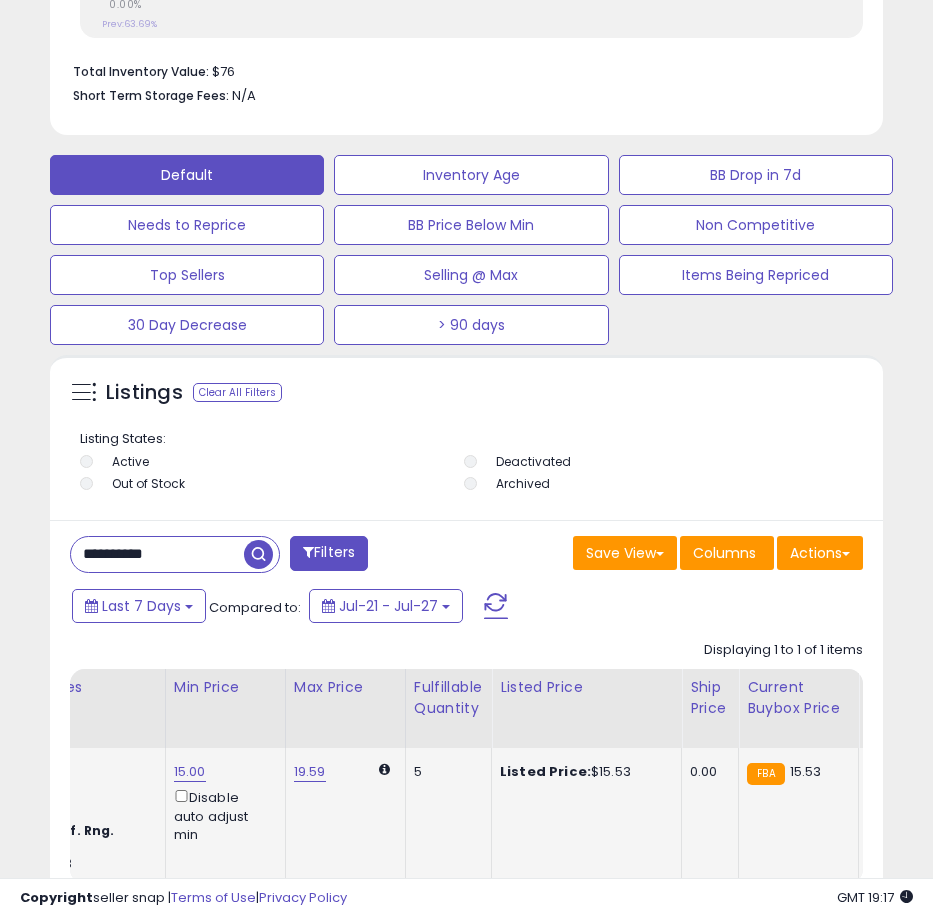 click on "Listed Price:  $15.53" 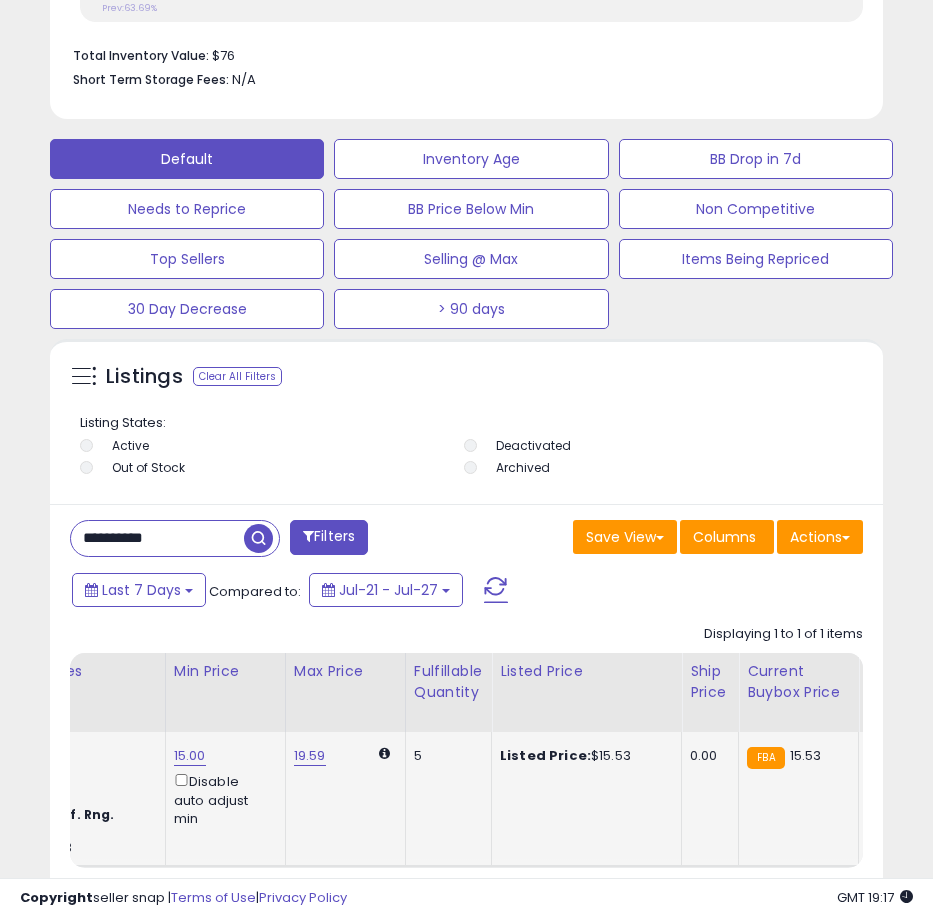scroll, scrollTop: 1199, scrollLeft: 0, axis: vertical 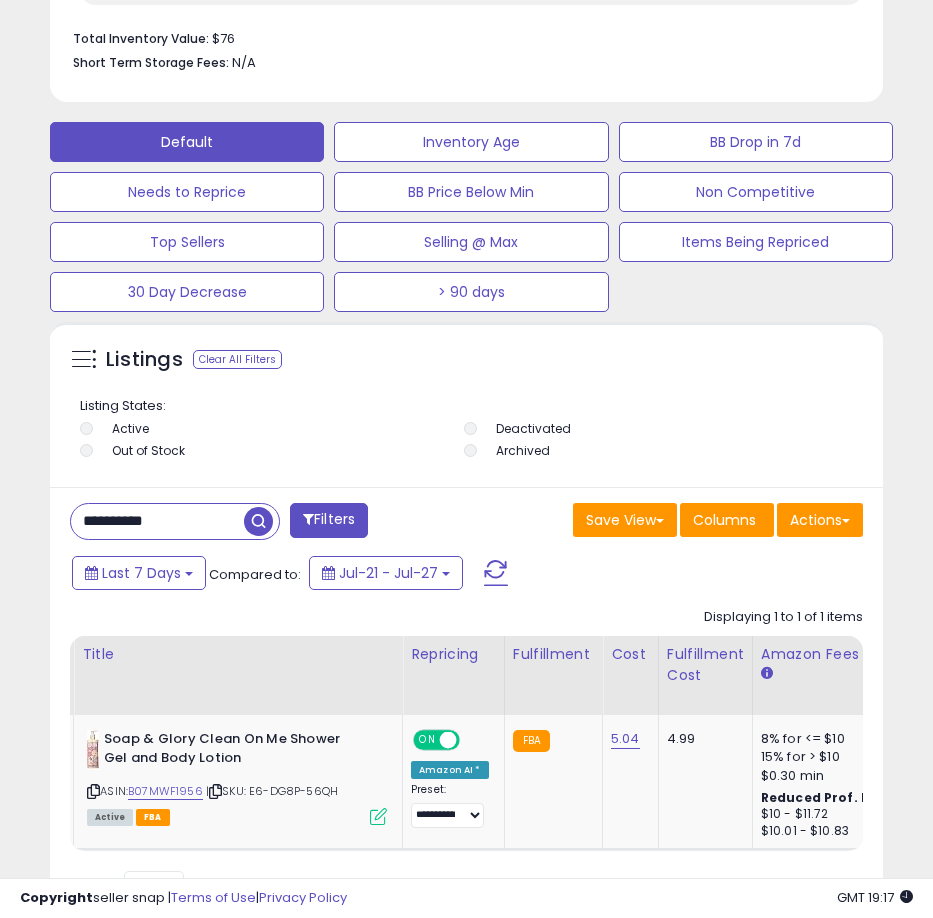 click on "**********" at bounding box center [157, 521] 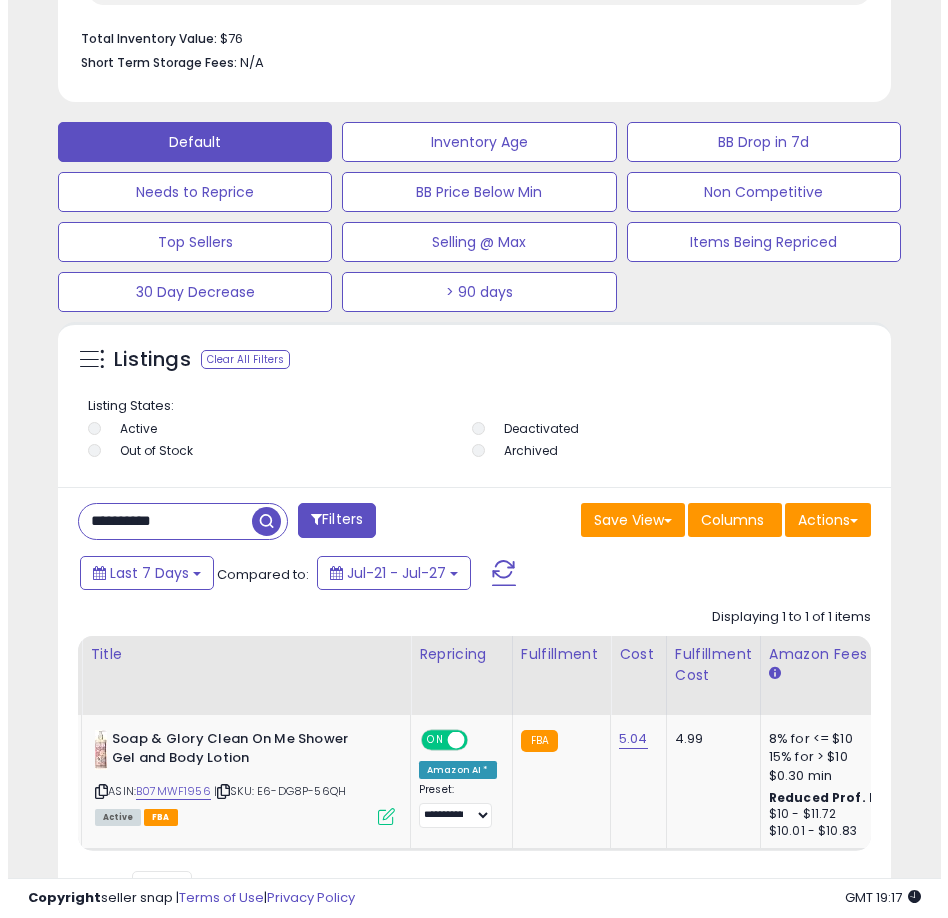 scroll, scrollTop: 1166, scrollLeft: 0, axis: vertical 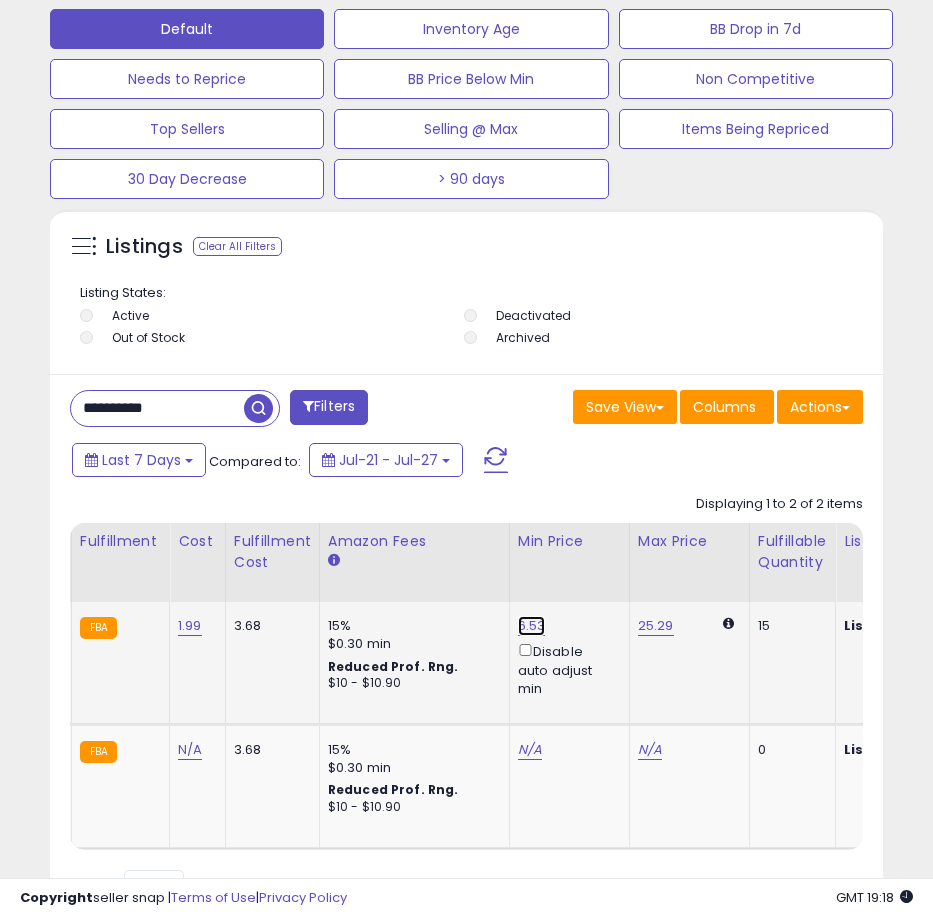 click on "6.53" at bounding box center (532, 626) 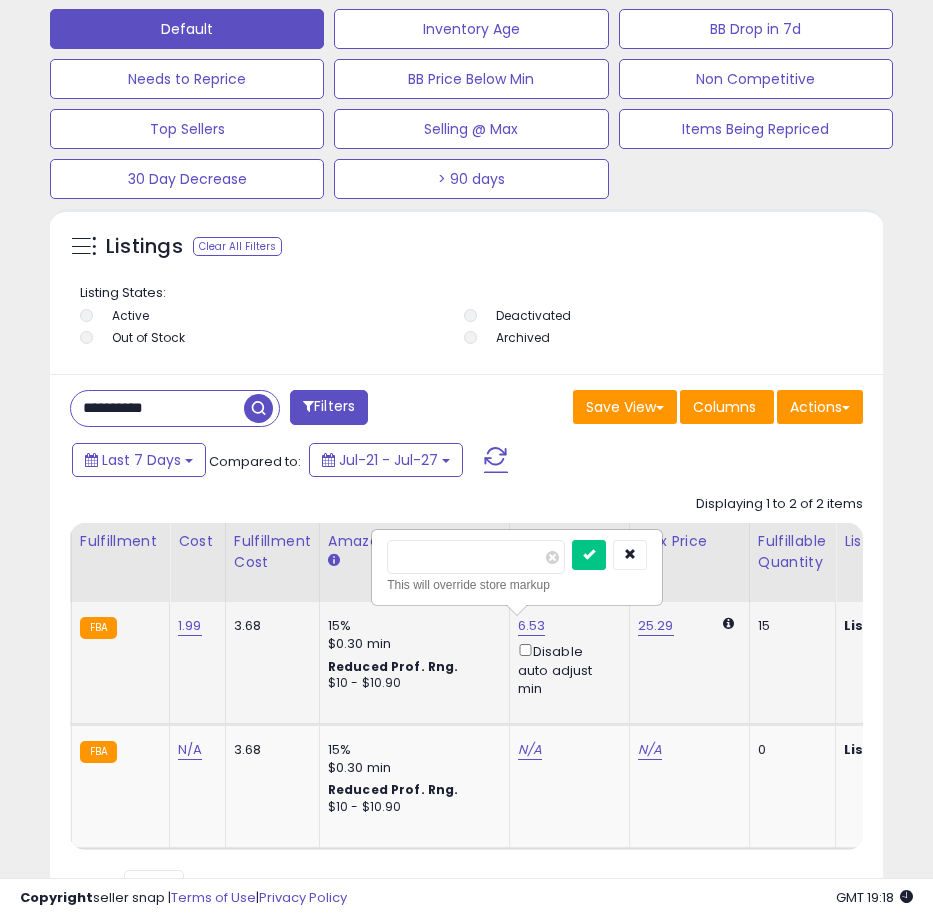click on "6.53" at bounding box center [532, 626] 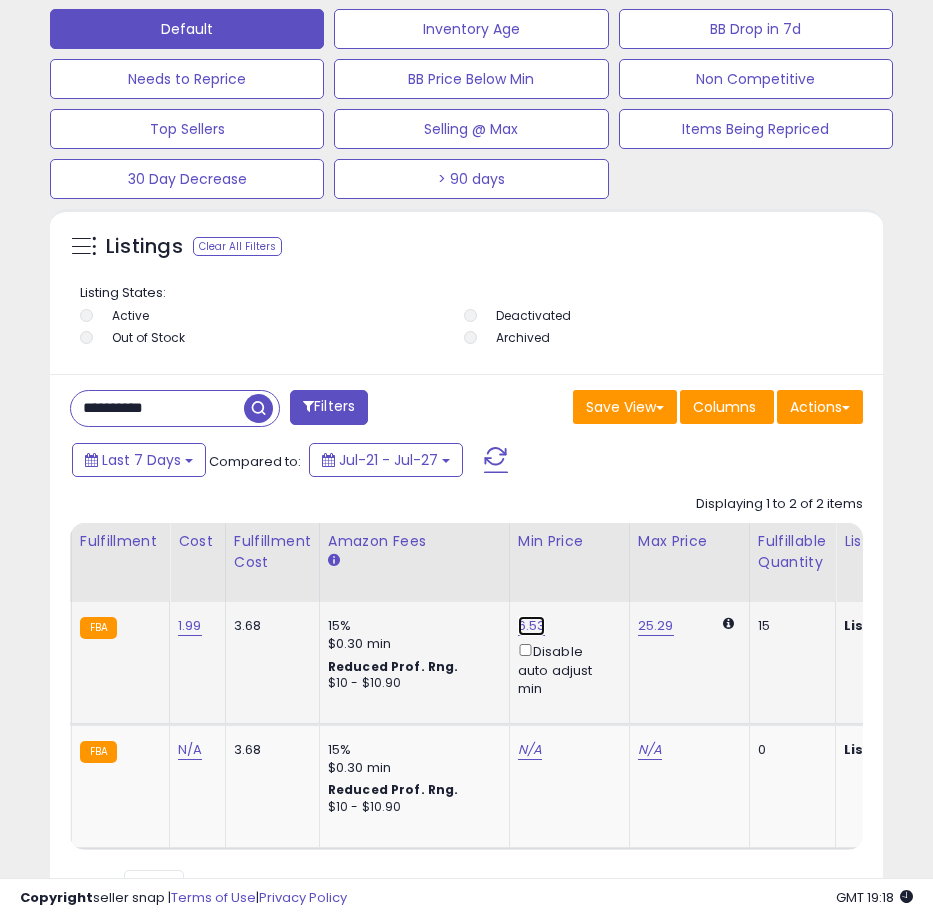 click on "6.53" at bounding box center (532, 626) 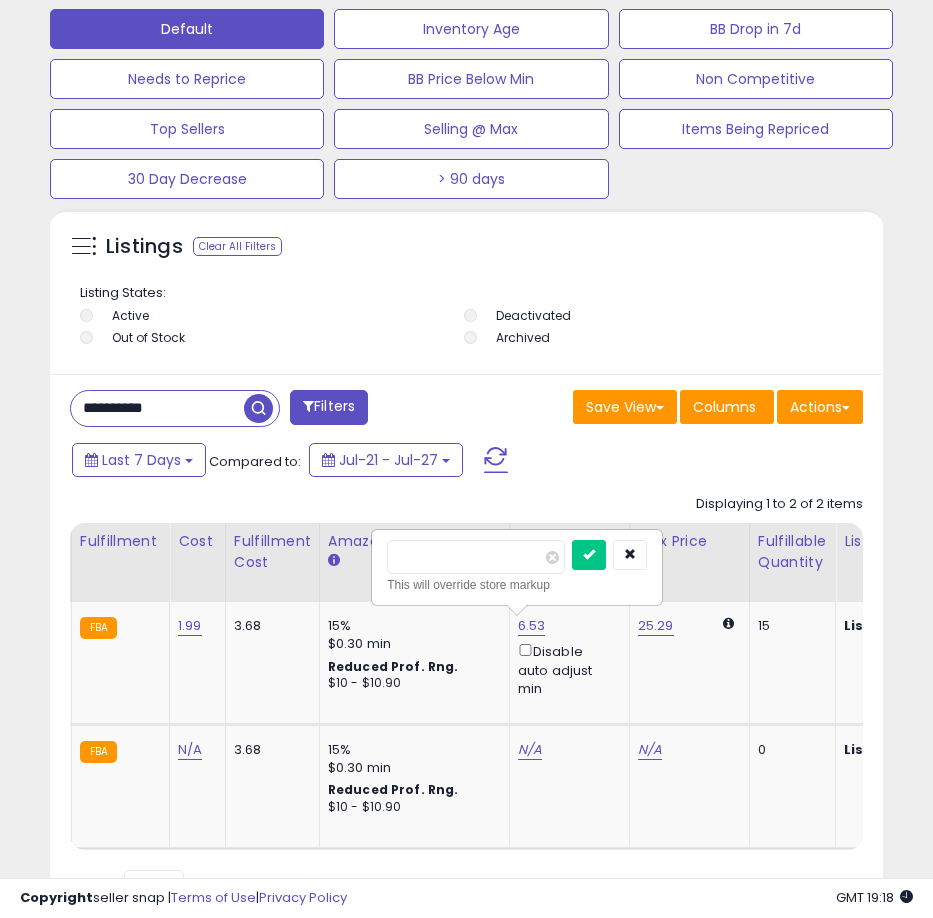 type on "***" 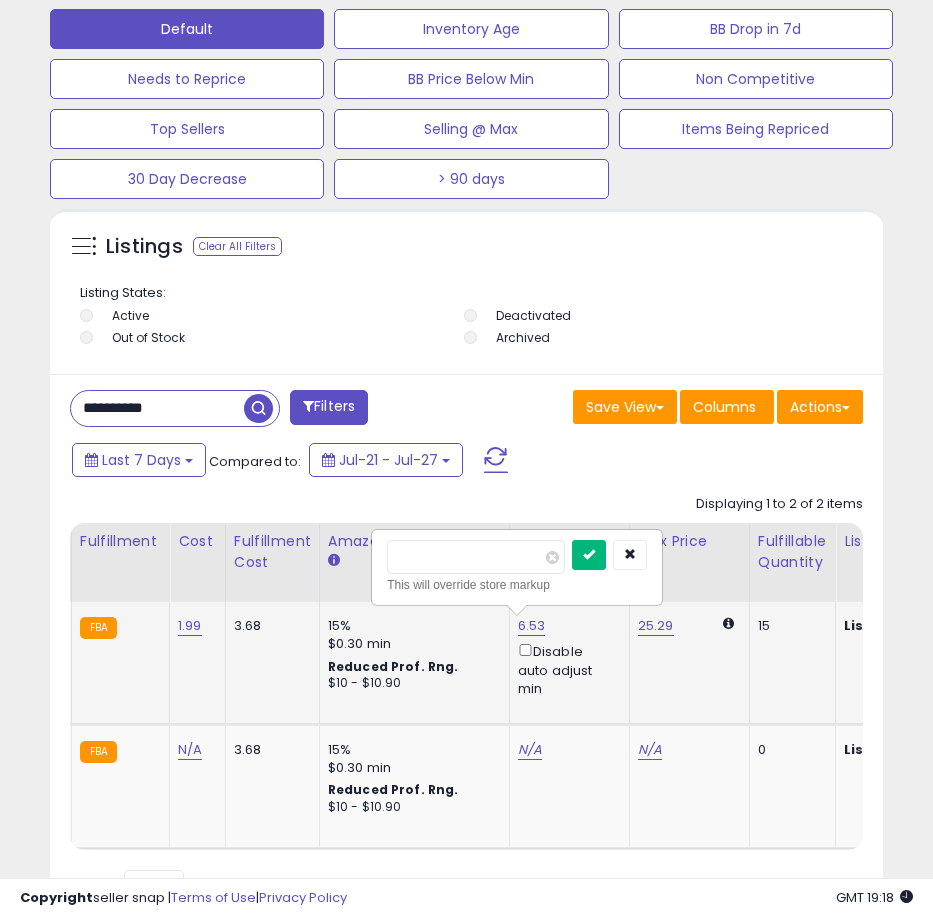 click at bounding box center (589, 554) 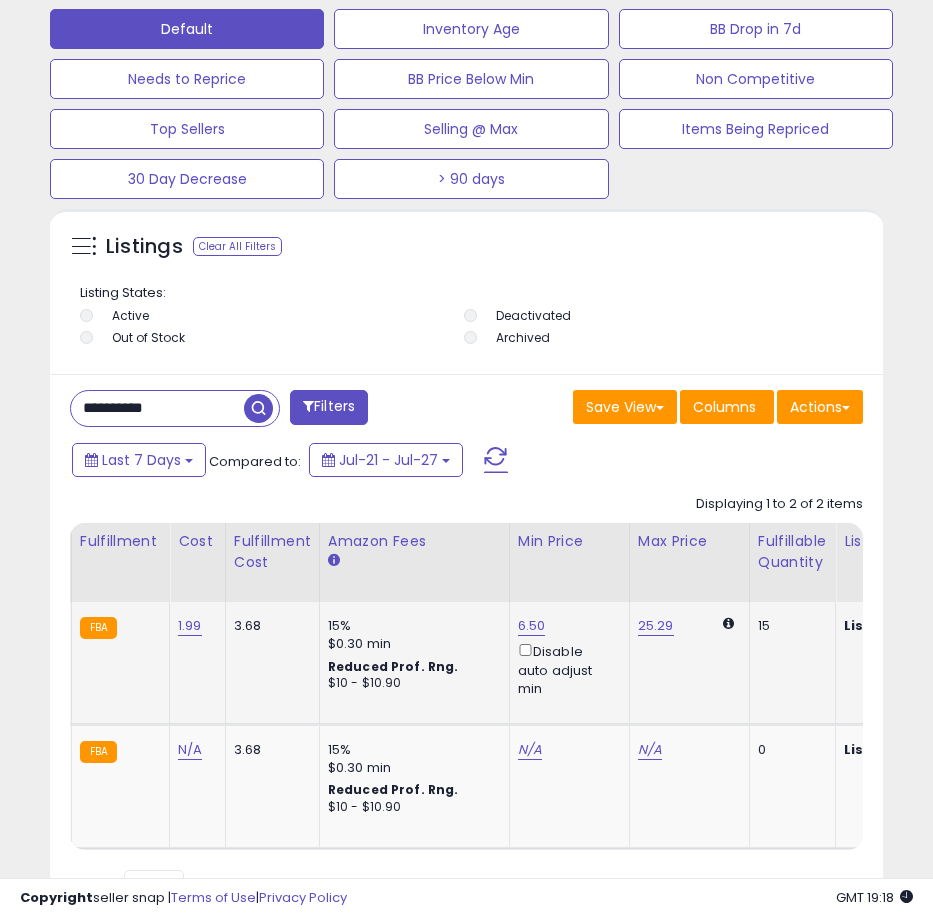 scroll, scrollTop: 0, scrollLeft: 0, axis: both 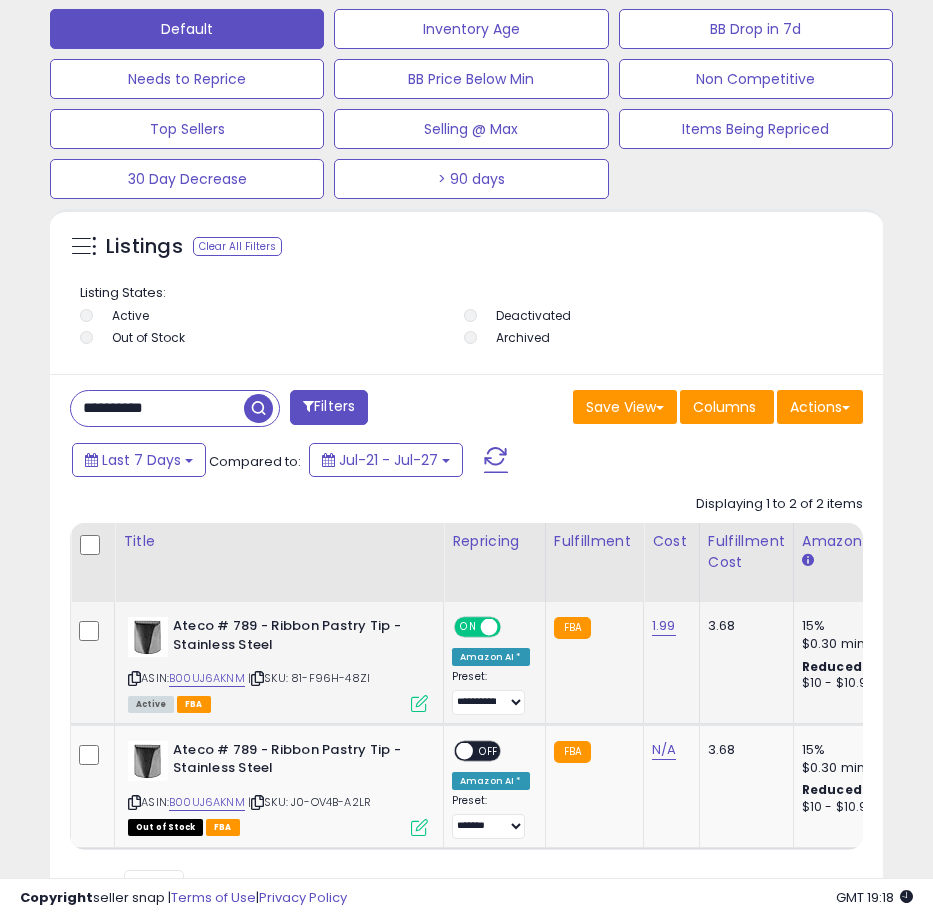 click on "**********" at bounding box center (157, 408) 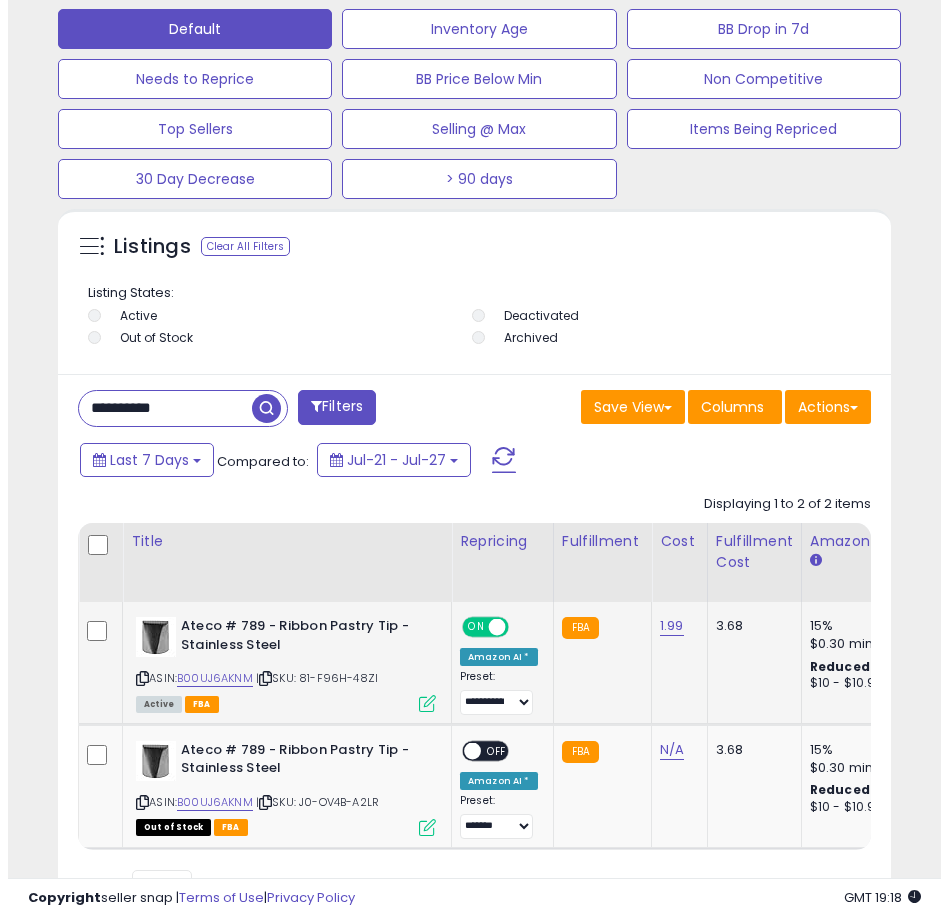scroll, scrollTop: 1166, scrollLeft: 0, axis: vertical 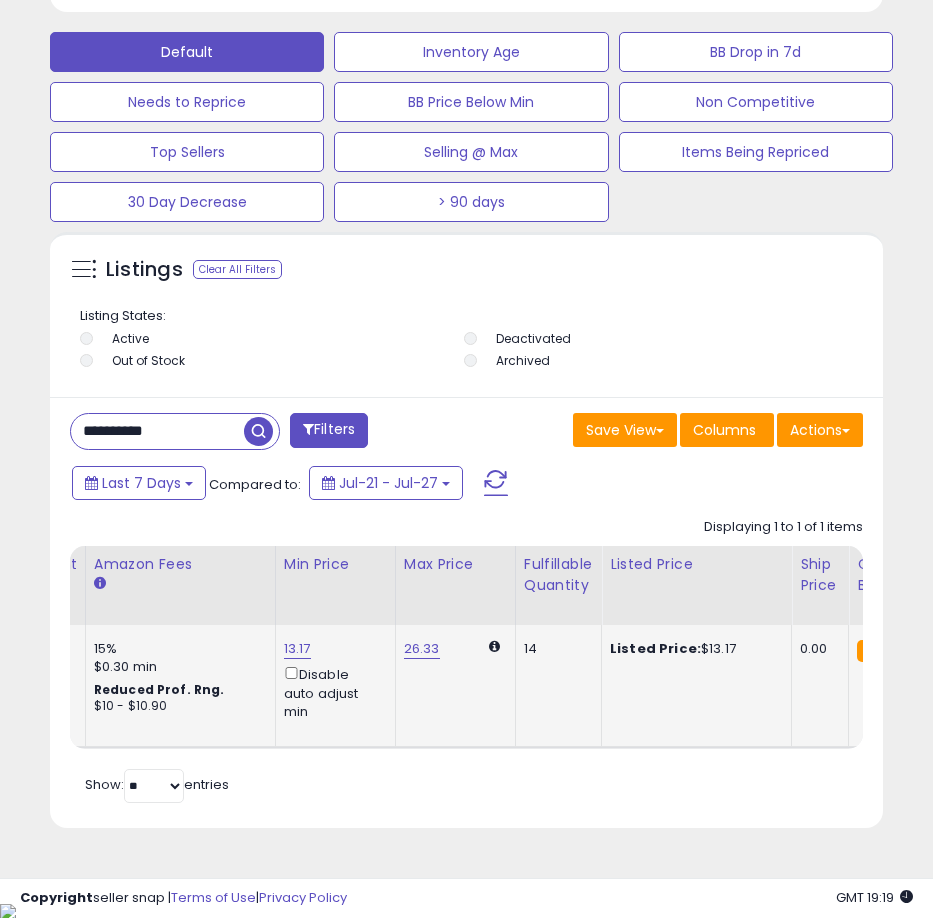 click on "13.17" at bounding box center (297, 649) 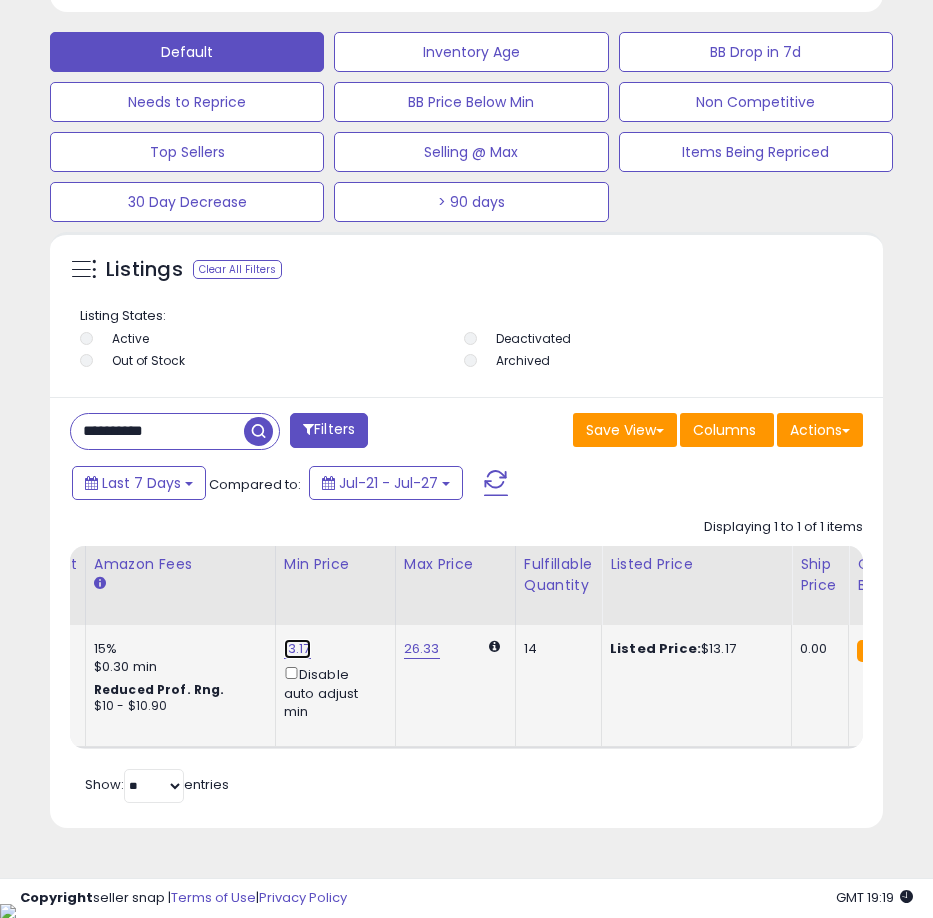 click on "13.17" at bounding box center (297, 649) 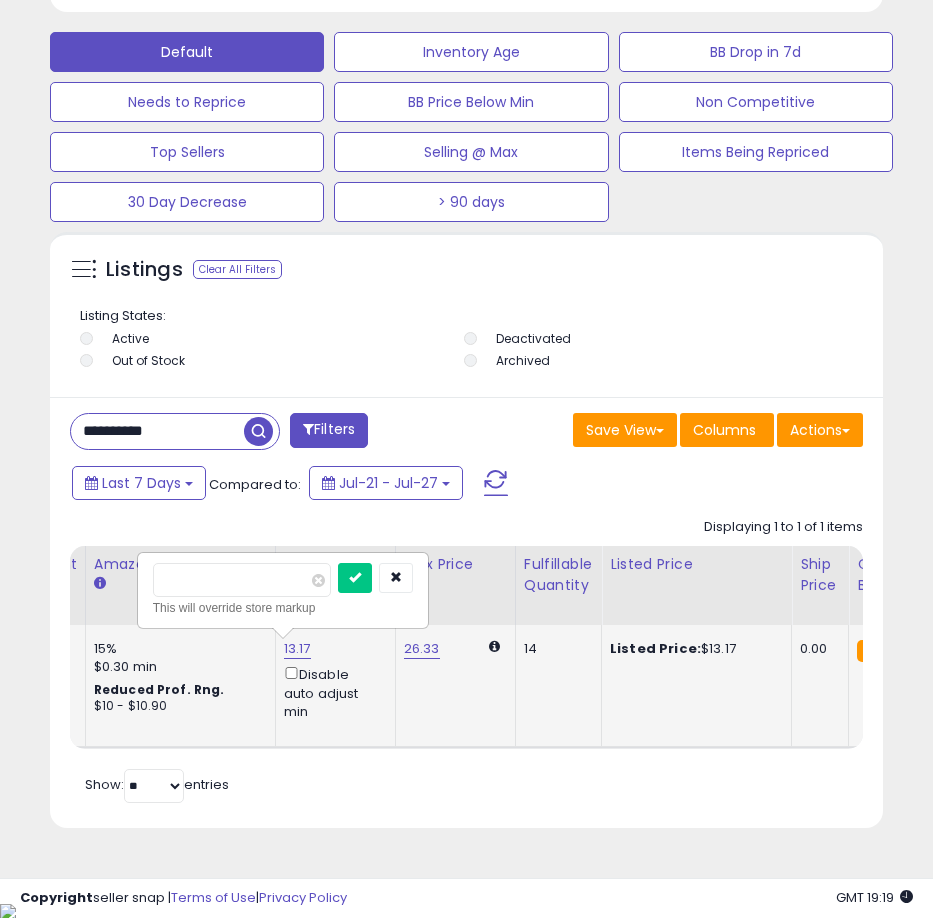 click on "*****" at bounding box center (242, 580) 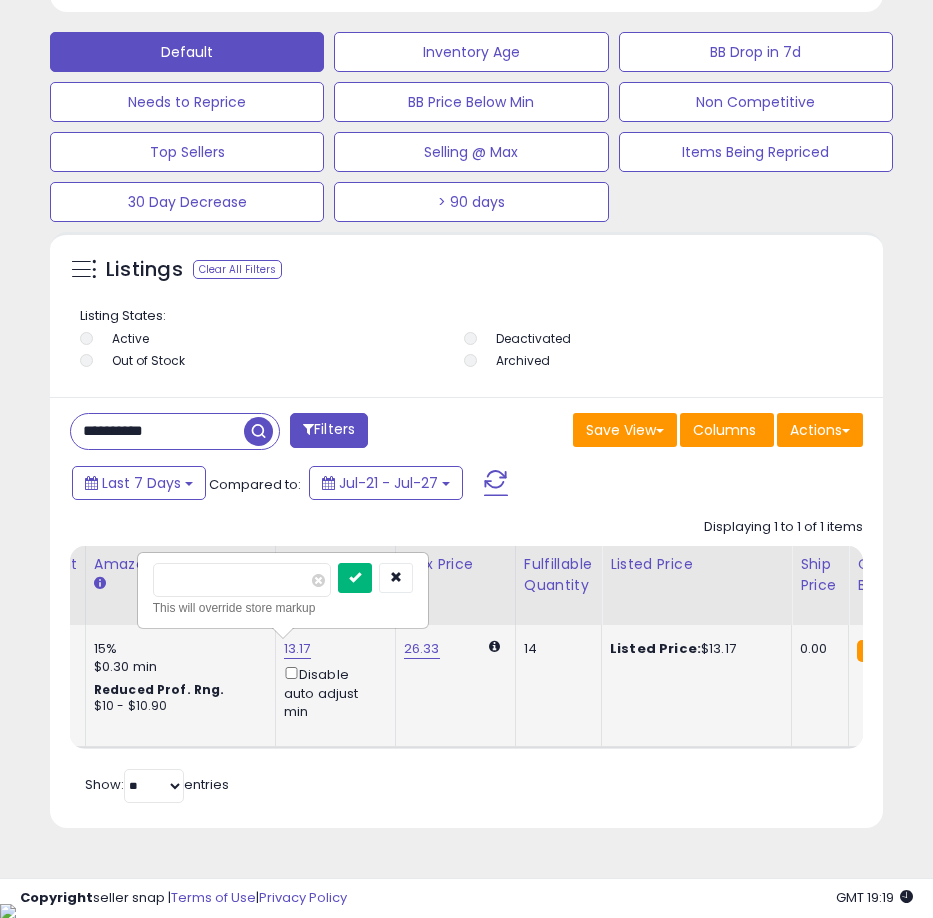 type on "*****" 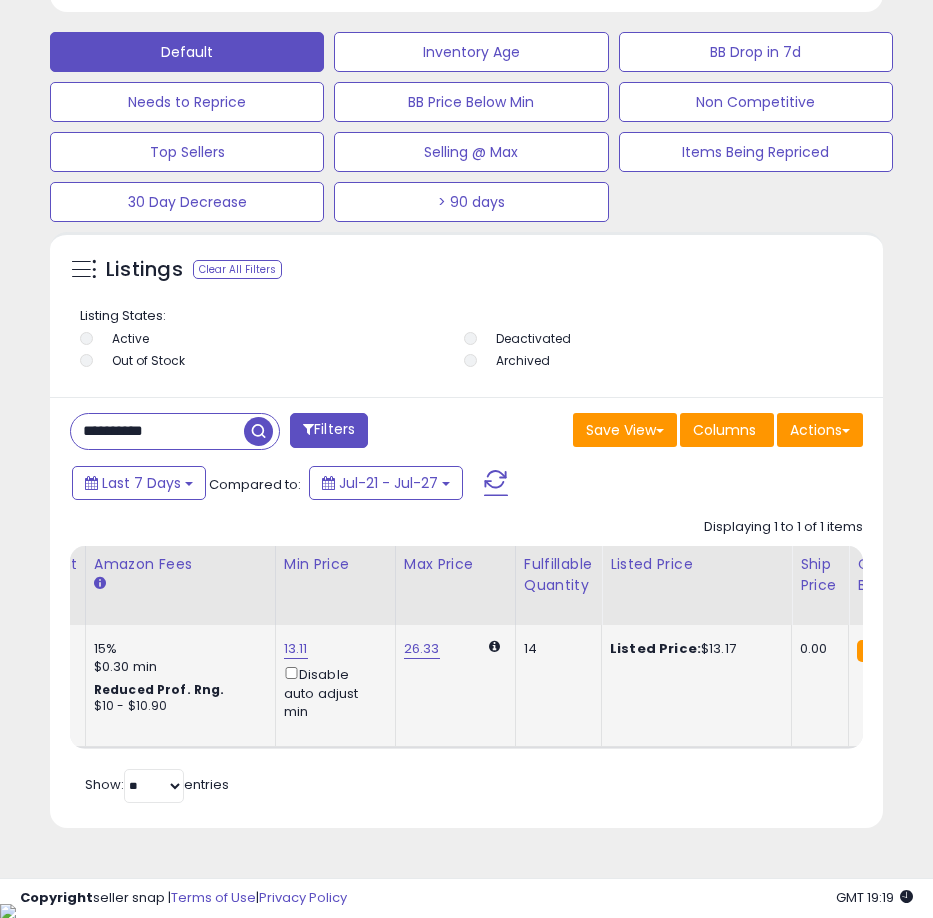 scroll, scrollTop: 0, scrollLeft: 291, axis: horizontal 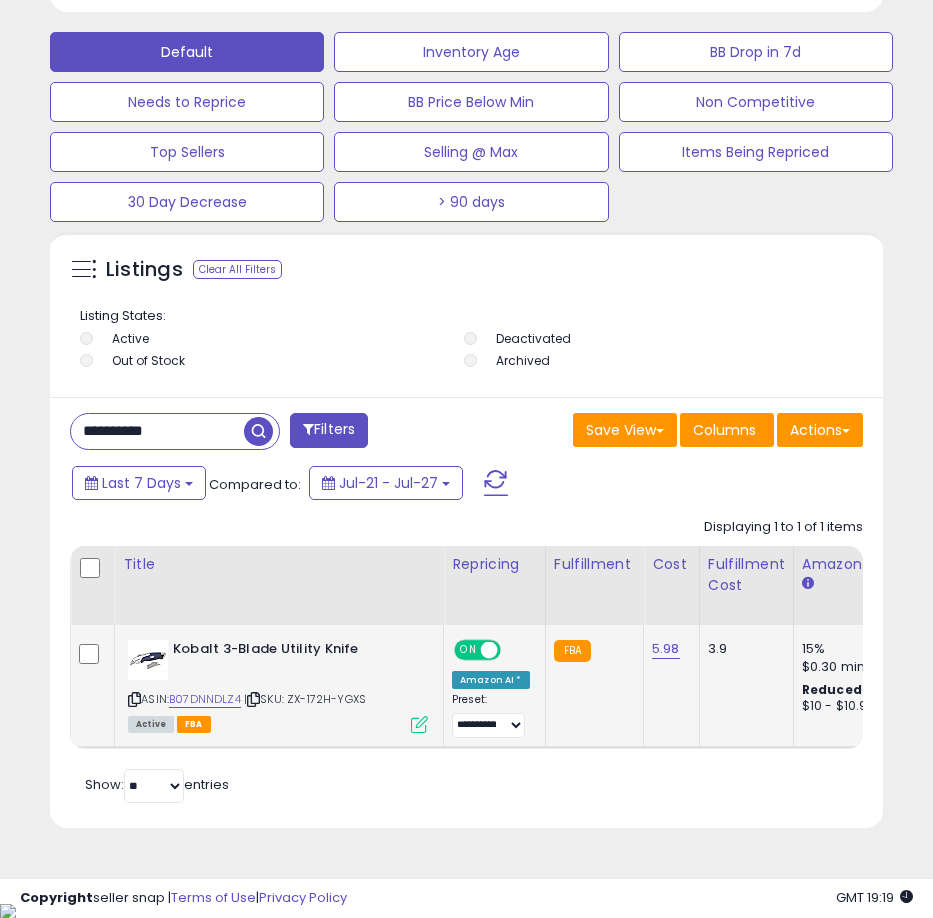 click on "**********" at bounding box center (157, 431) 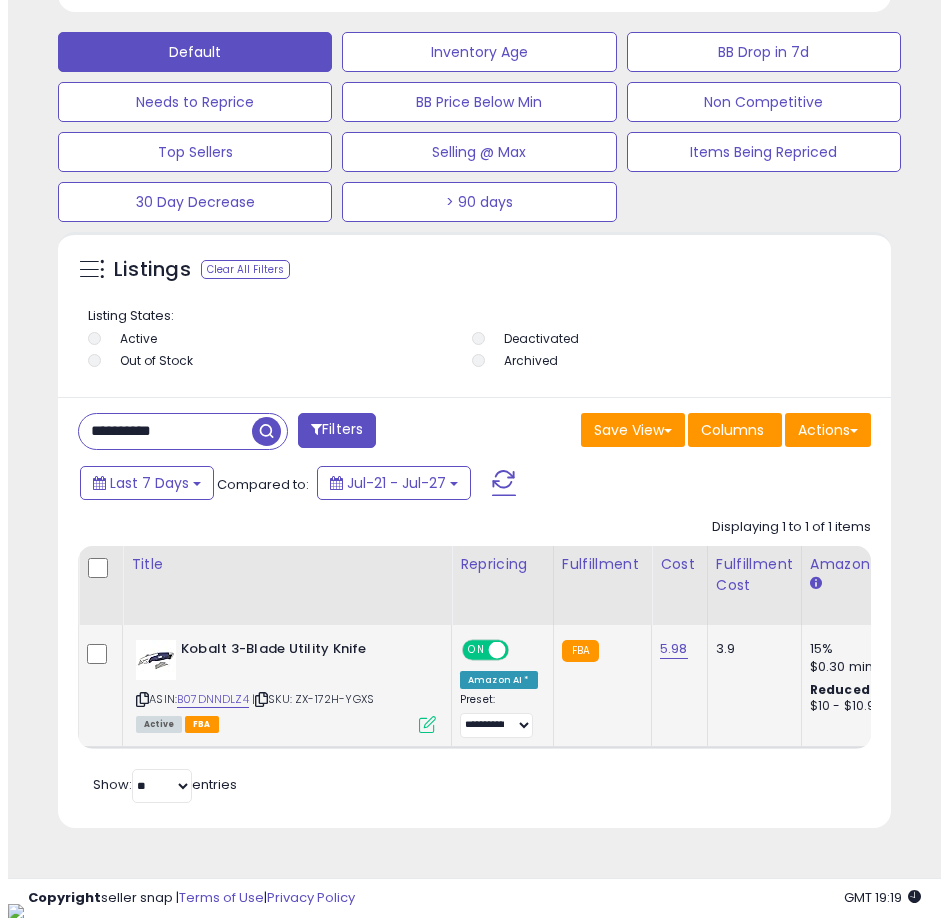 scroll, scrollTop: 1166, scrollLeft: 0, axis: vertical 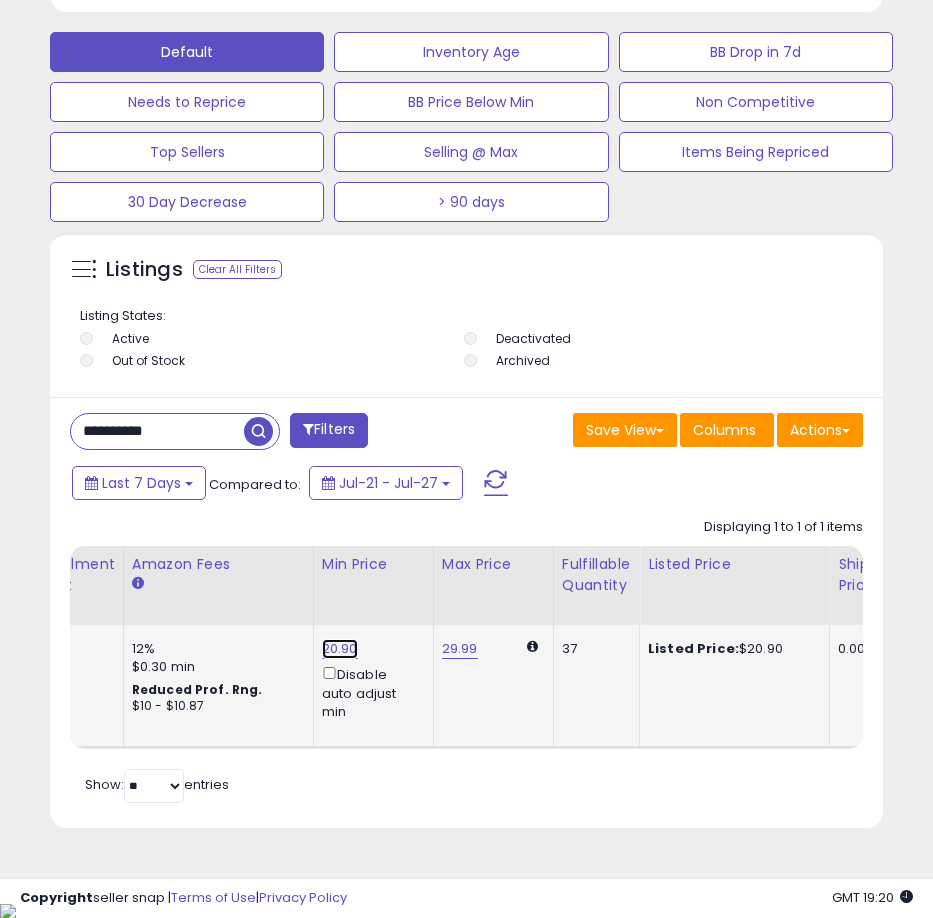 click on "20.90" at bounding box center (340, 649) 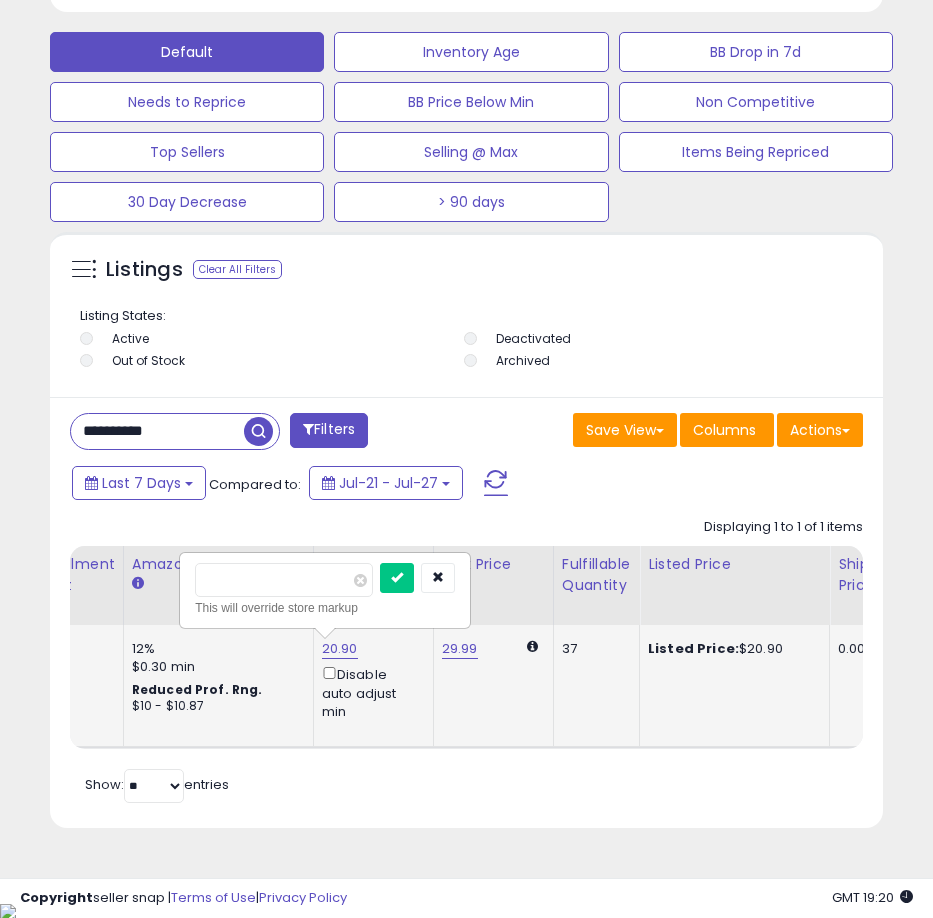 click on "*****" at bounding box center (284, 580) 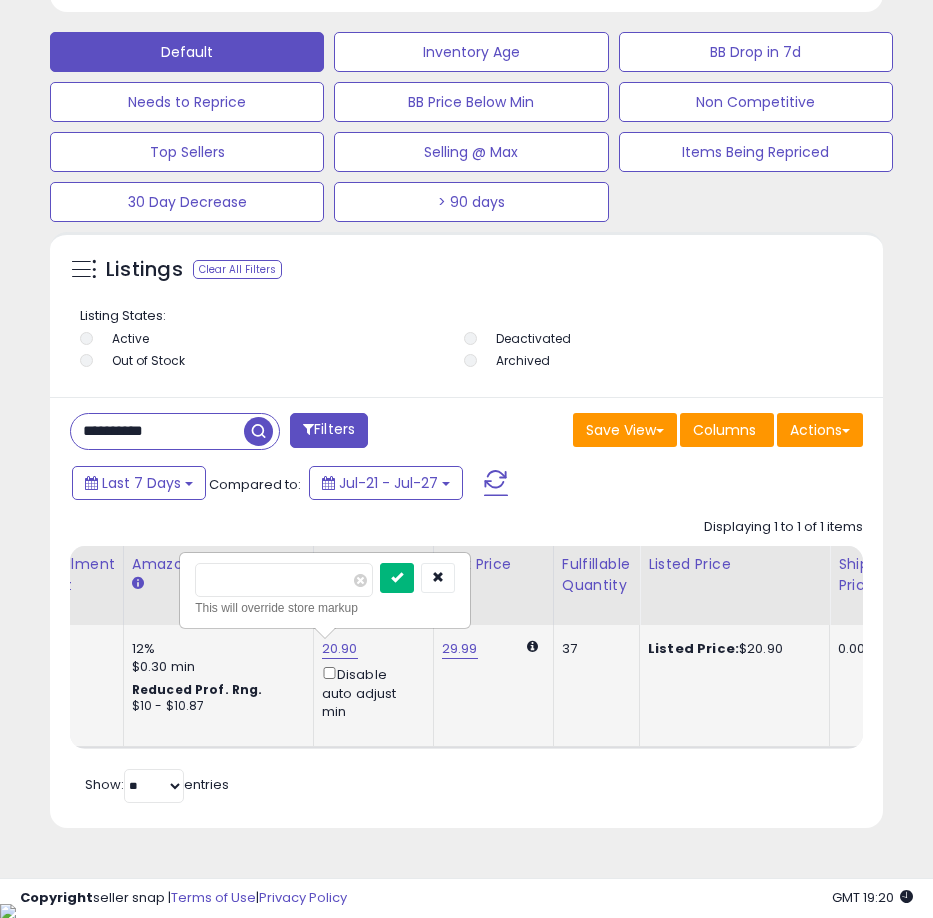 type on "*****" 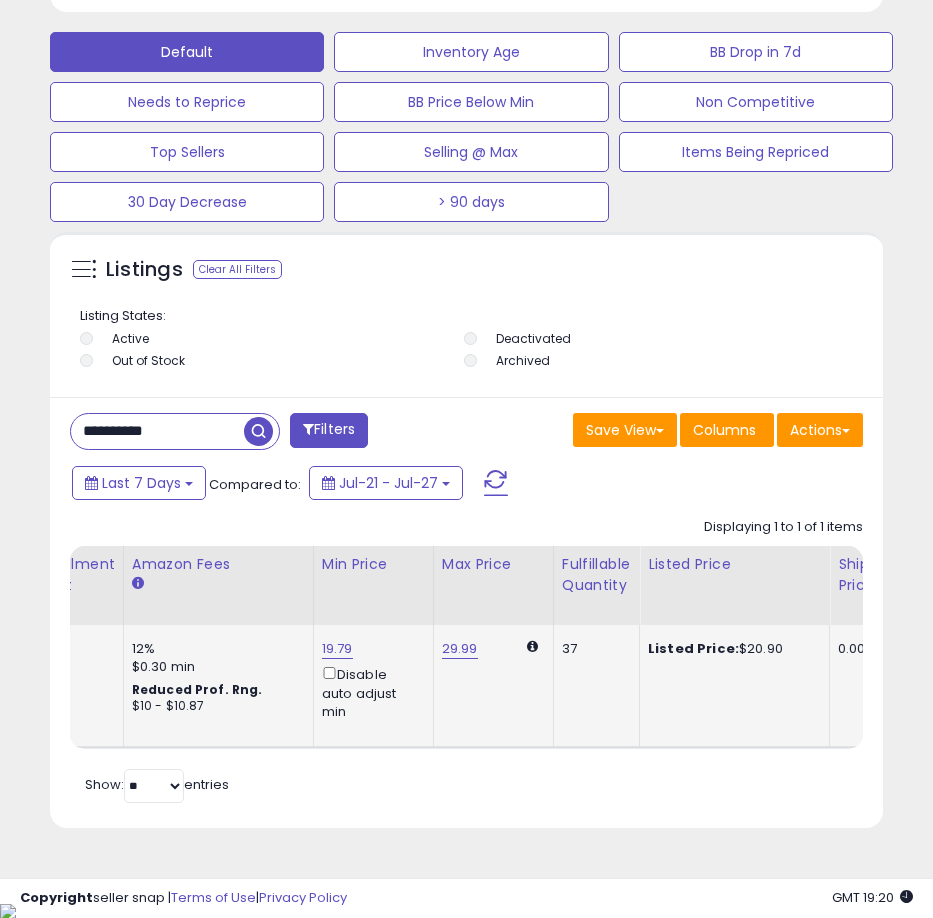 scroll, scrollTop: 0, scrollLeft: 220, axis: horizontal 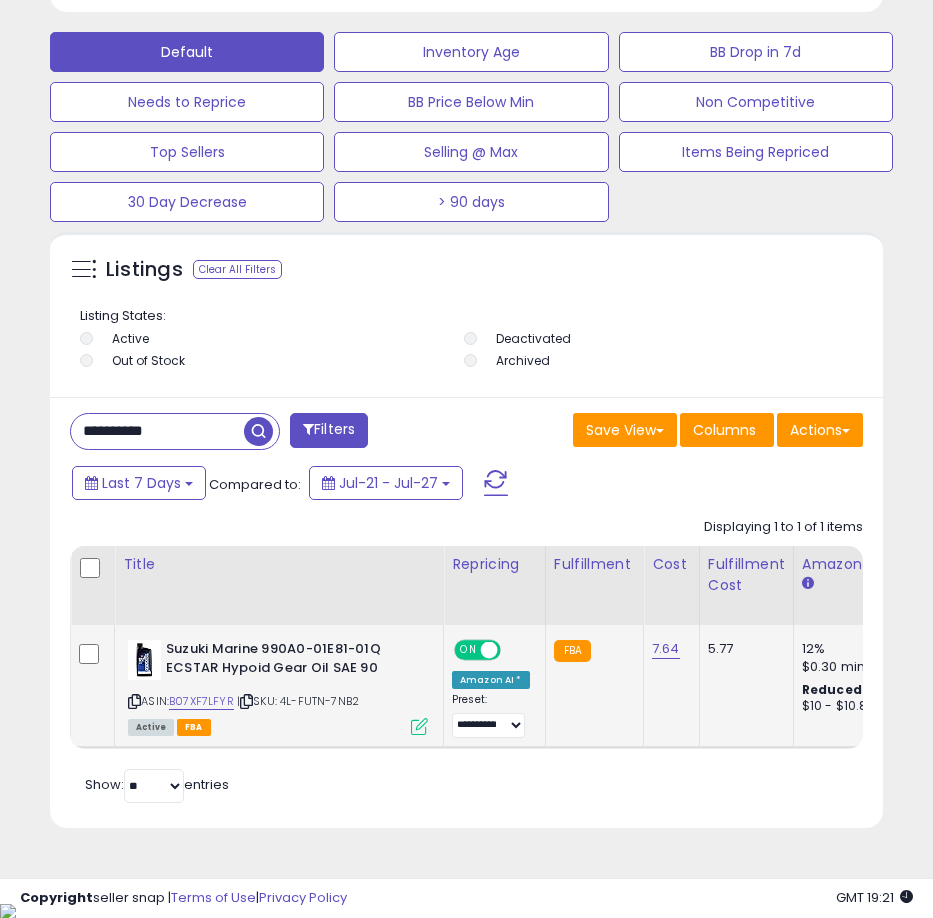click on "**********" at bounding box center [157, 431] 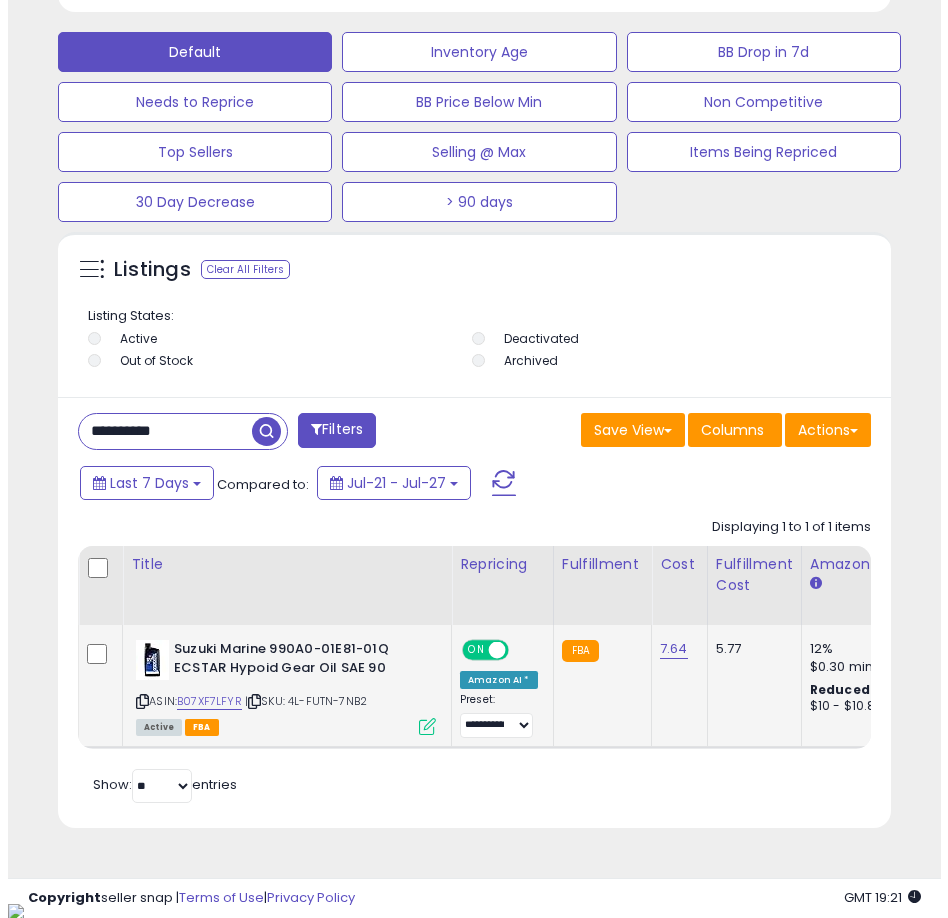 scroll, scrollTop: 1166, scrollLeft: 0, axis: vertical 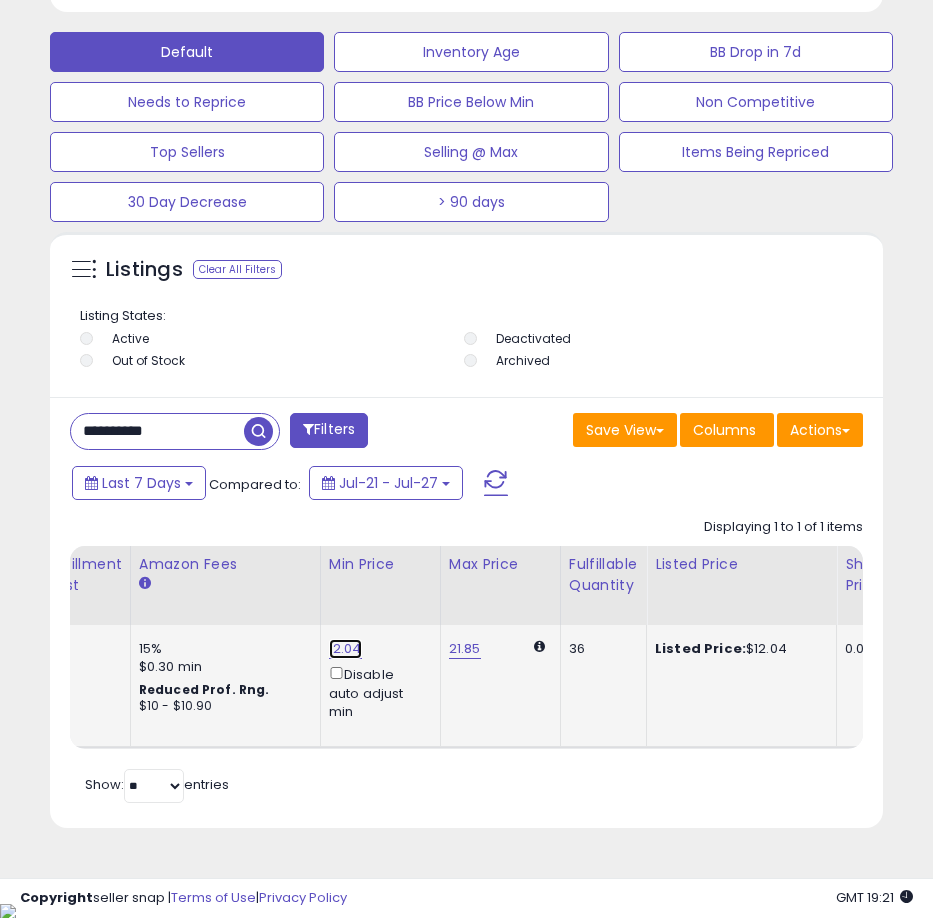click on "12.04" at bounding box center (345, 649) 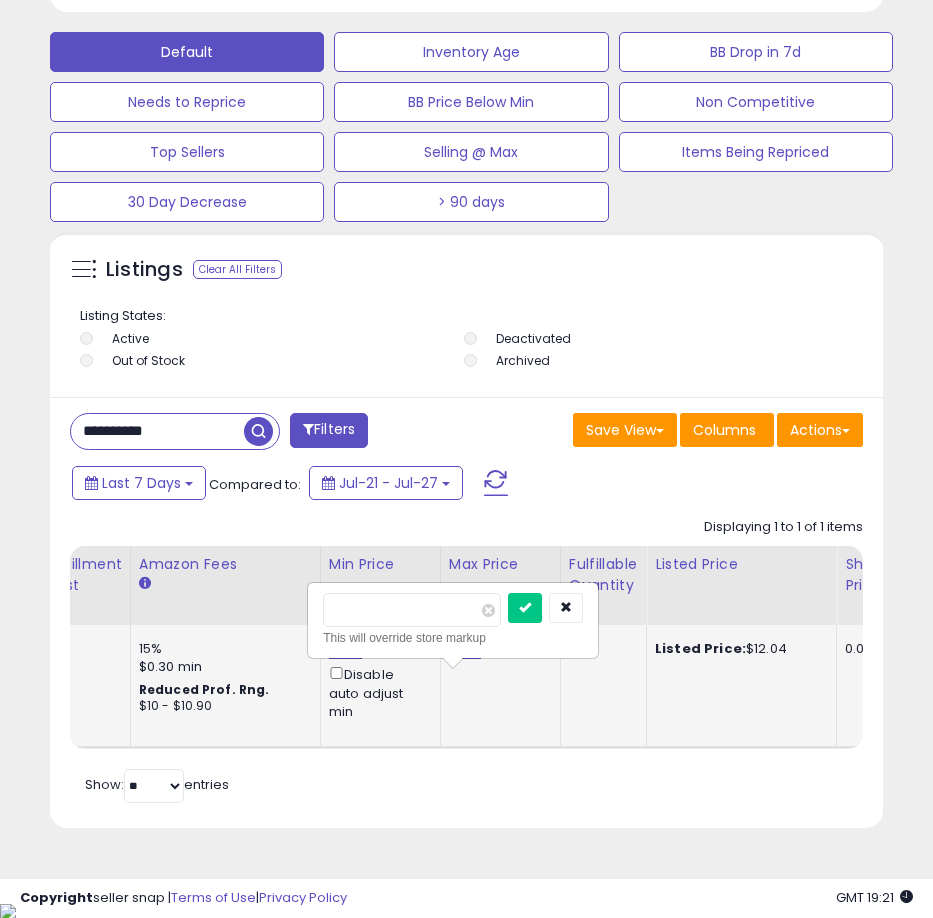 click on "12.04   ***** This will override store markup  Disable auto adjust min" at bounding box center [377, 680] 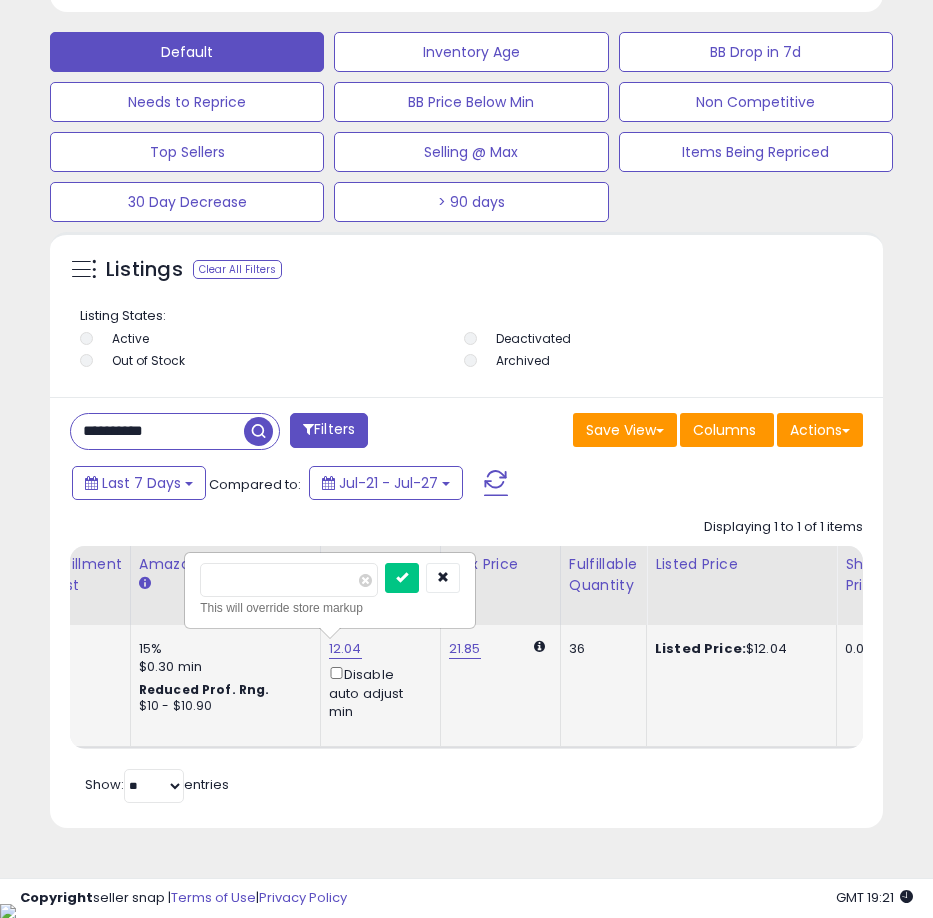 click on "*****" at bounding box center (289, 580) 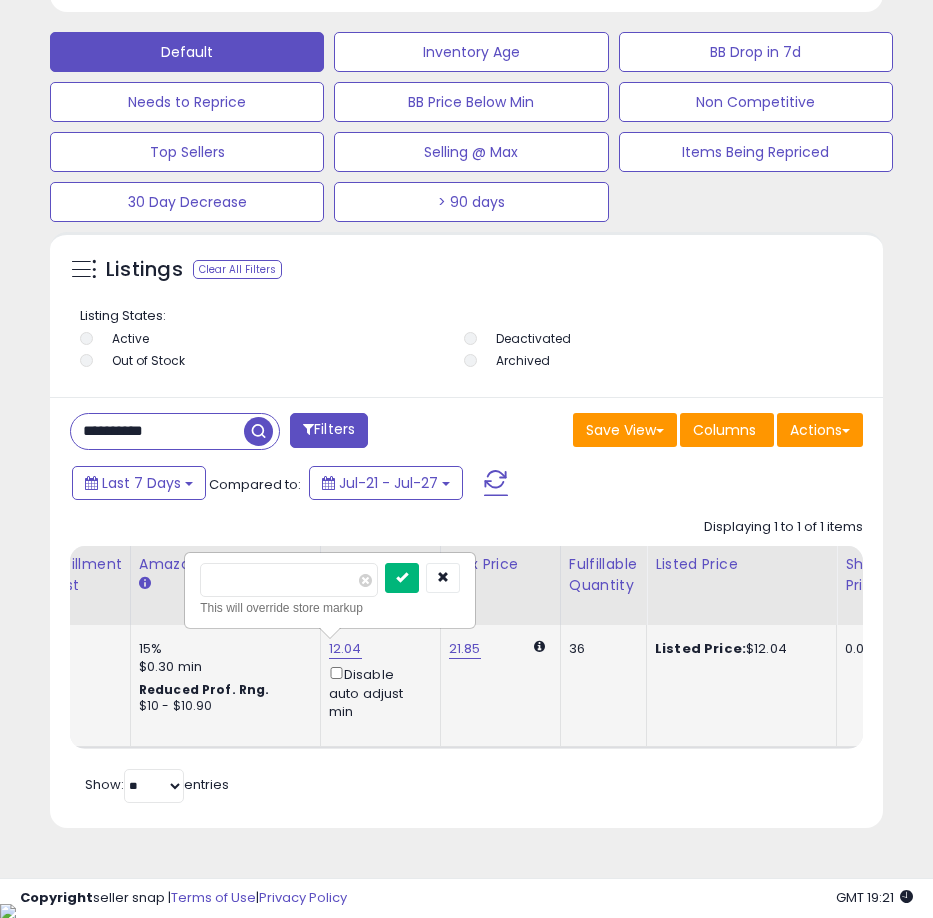 type on "*****" 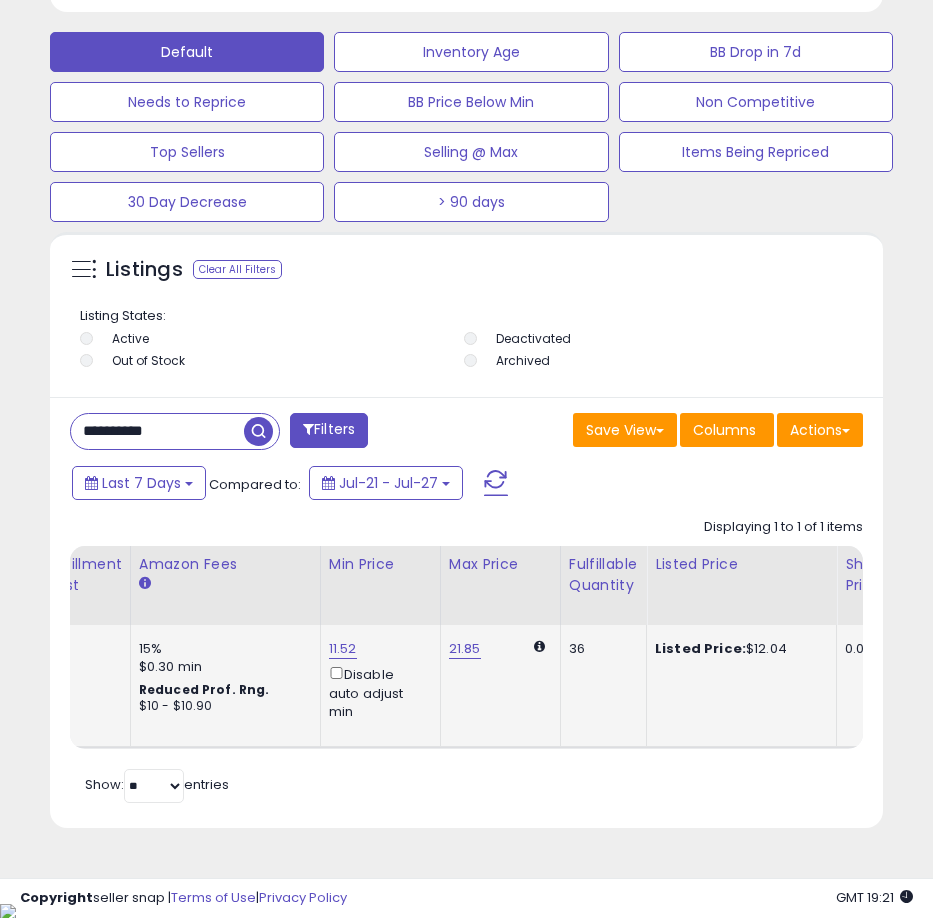 click on "**********" at bounding box center [157, 431] 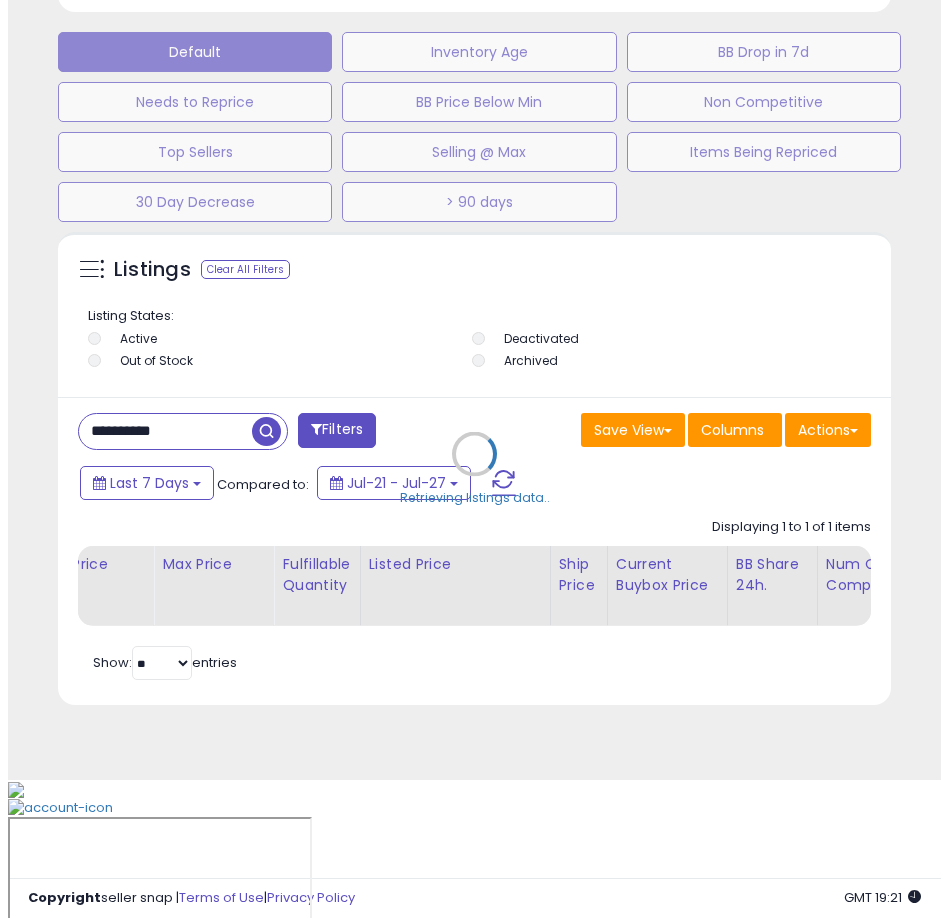 scroll, scrollTop: 1166, scrollLeft: 0, axis: vertical 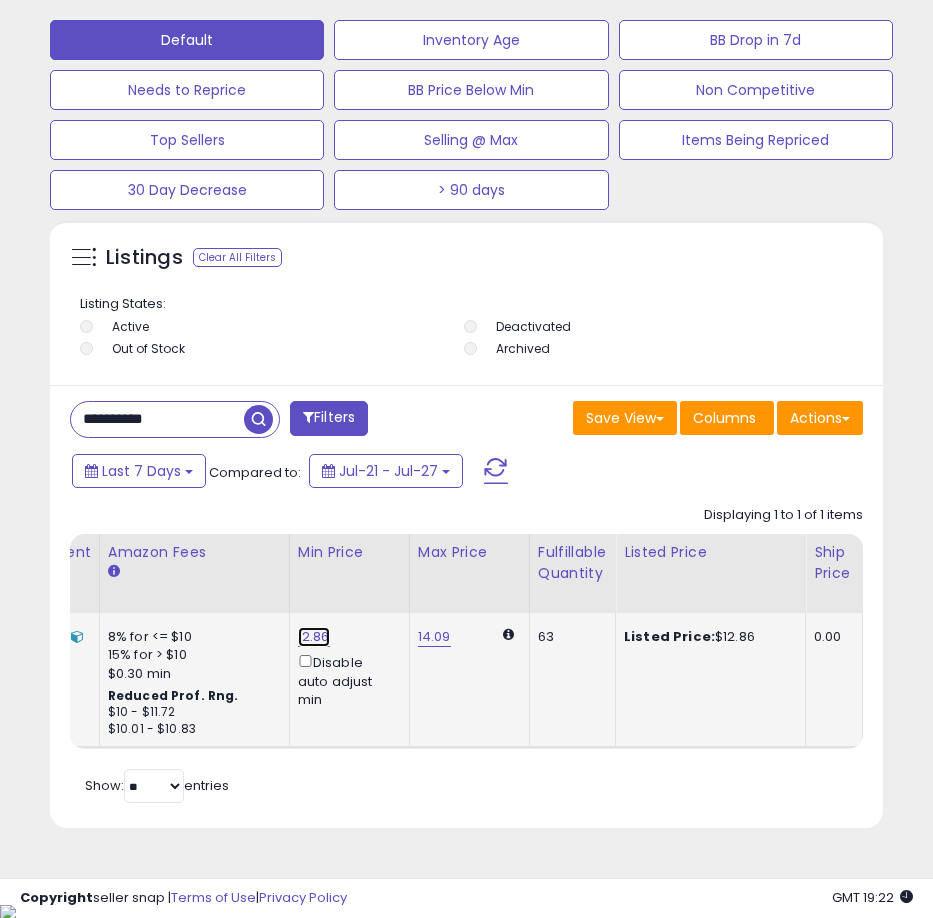 click on "12.86" at bounding box center [314, 637] 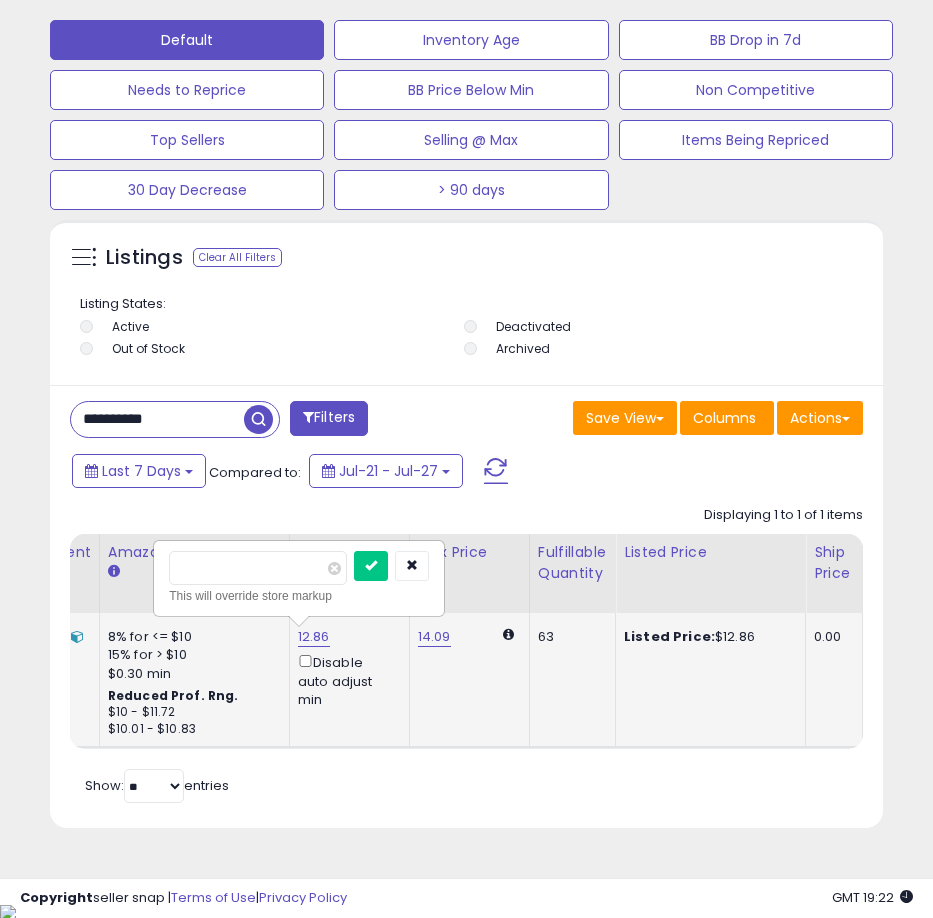 click on "*****" at bounding box center [258, 568] 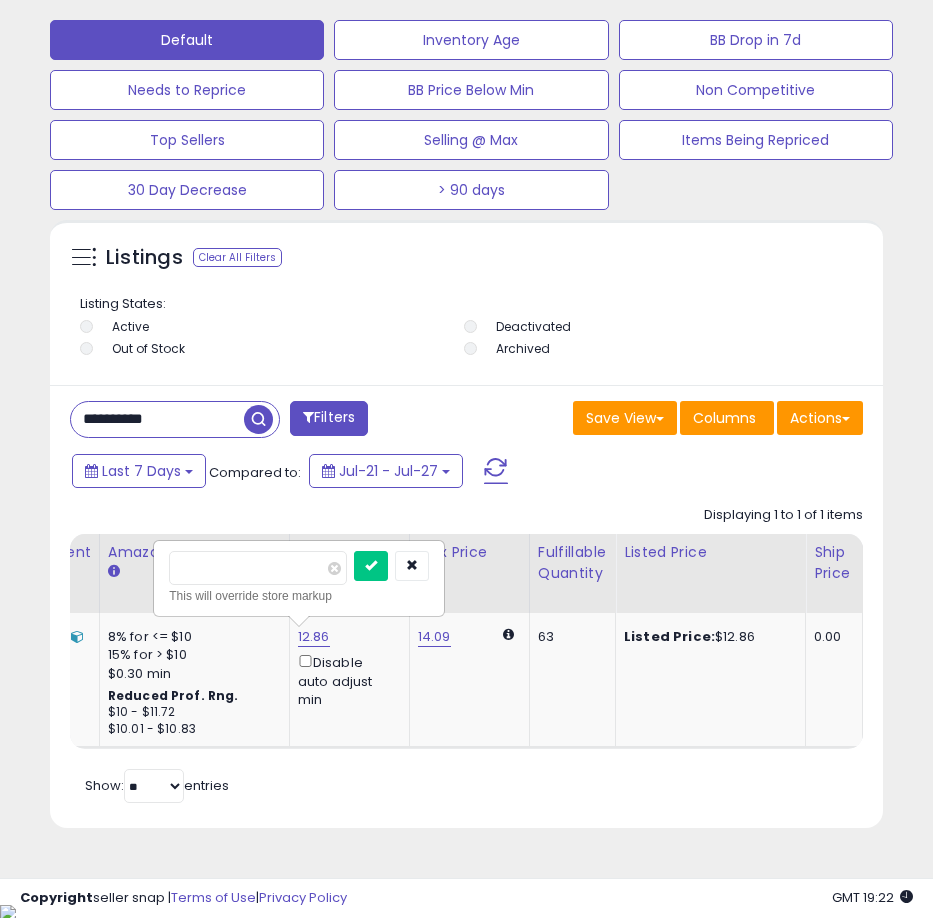 drag, startPoint x: 267, startPoint y: 561, endPoint x: 106, endPoint y: 565, distance: 161.04968 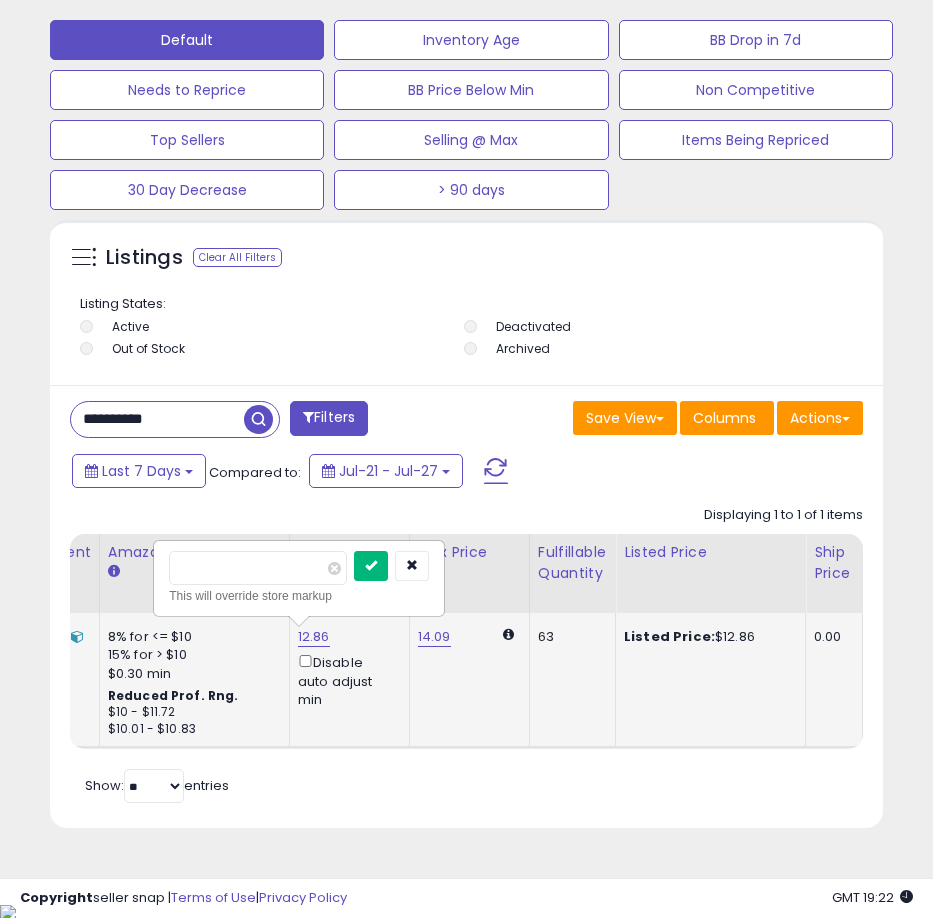 type on "*****" 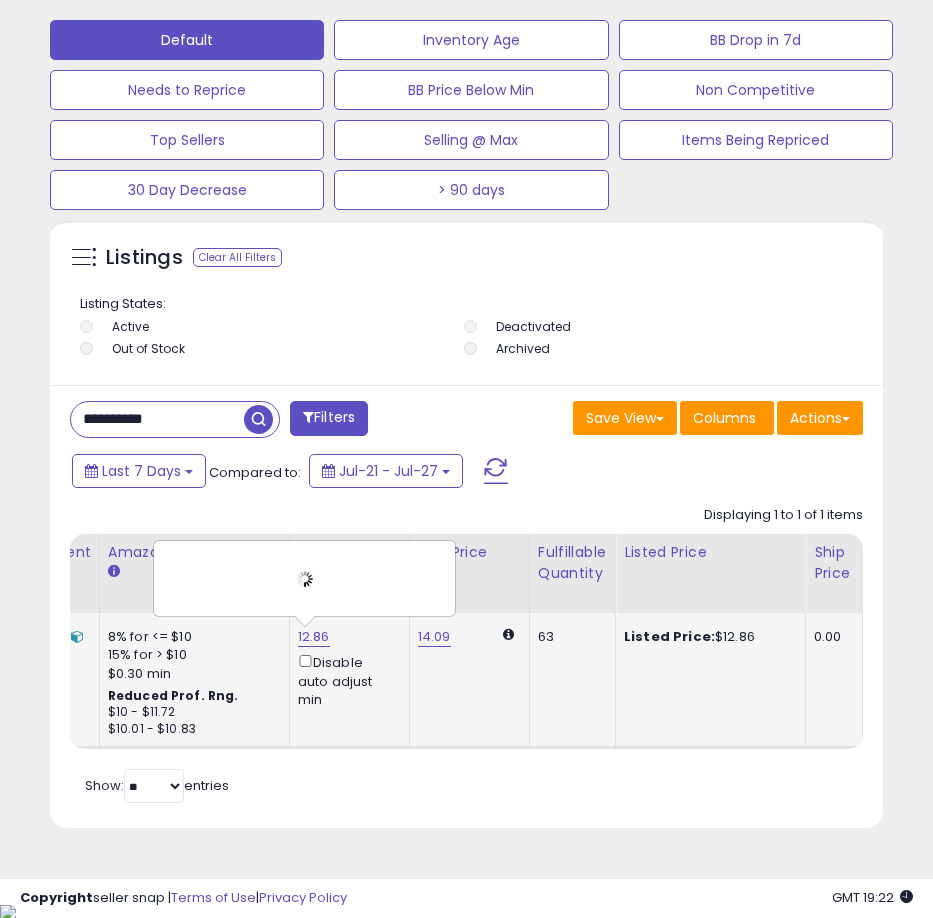 click at bounding box center [304, 578] 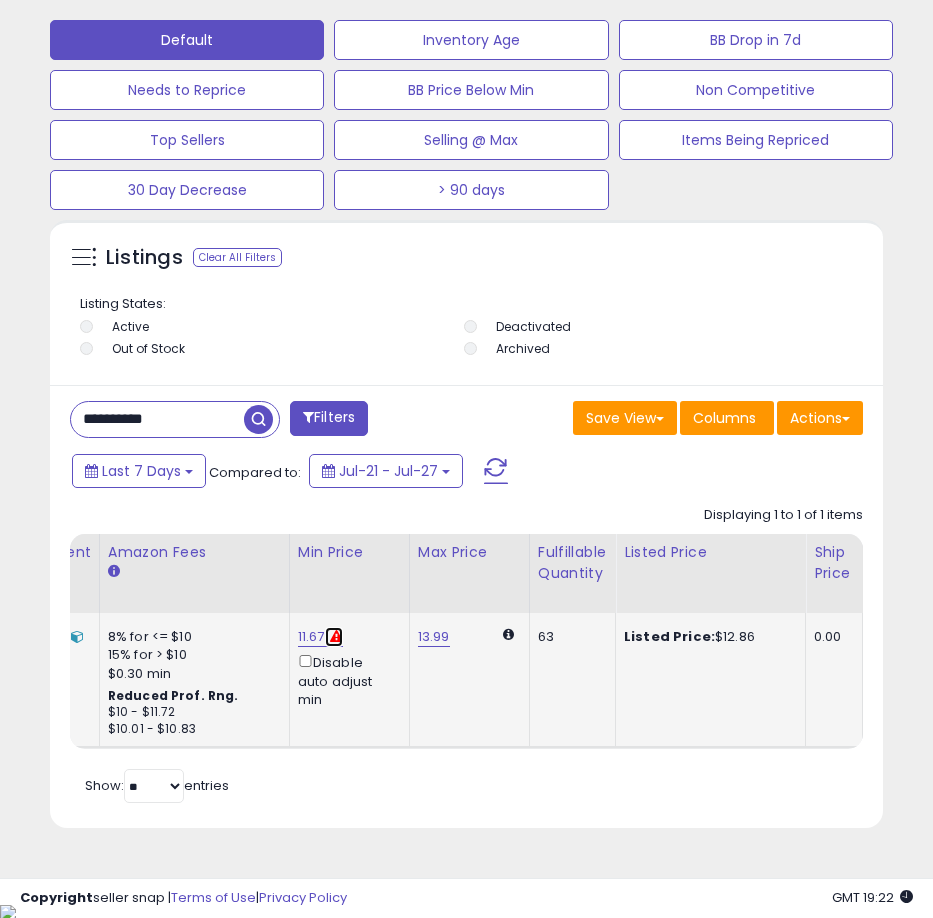 click at bounding box center [336, 636] 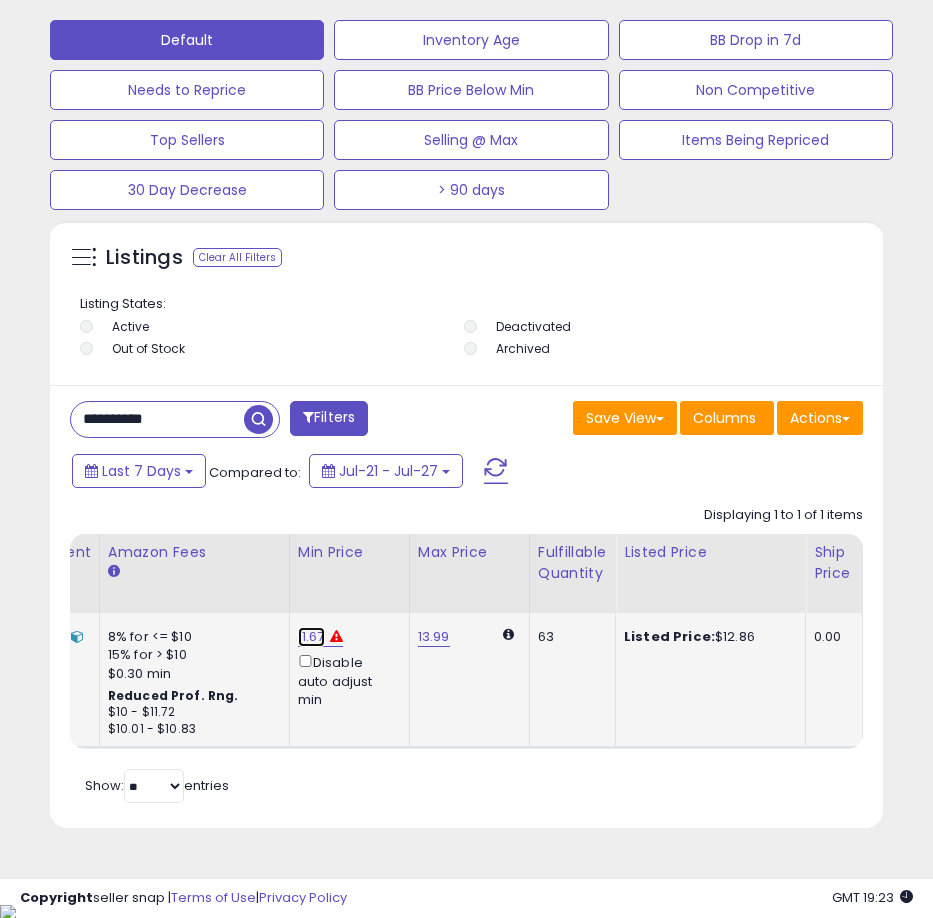 click on "11.67" at bounding box center [311, 637] 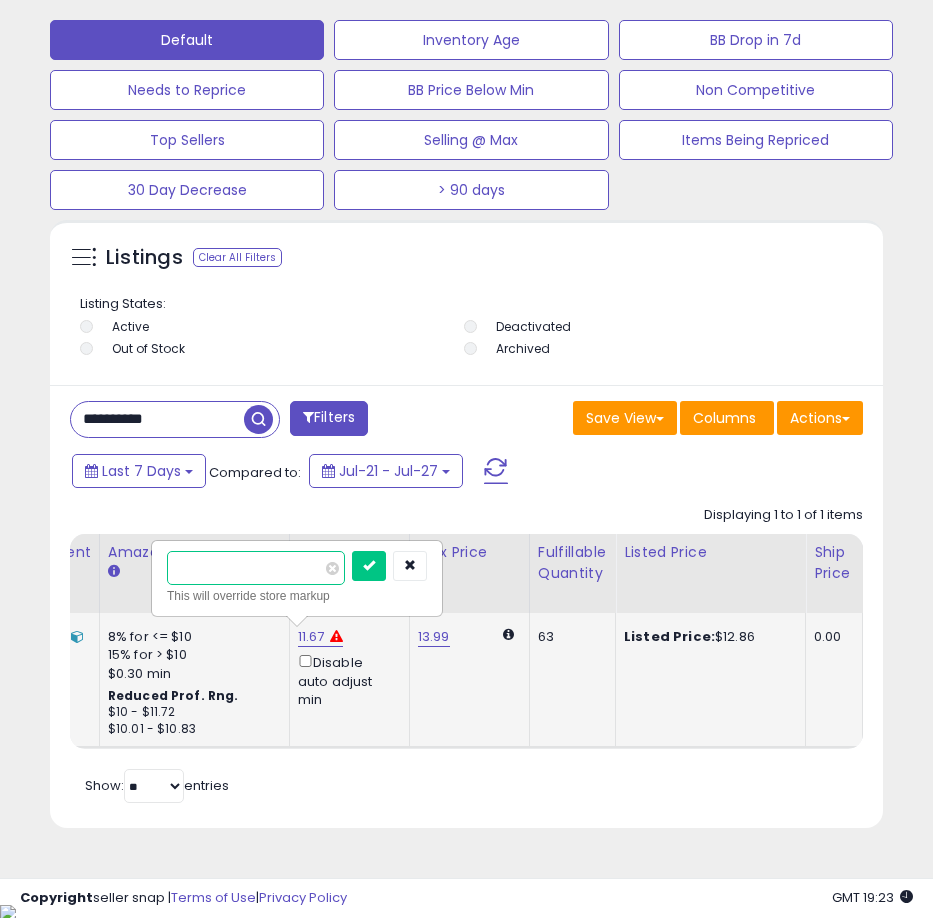 type on "*****" 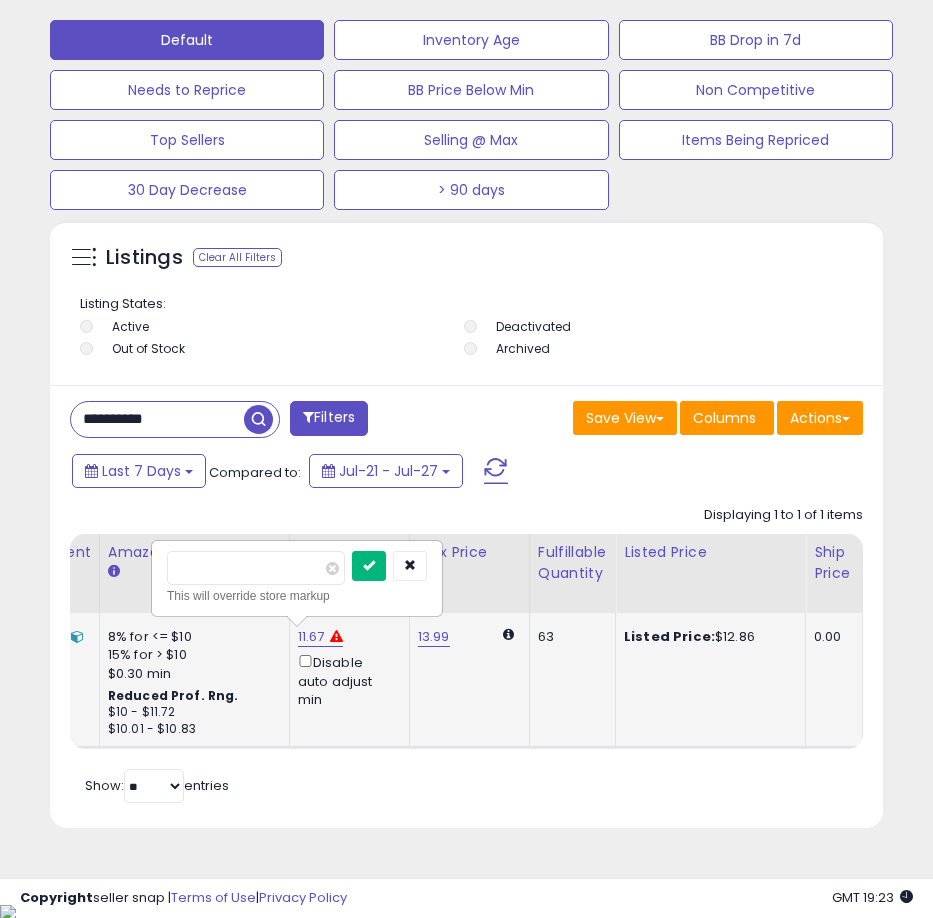click at bounding box center (369, 566) 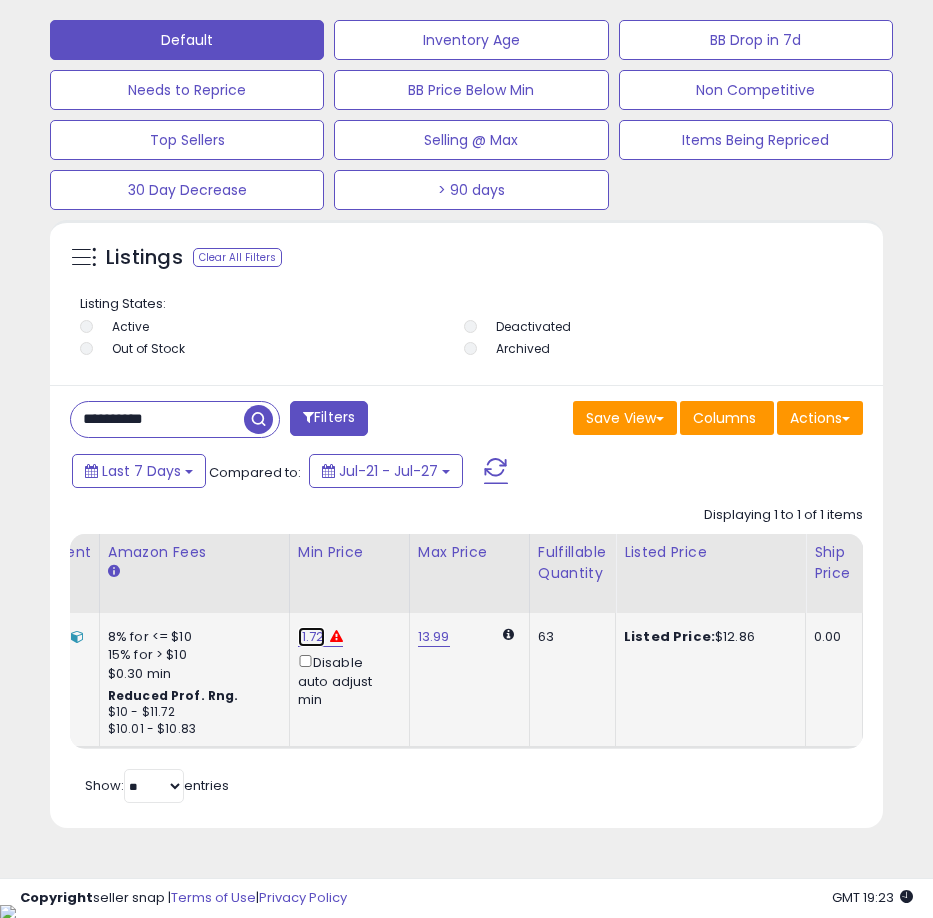 click on "11.72" at bounding box center [311, 637] 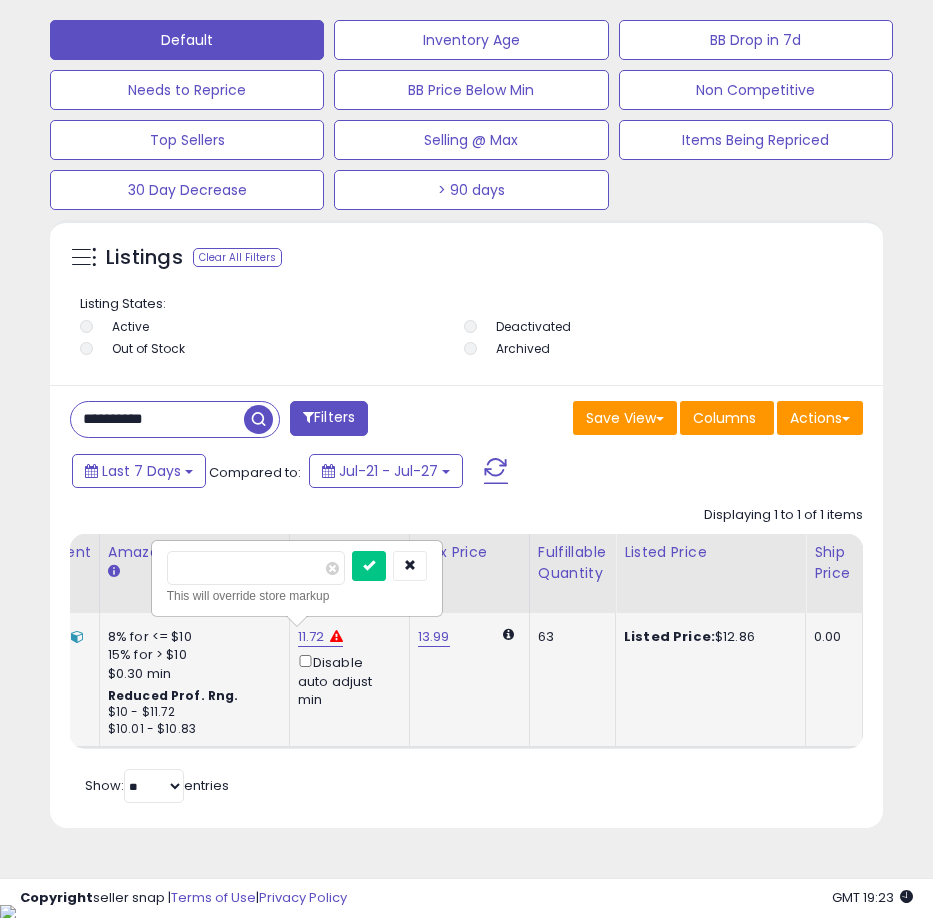 type on "*****" 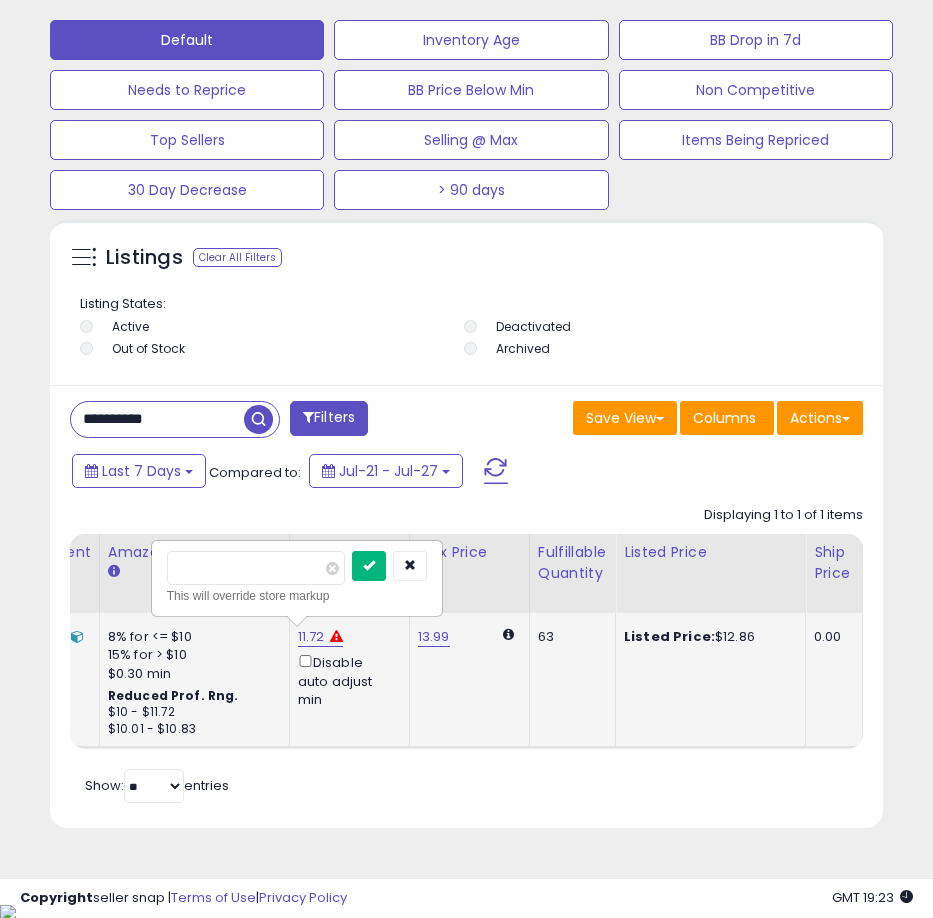click at bounding box center (369, 565) 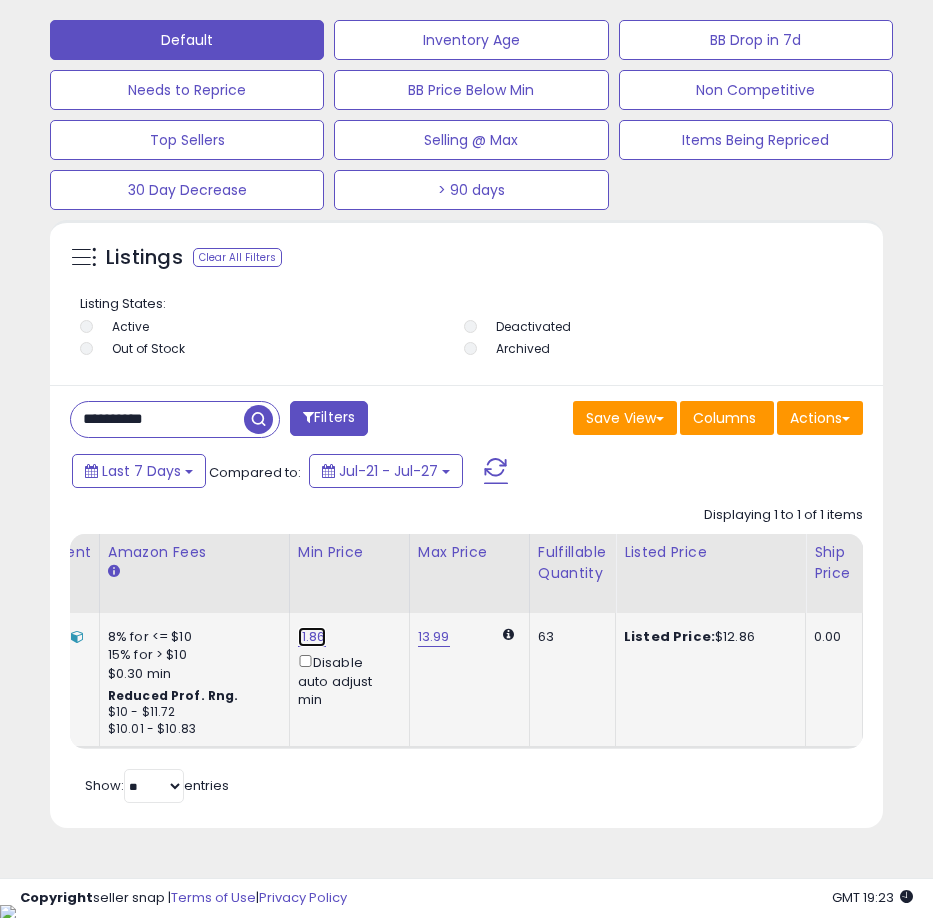 click on "11.86" at bounding box center (312, 637) 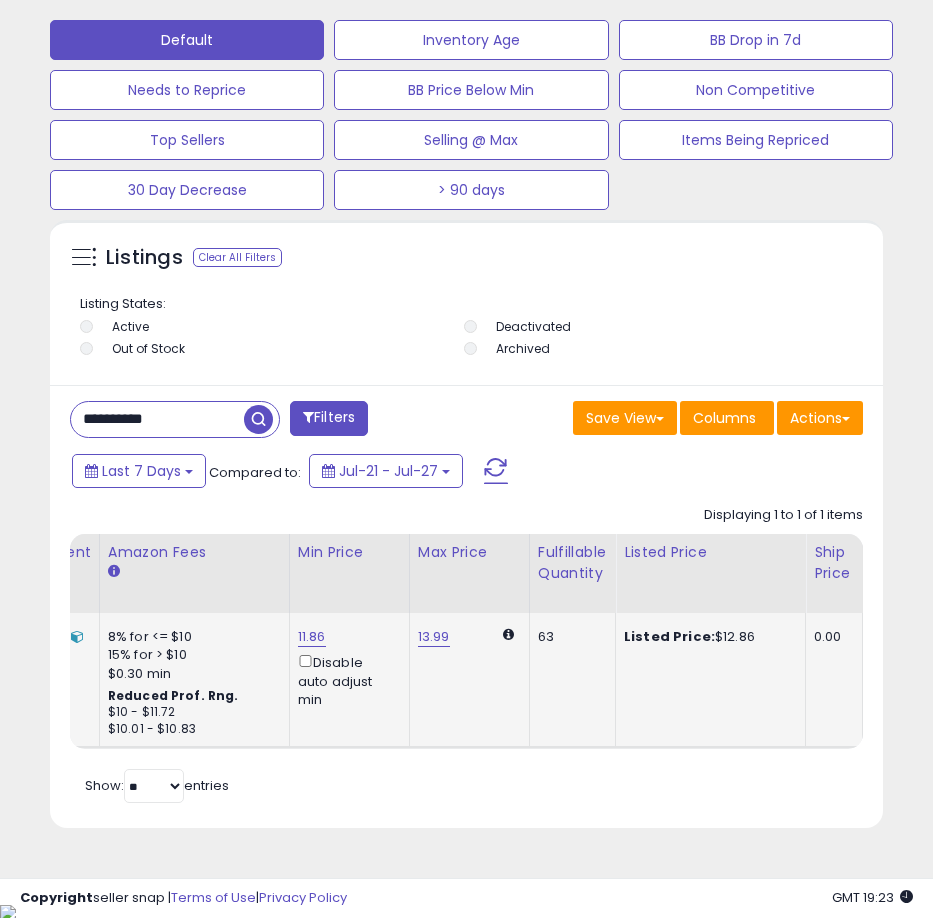 click on "11.86  Disable auto adjust min" at bounding box center [346, 668] 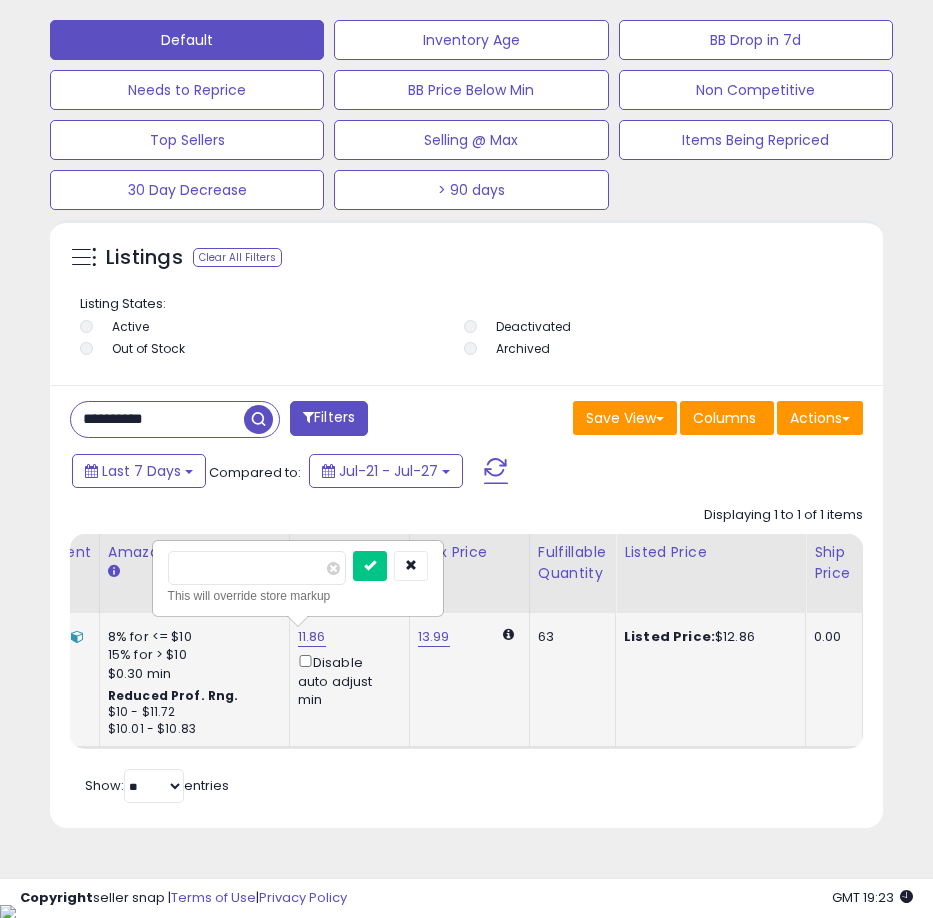 type on "*****" 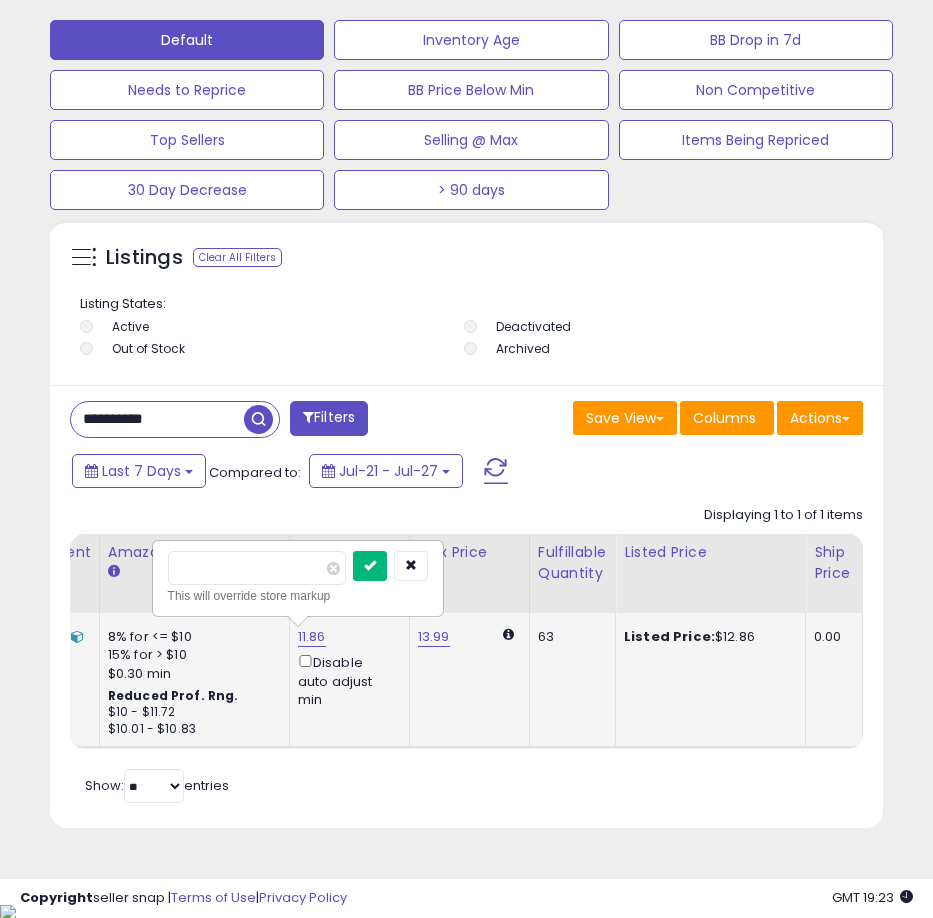 click at bounding box center (370, 565) 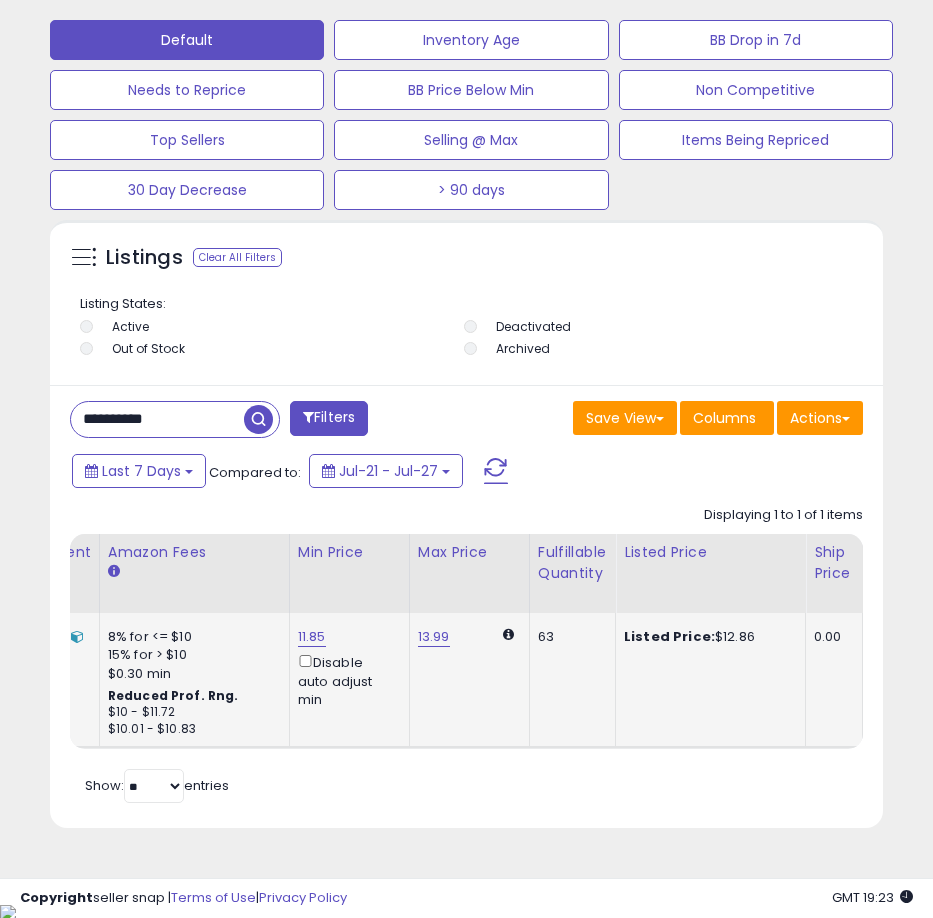 click on "**********" at bounding box center [157, 419] 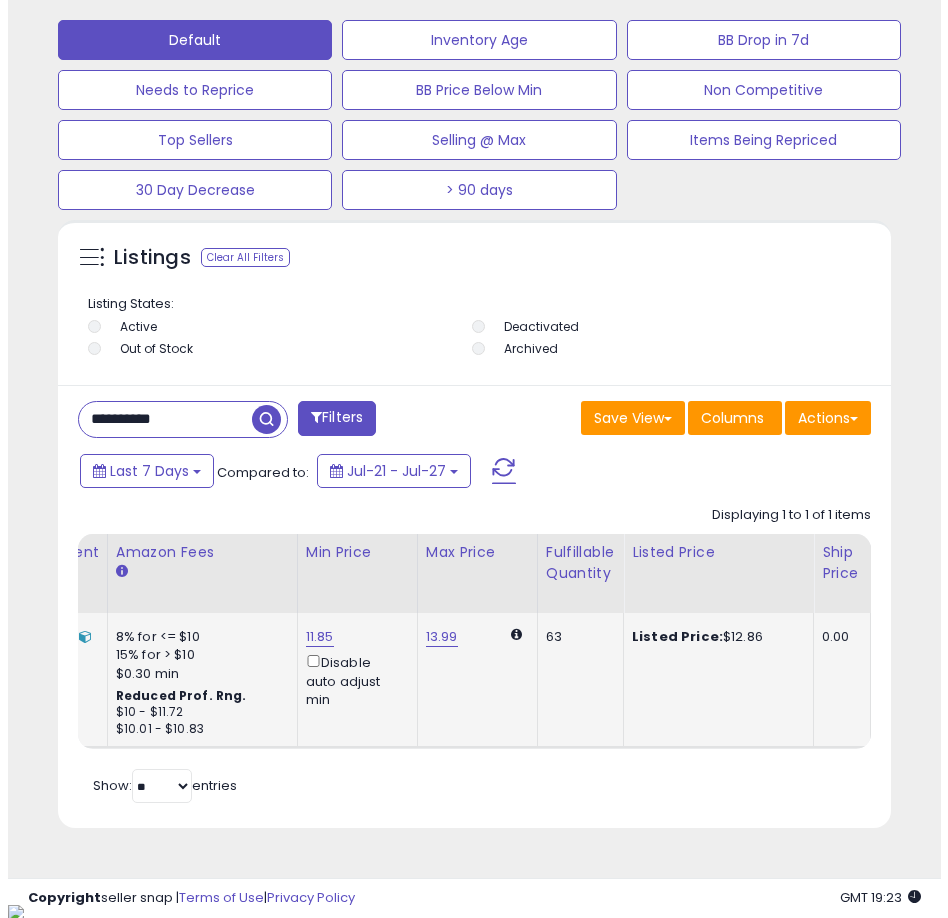 scroll, scrollTop: 1166, scrollLeft: 0, axis: vertical 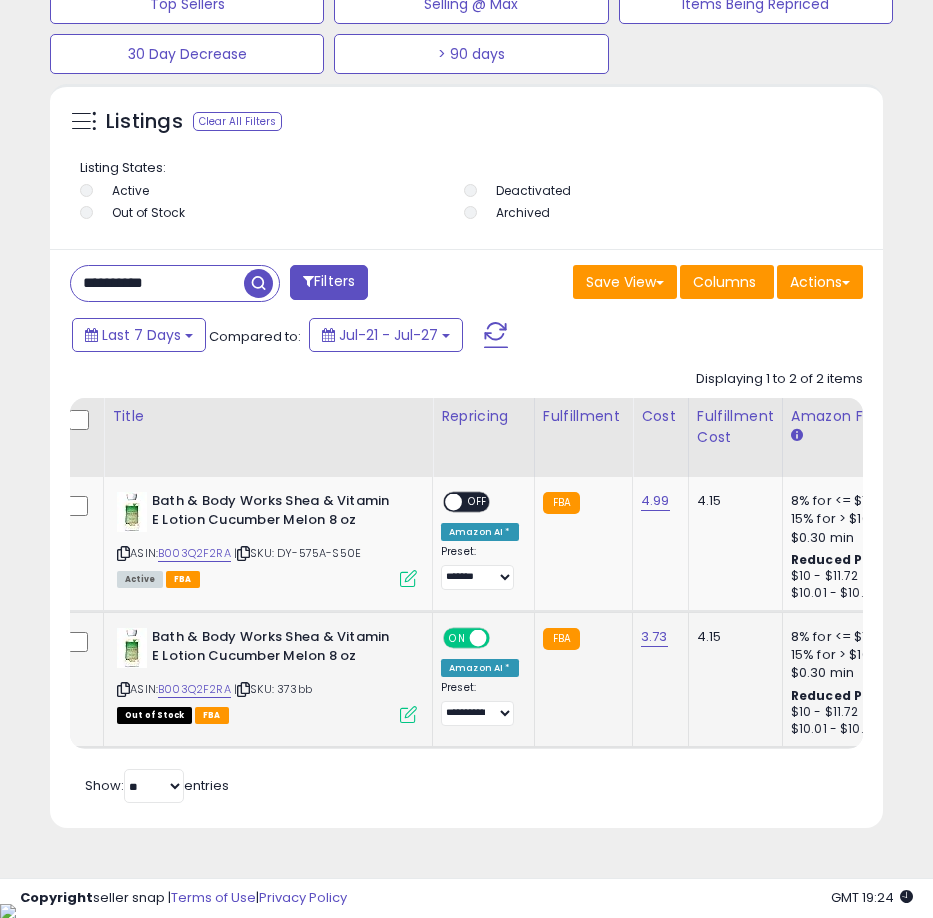 click at bounding box center [478, 638] 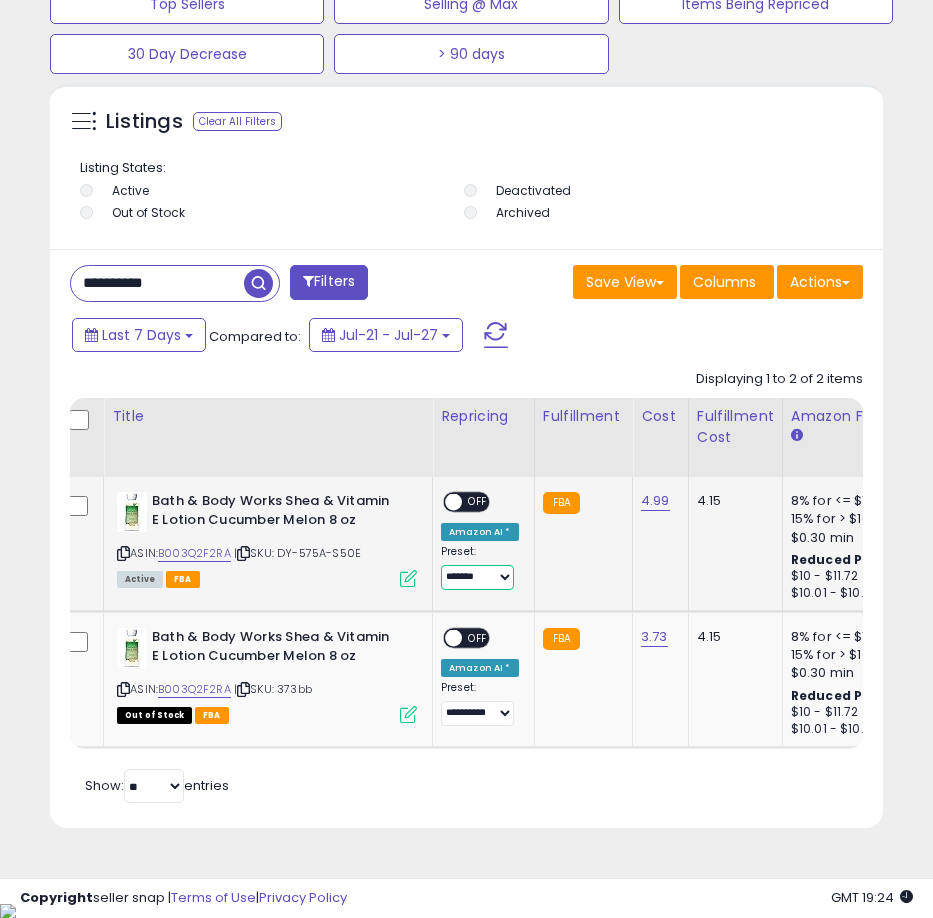 click on "**********" at bounding box center [477, 577] 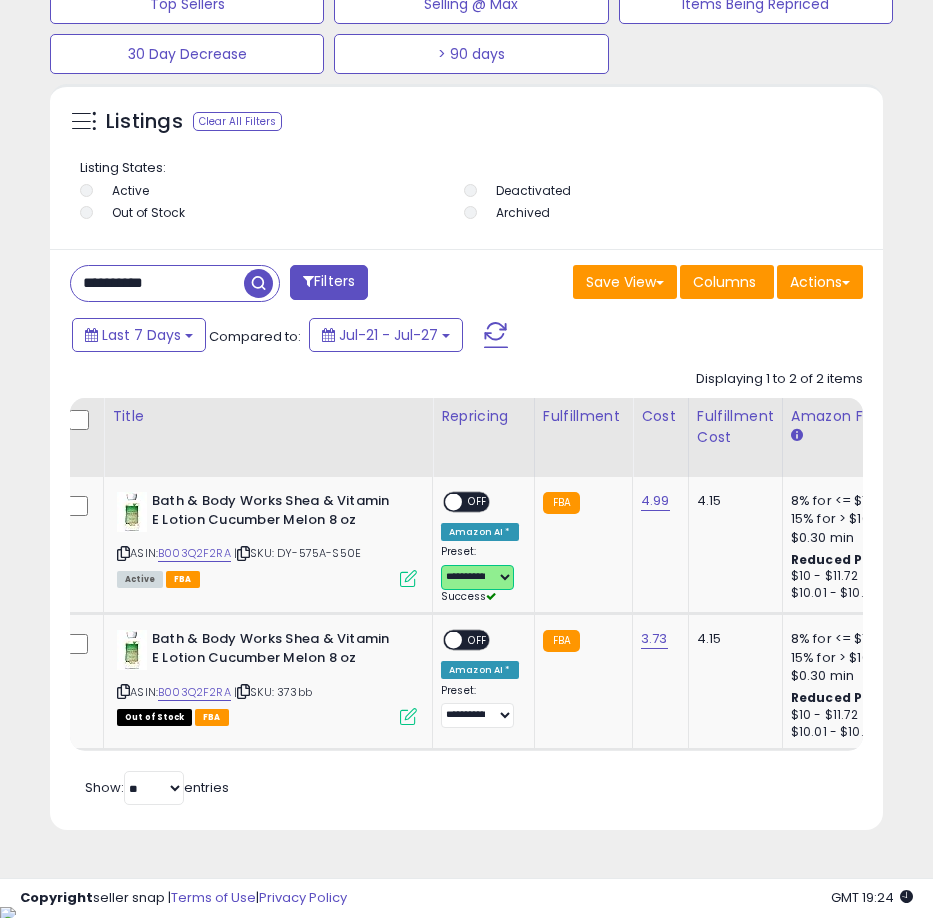 scroll, scrollTop: 0, scrollLeft: 178, axis: horizontal 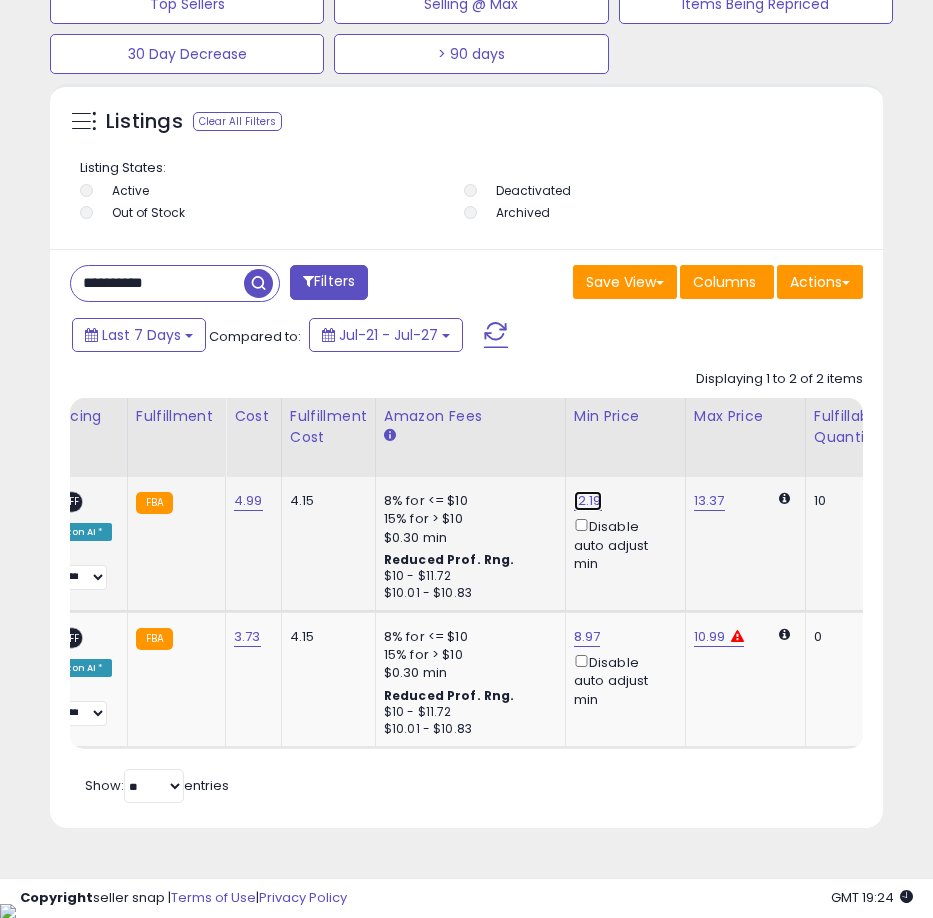 click on "12.19" at bounding box center (588, 501) 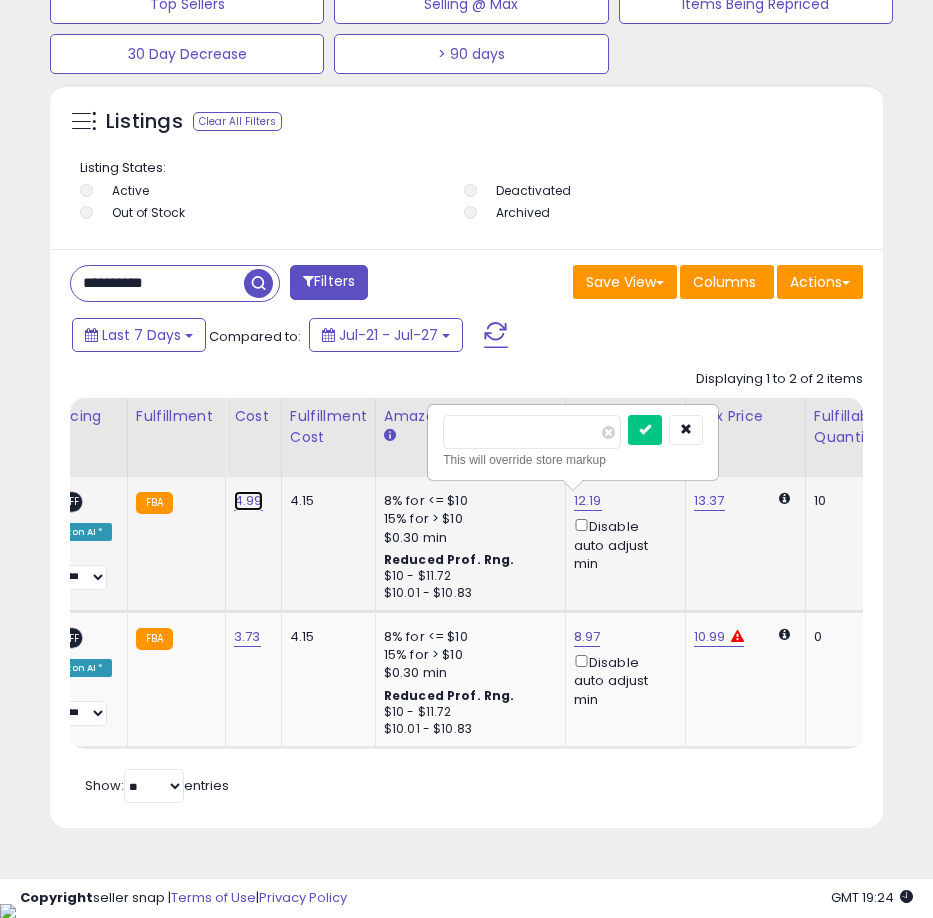 click on "4.99" at bounding box center (248, 501) 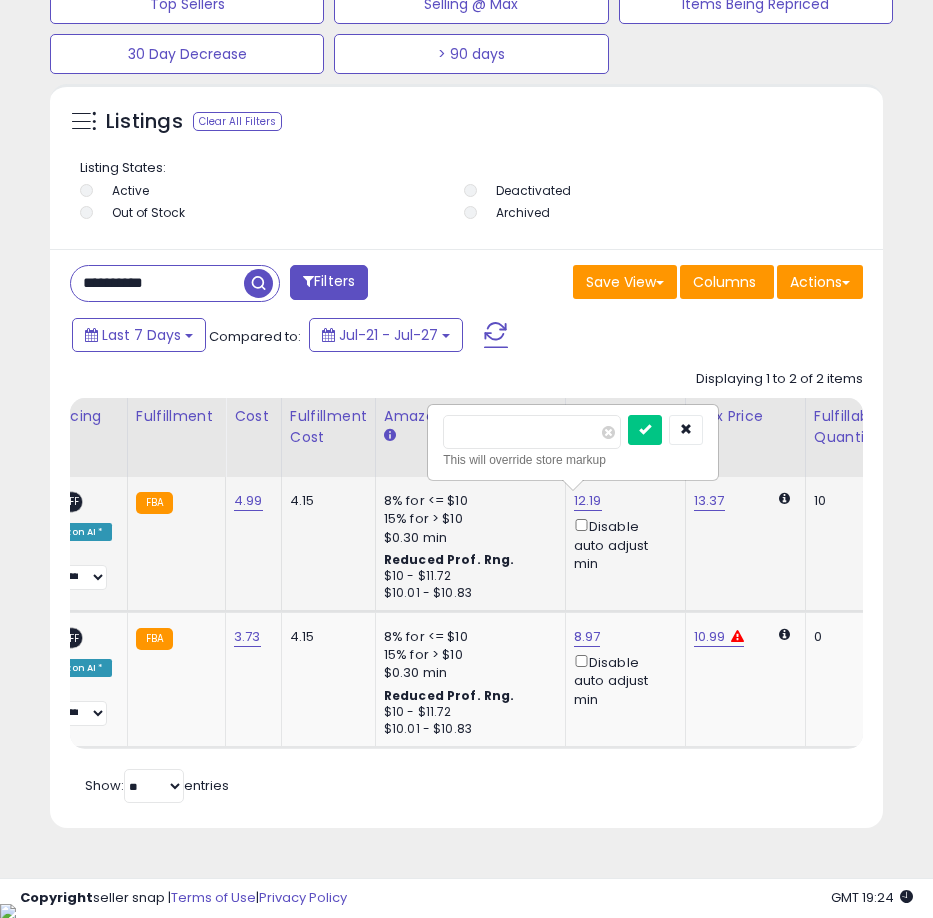 click on "4.99" at bounding box center [248, 501] 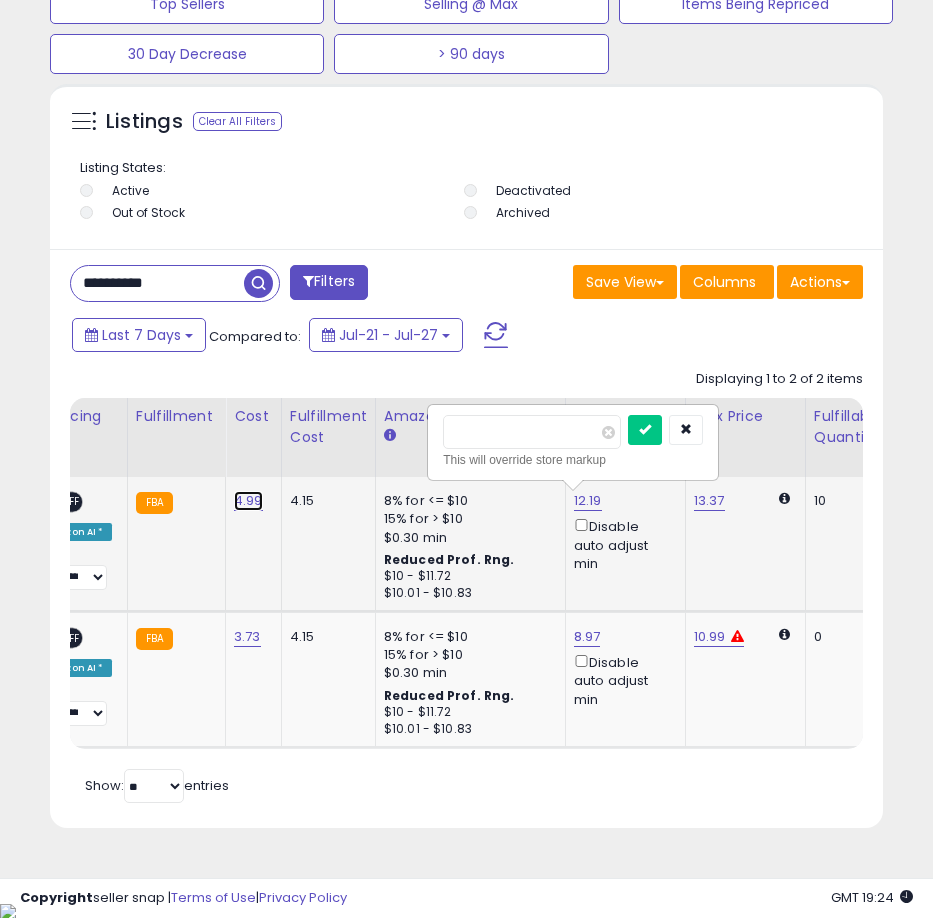 click on "4.99" at bounding box center (248, 501) 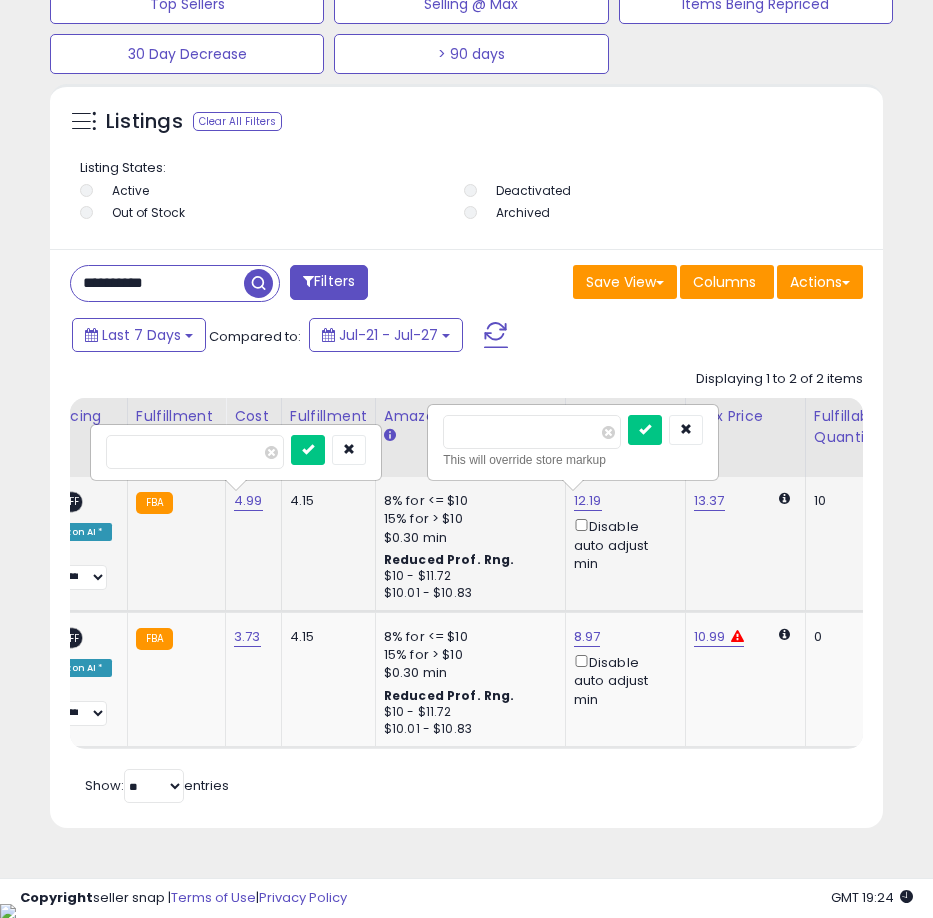 click on "****" at bounding box center (195, 452) 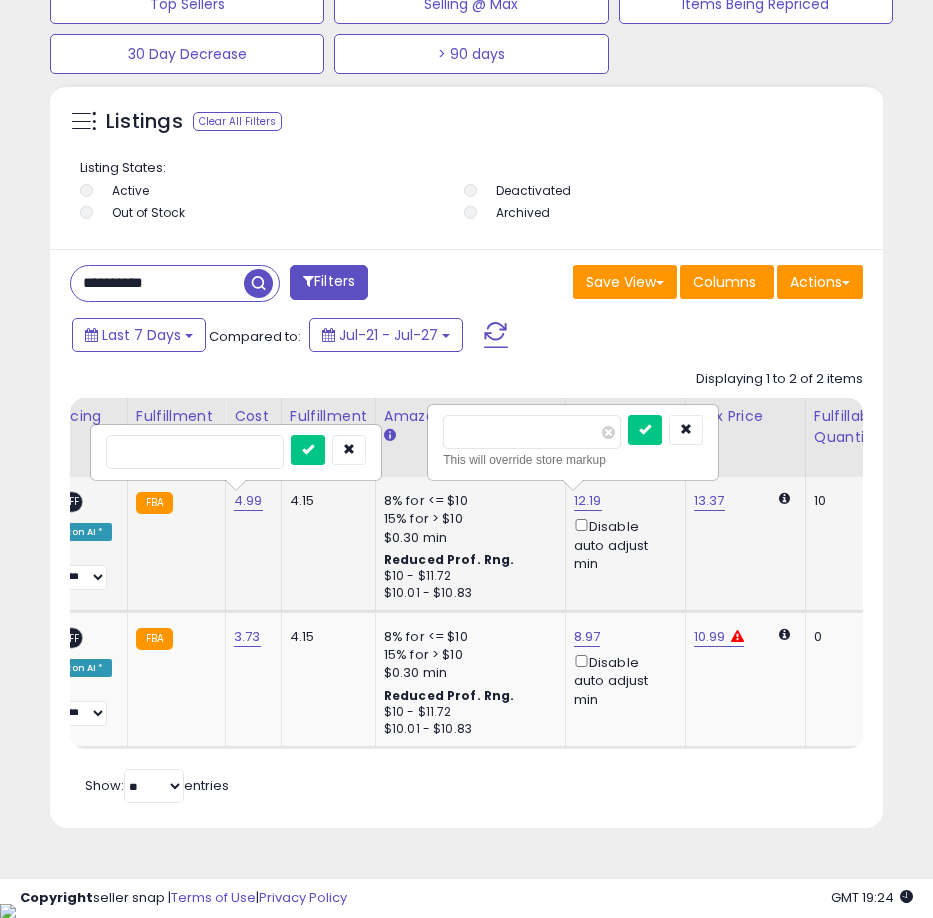type on "*" 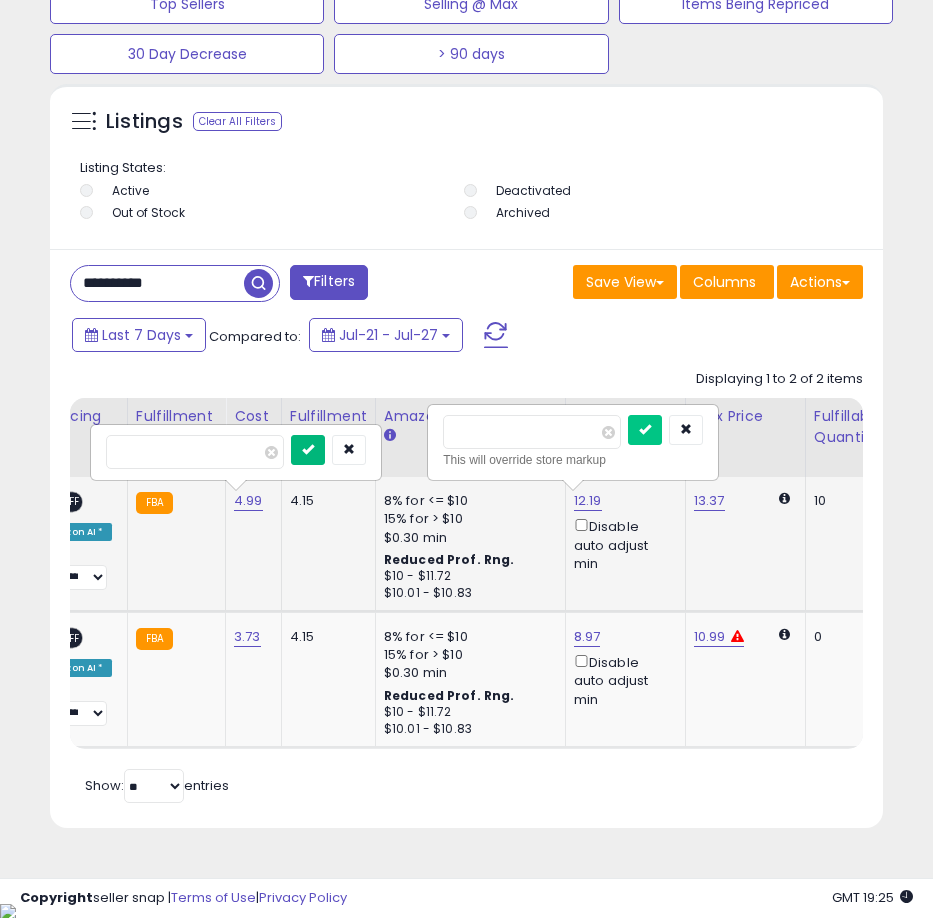 type on "****" 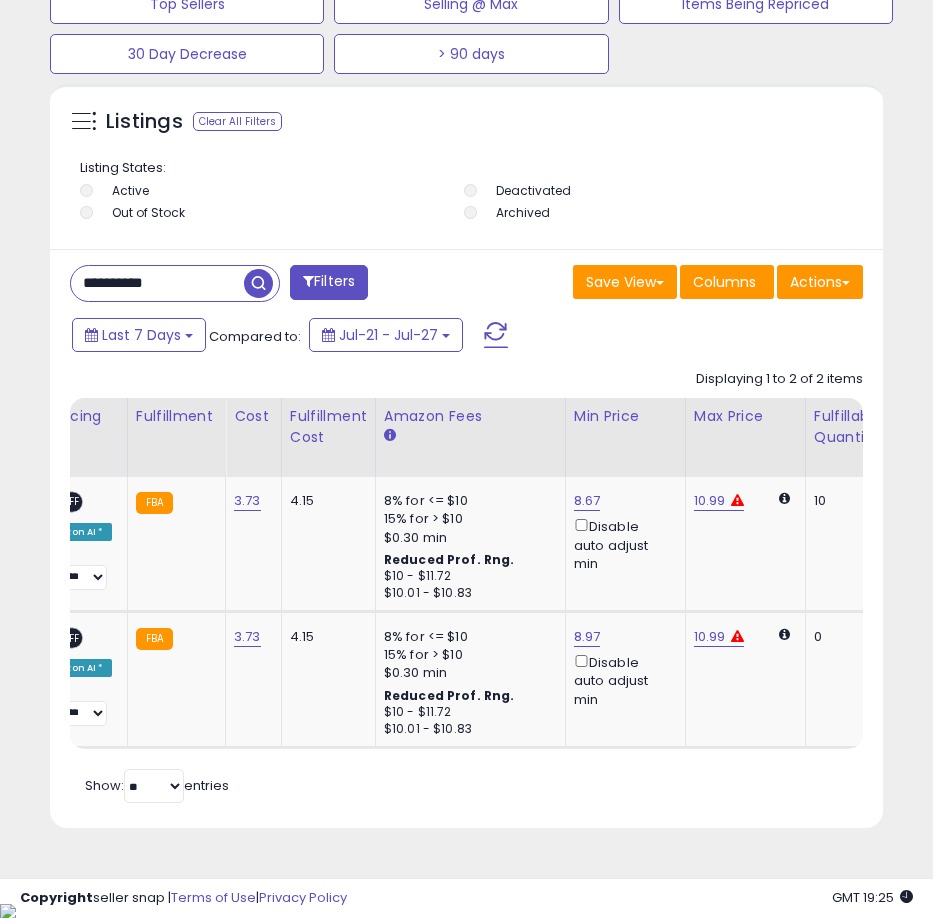 click on "Retrieving listings data..
Displaying 1 to 2 of 2 items
Title
Repricing" at bounding box center [466, 584] 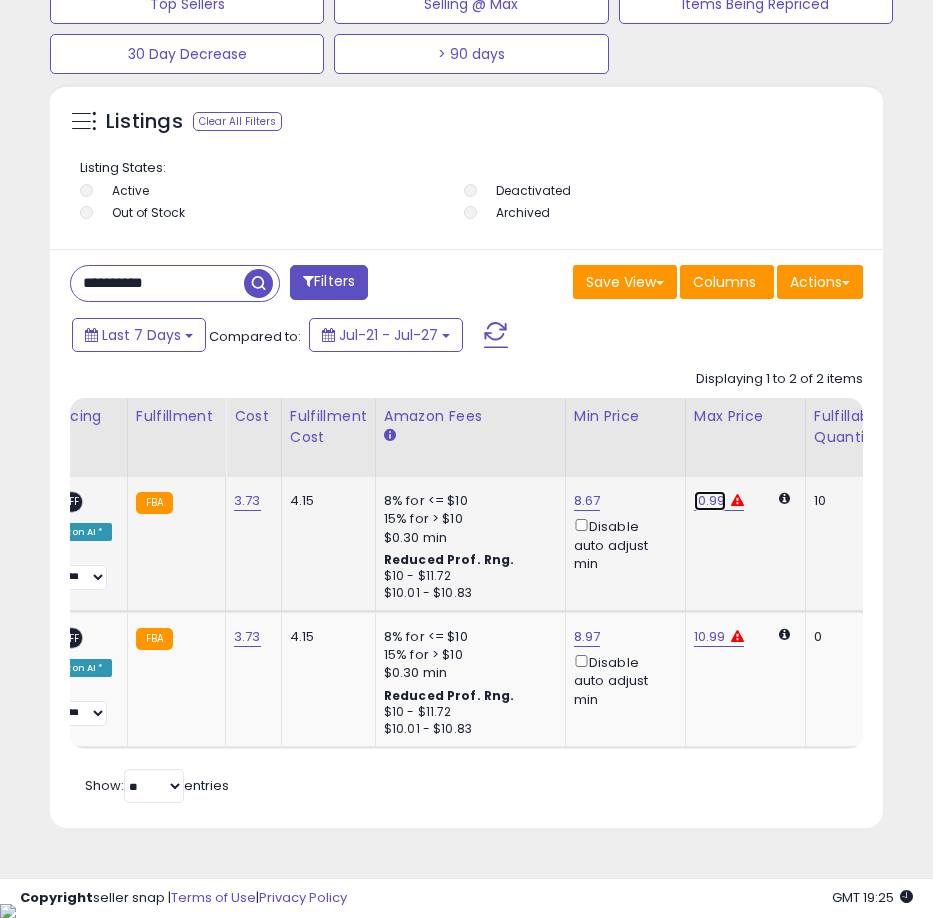 click on "10.99" at bounding box center (710, 501) 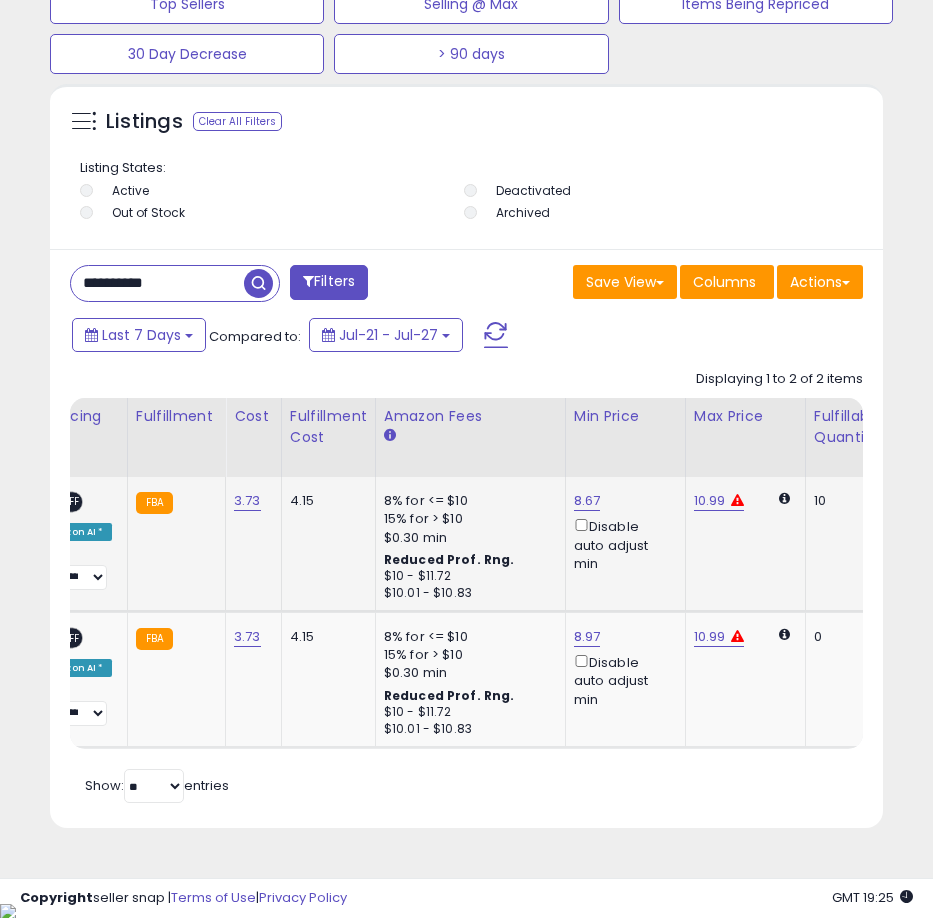 scroll, scrollTop: 0, scrollLeft: 433, axis: horizontal 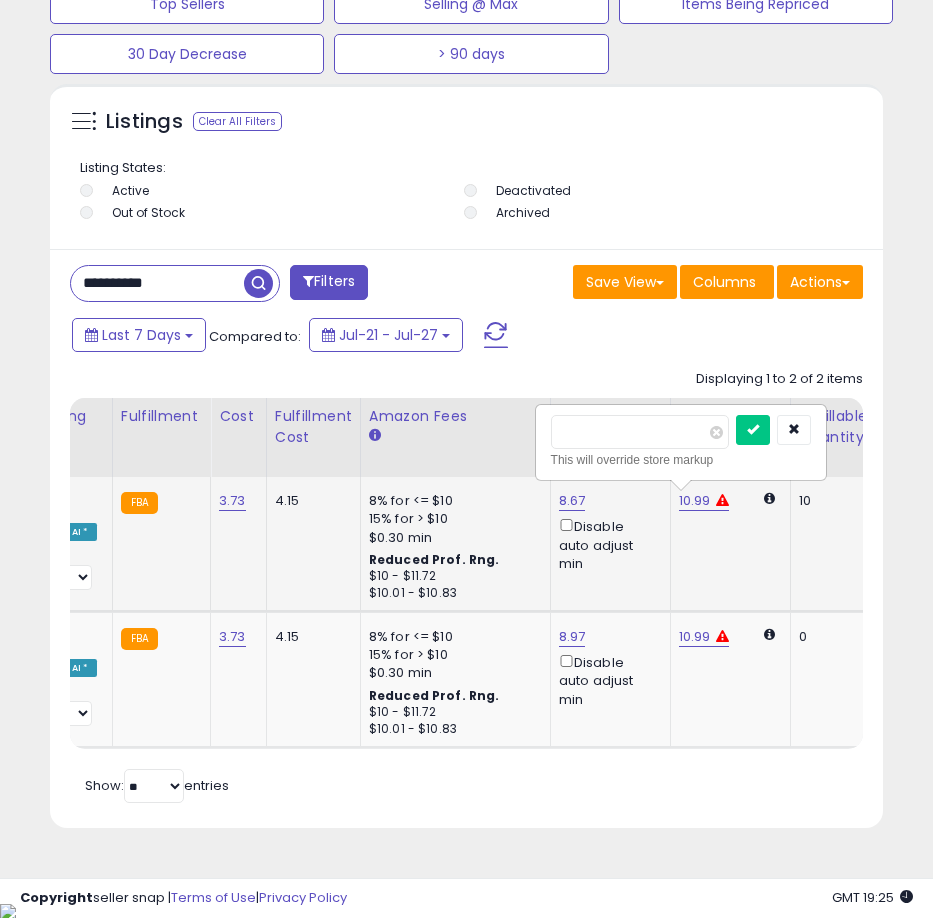 click on "*****" at bounding box center (640, 432) 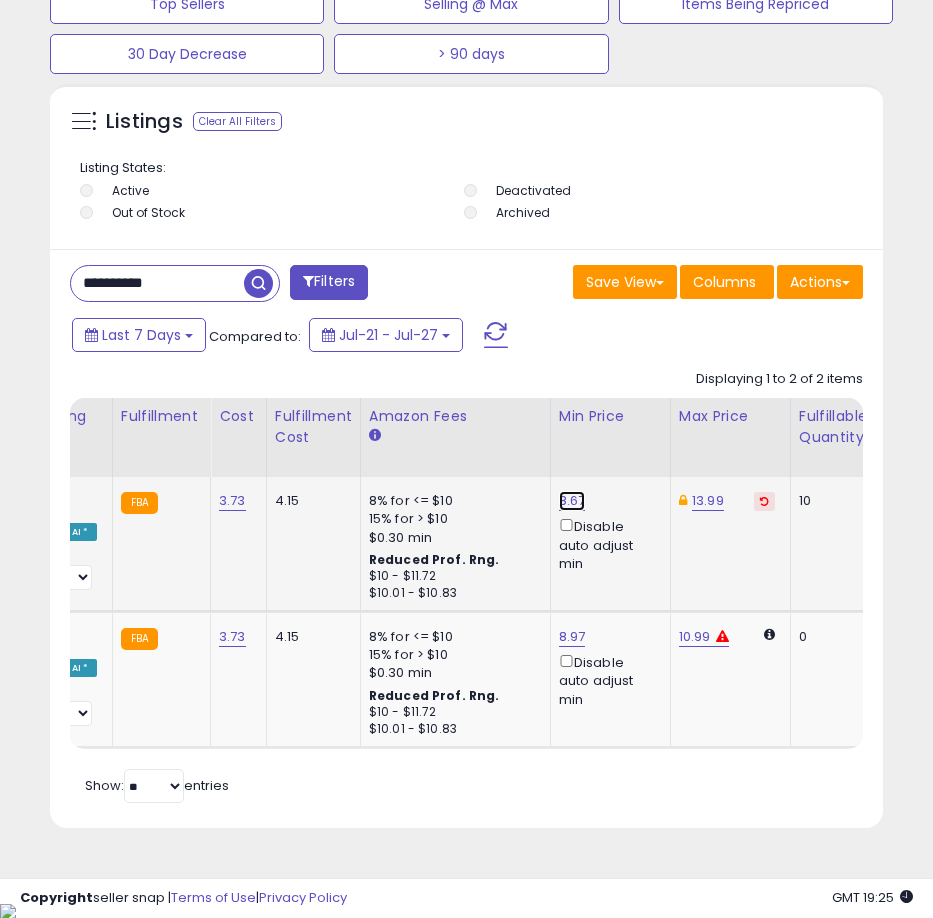 click on "8.67" at bounding box center [572, 501] 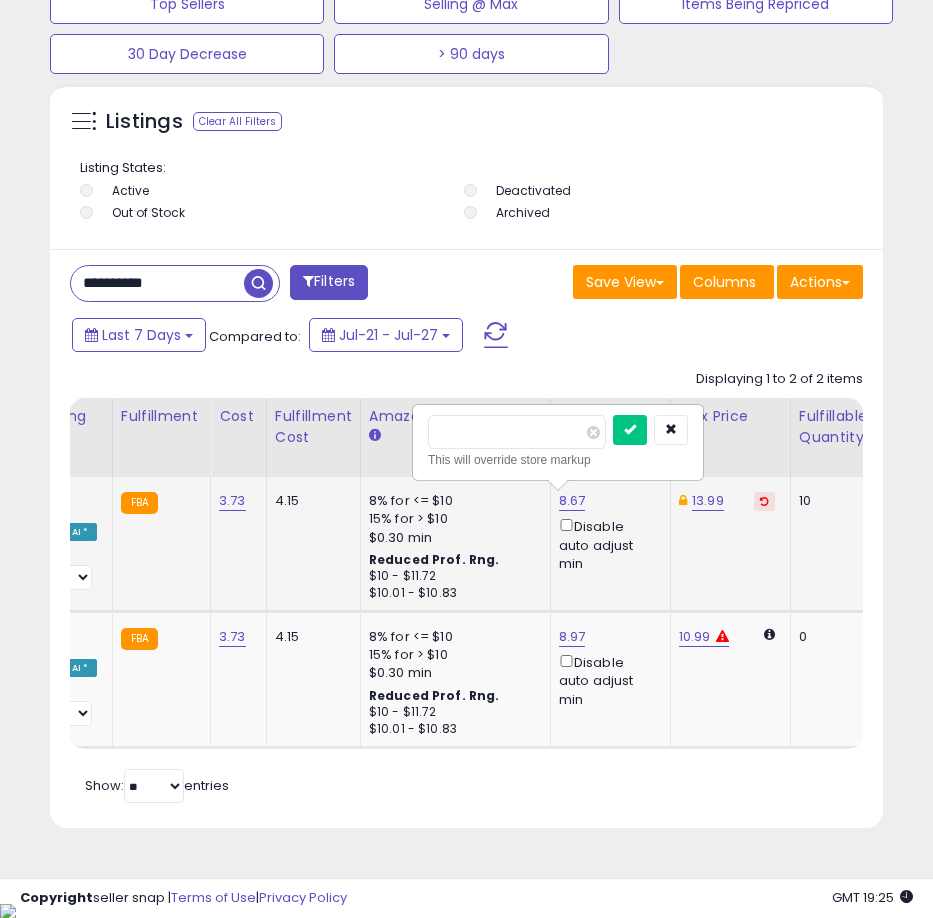 type on "****" 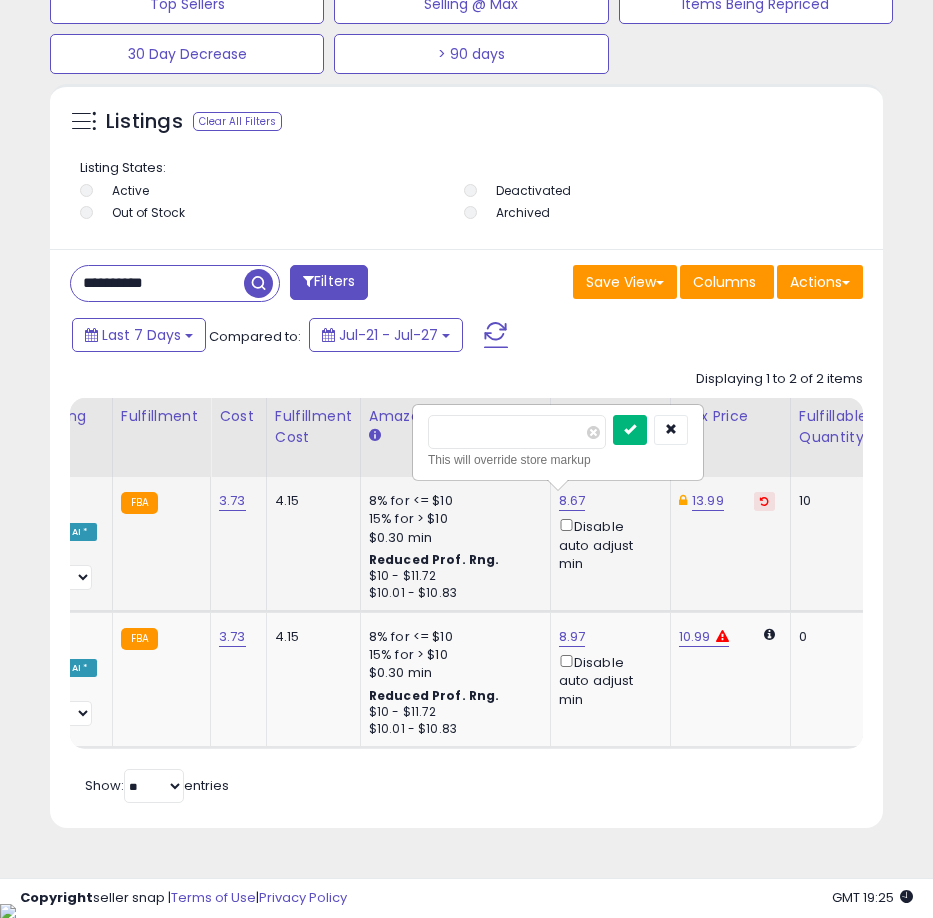 click at bounding box center (630, 429) 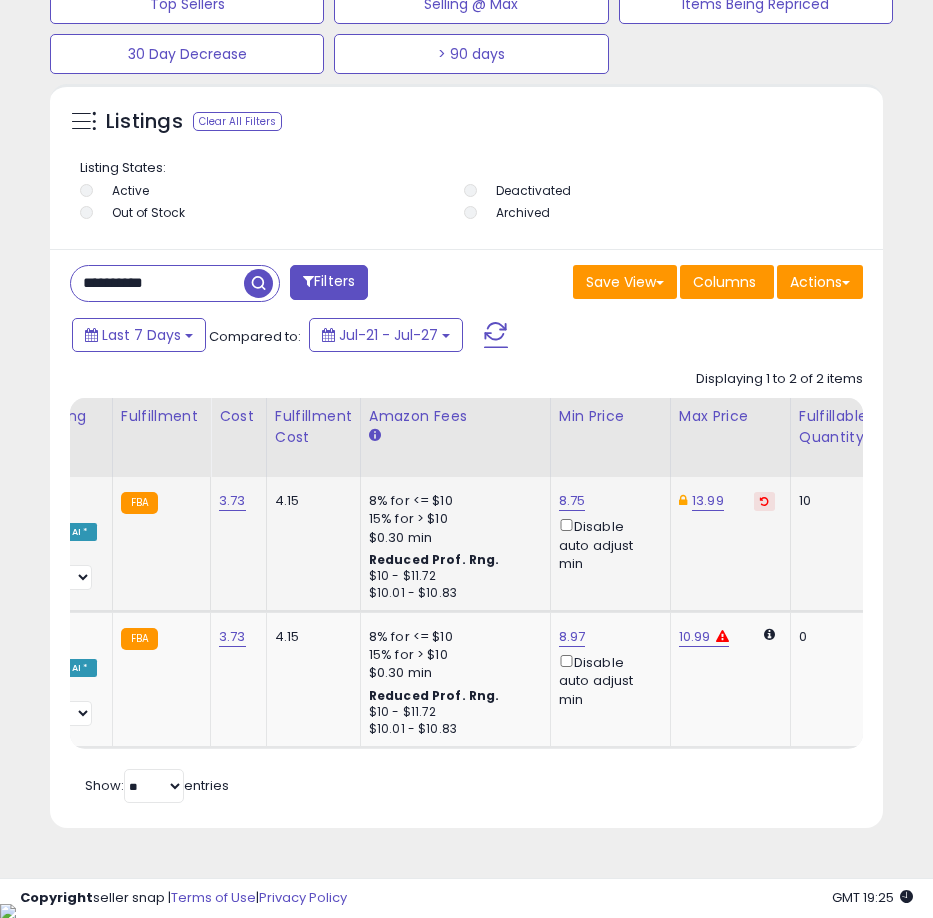 scroll, scrollTop: 0, scrollLeft: 58, axis: horizontal 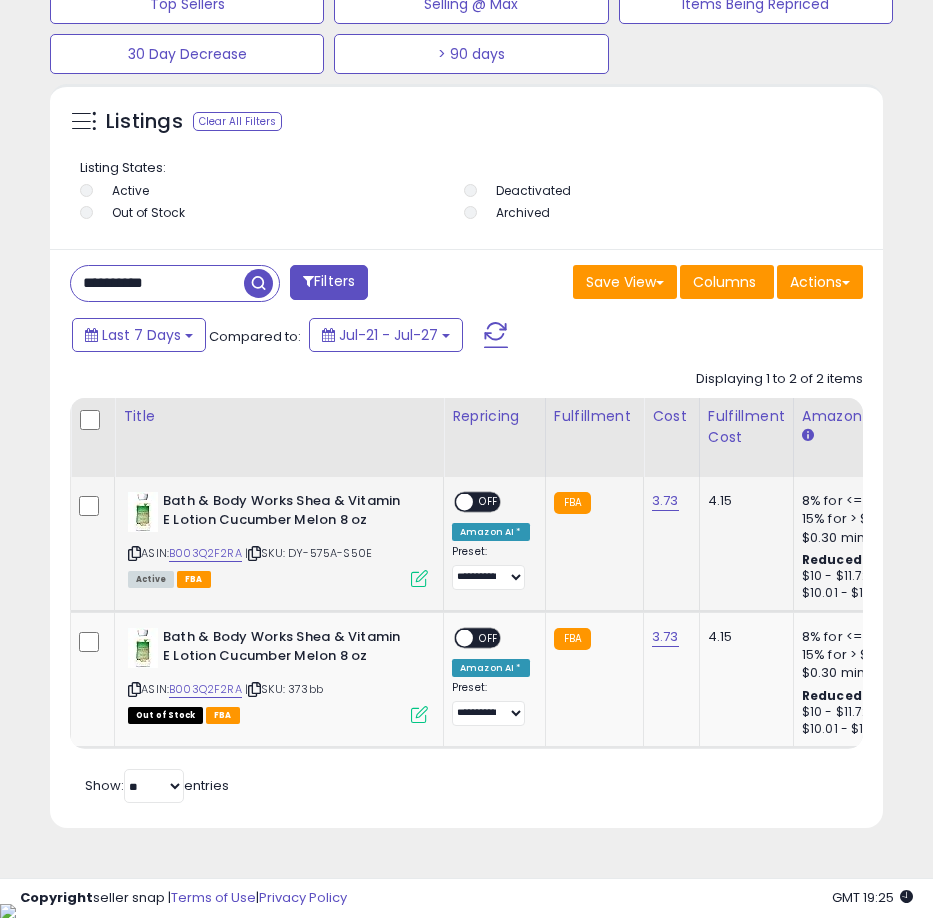 click on "OFF" at bounding box center [489, 502] 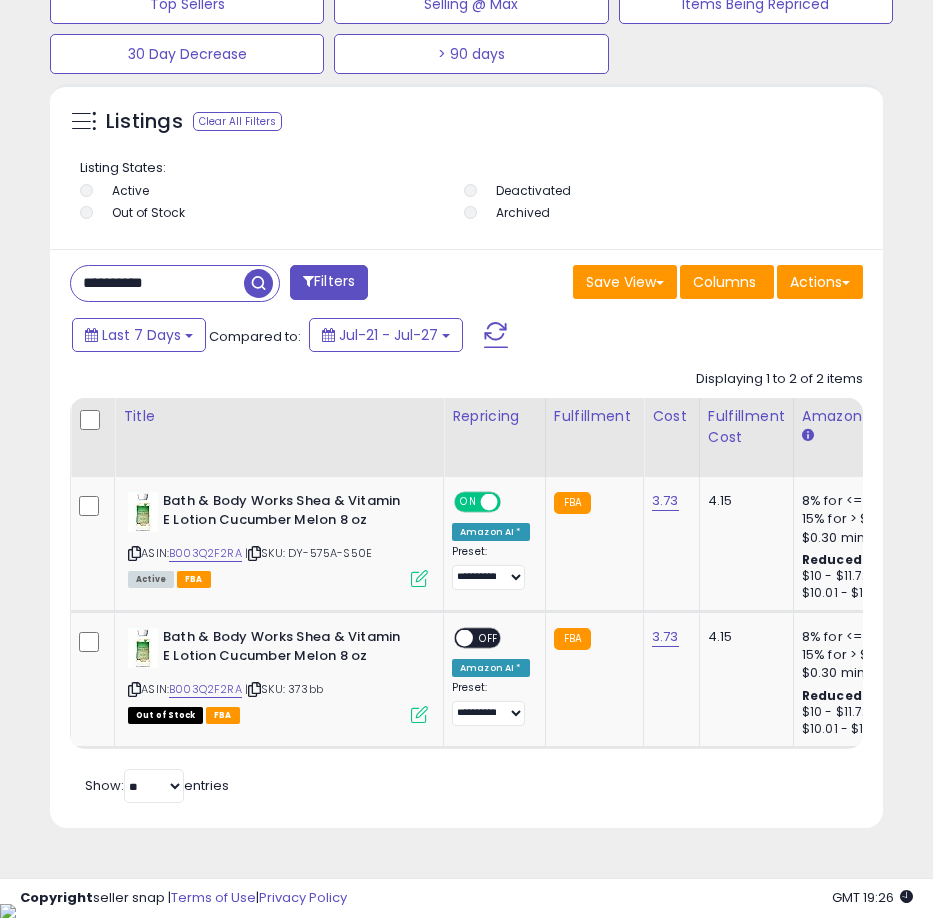 click on "**********" at bounding box center (157, 283) 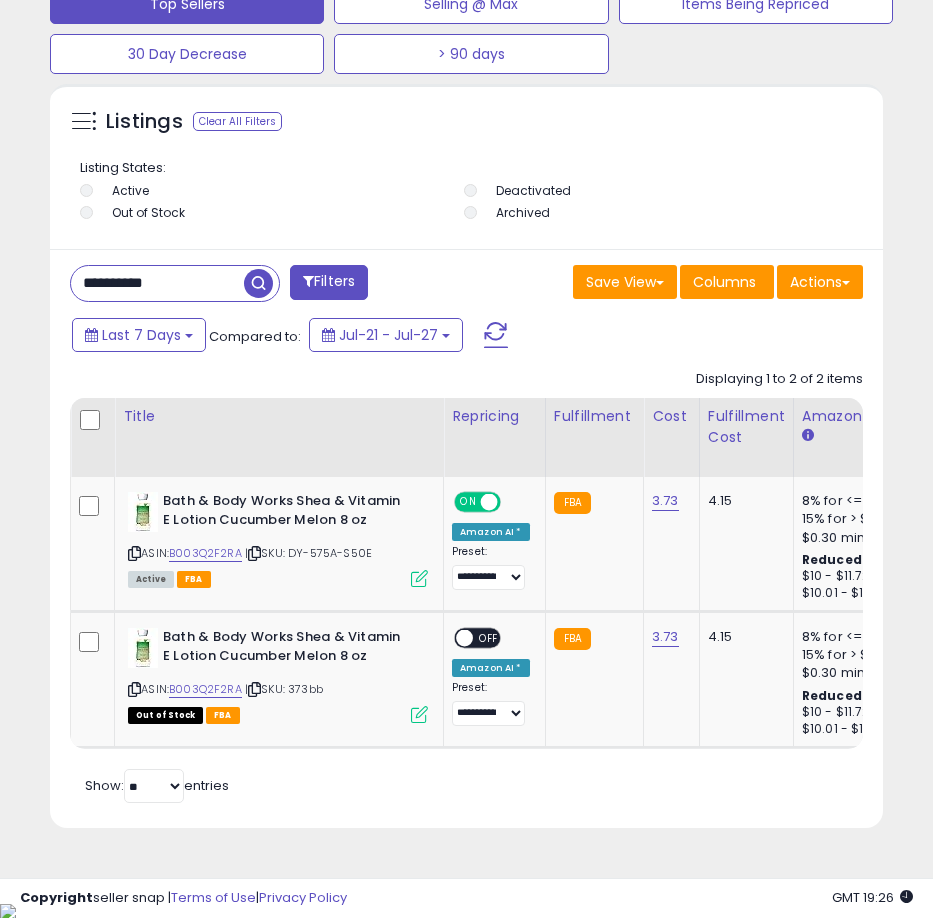 click at bounding box center (258, 283) 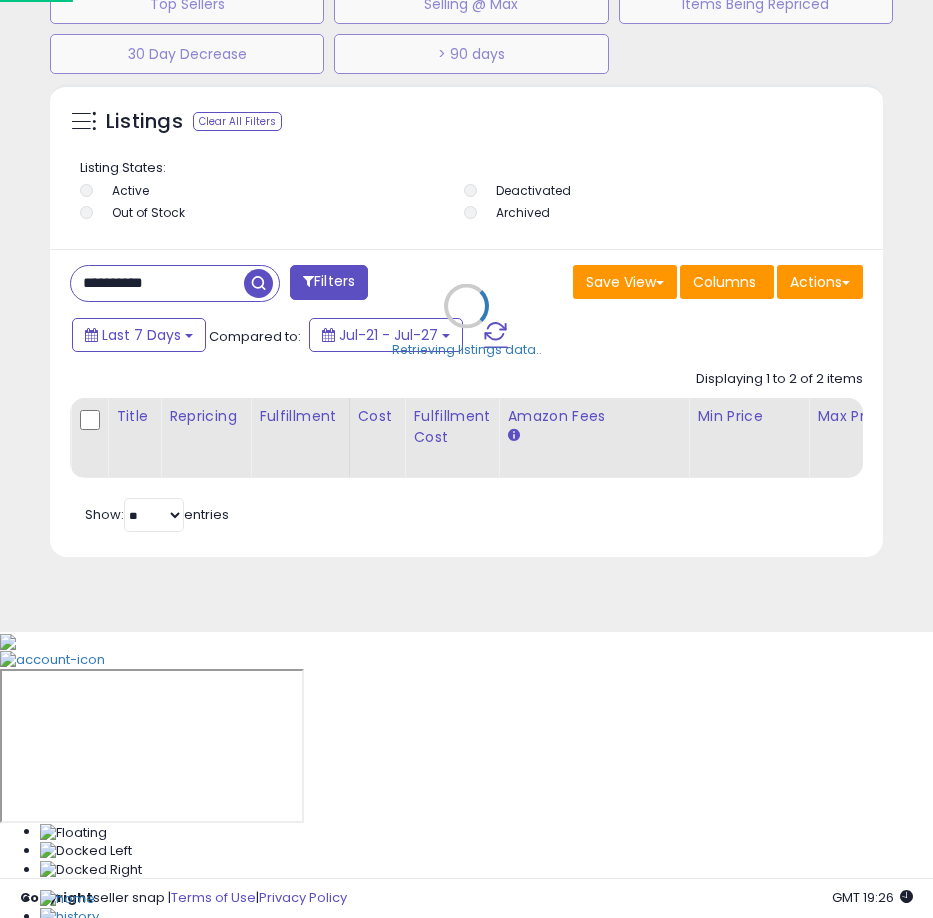 scroll, scrollTop: 999610, scrollLeft: 999162, axis: both 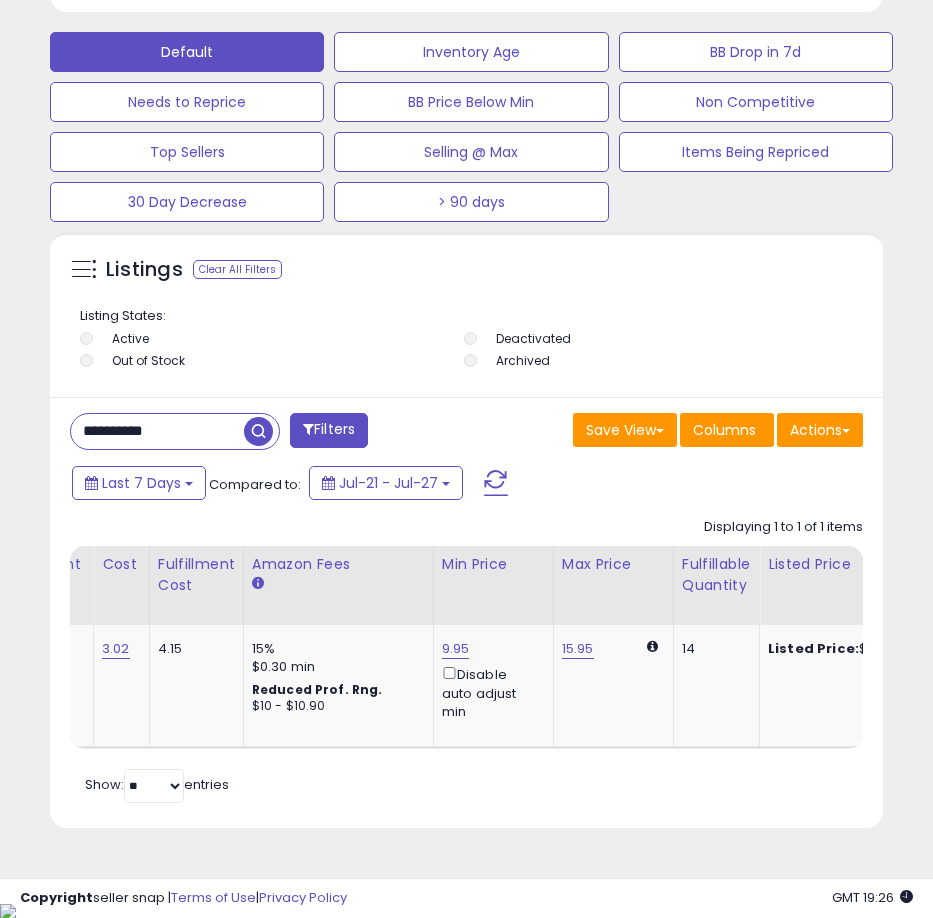 click on "**********" at bounding box center [157, 431] 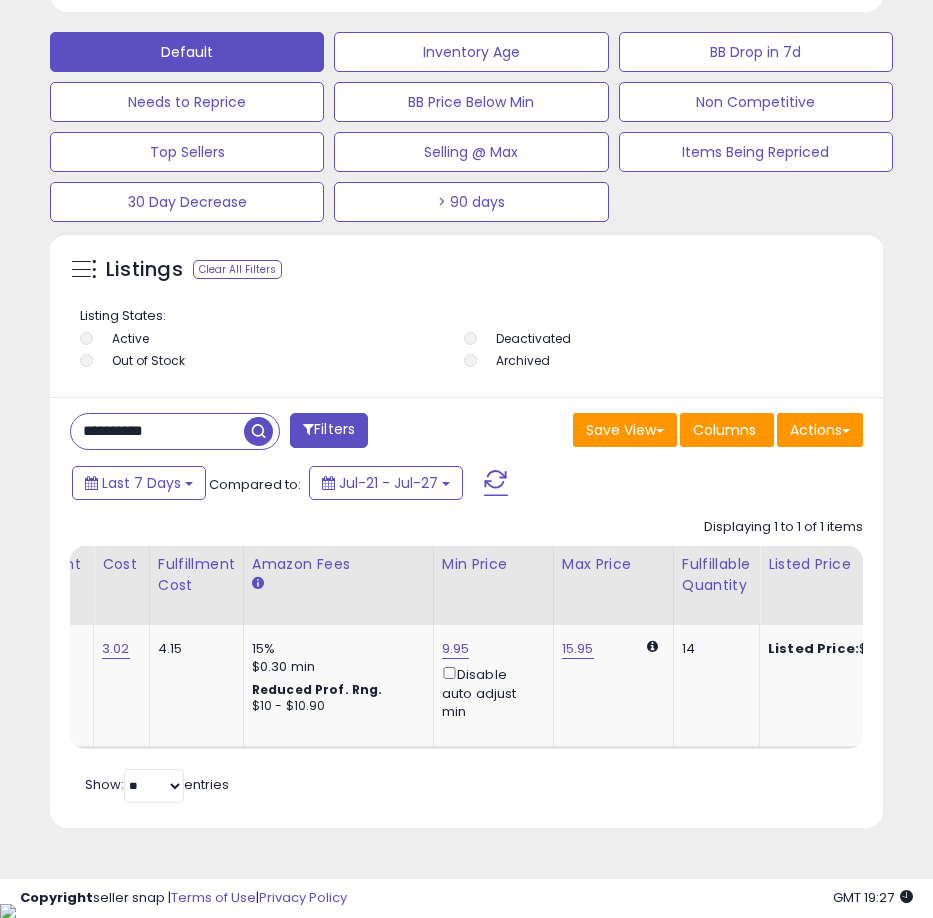 click on "**********" at bounding box center (157, 431) 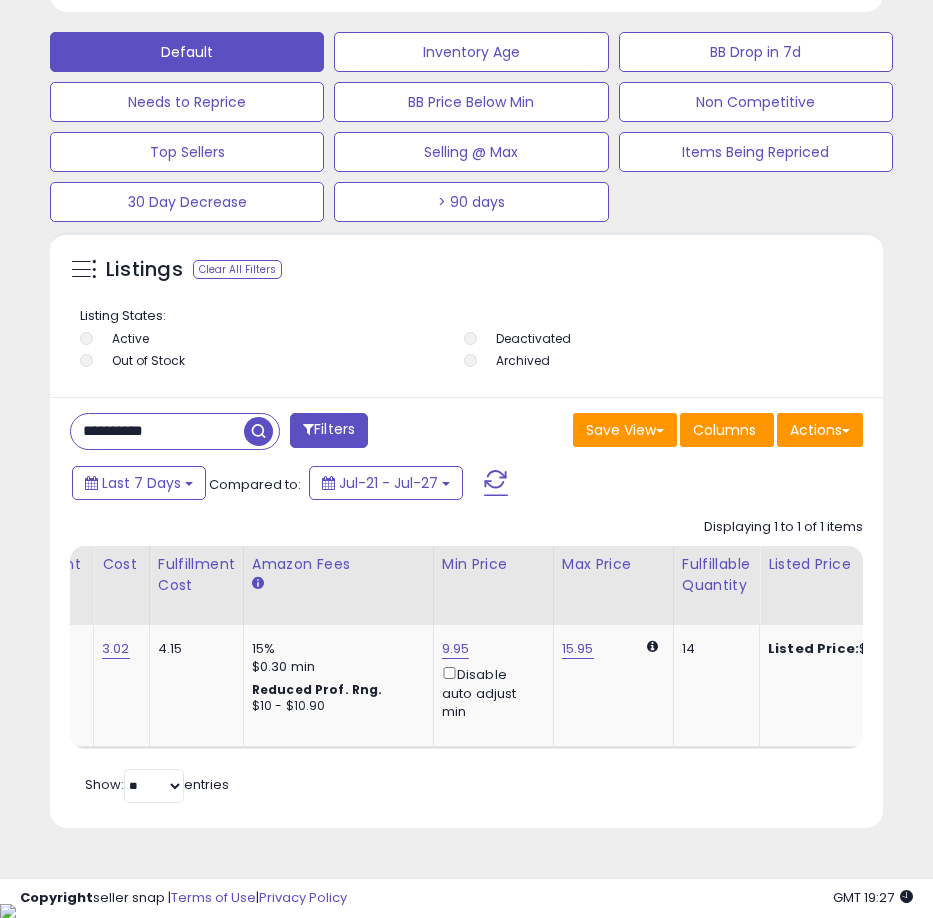 paste 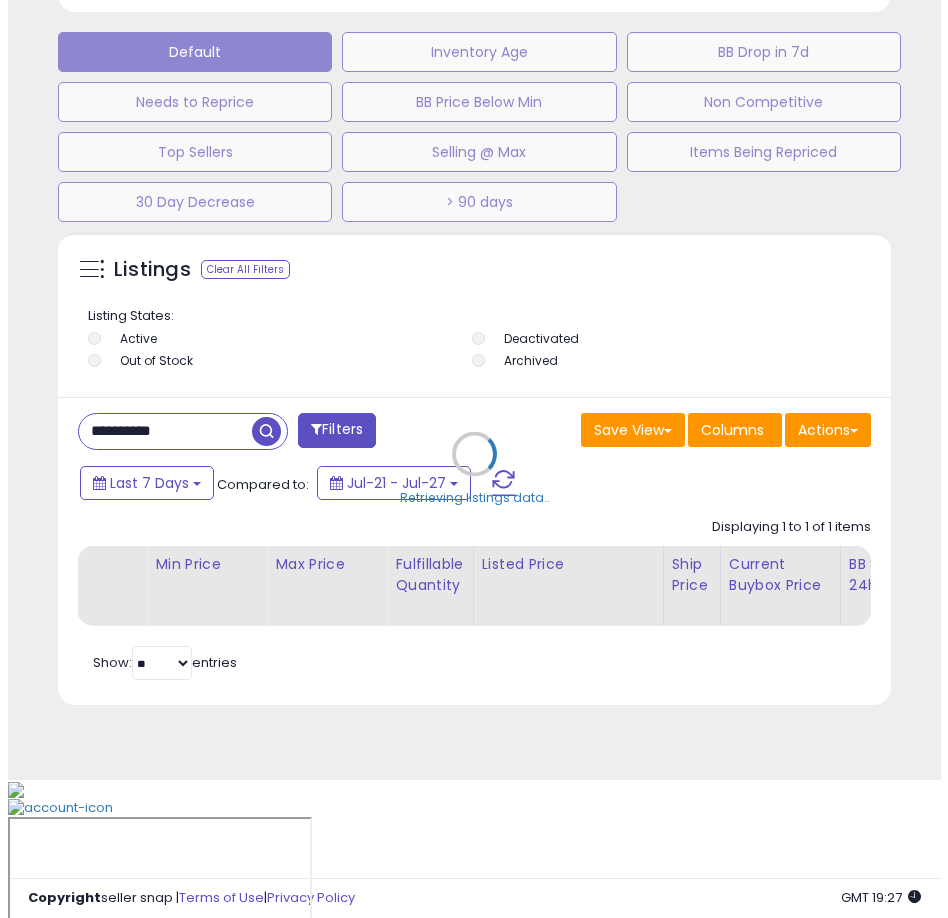 scroll, scrollTop: 1166, scrollLeft: 0, axis: vertical 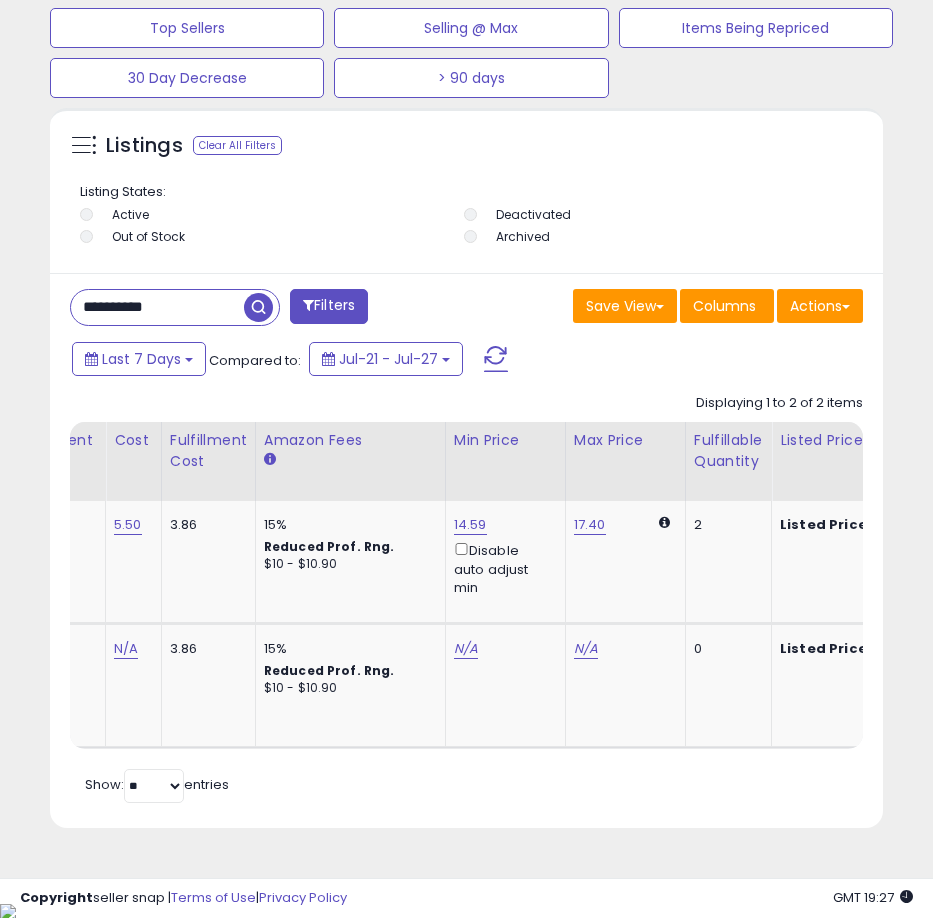 click on "**********" at bounding box center (157, 307) 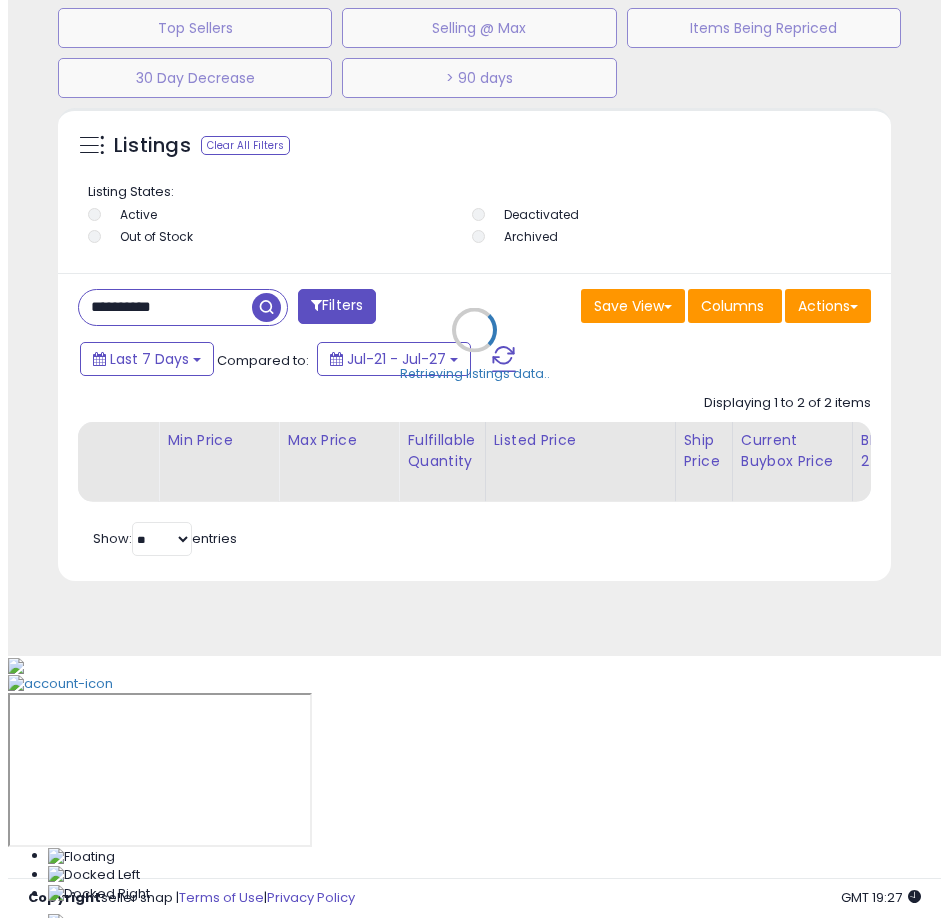 scroll, scrollTop: 1166, scrollLeft: 0, axis: vertical 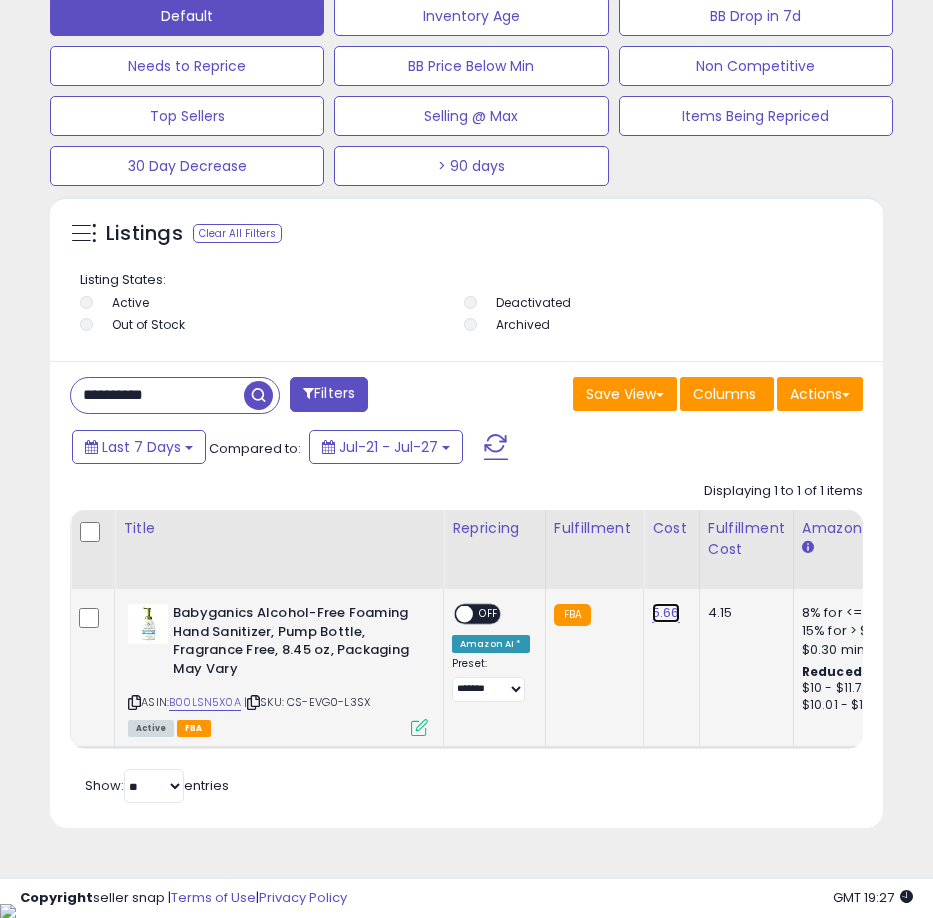 click on "5.66" at bounding box center [666, 613] 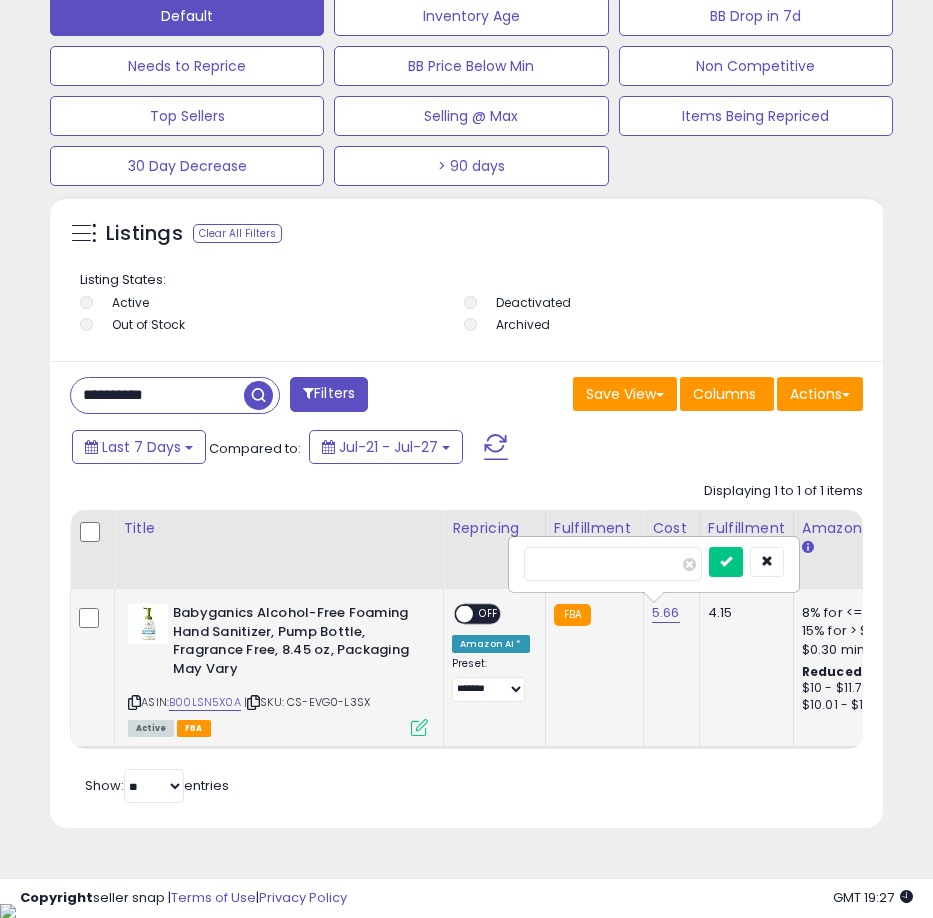 click on "****" at bounding box center [613, 564] 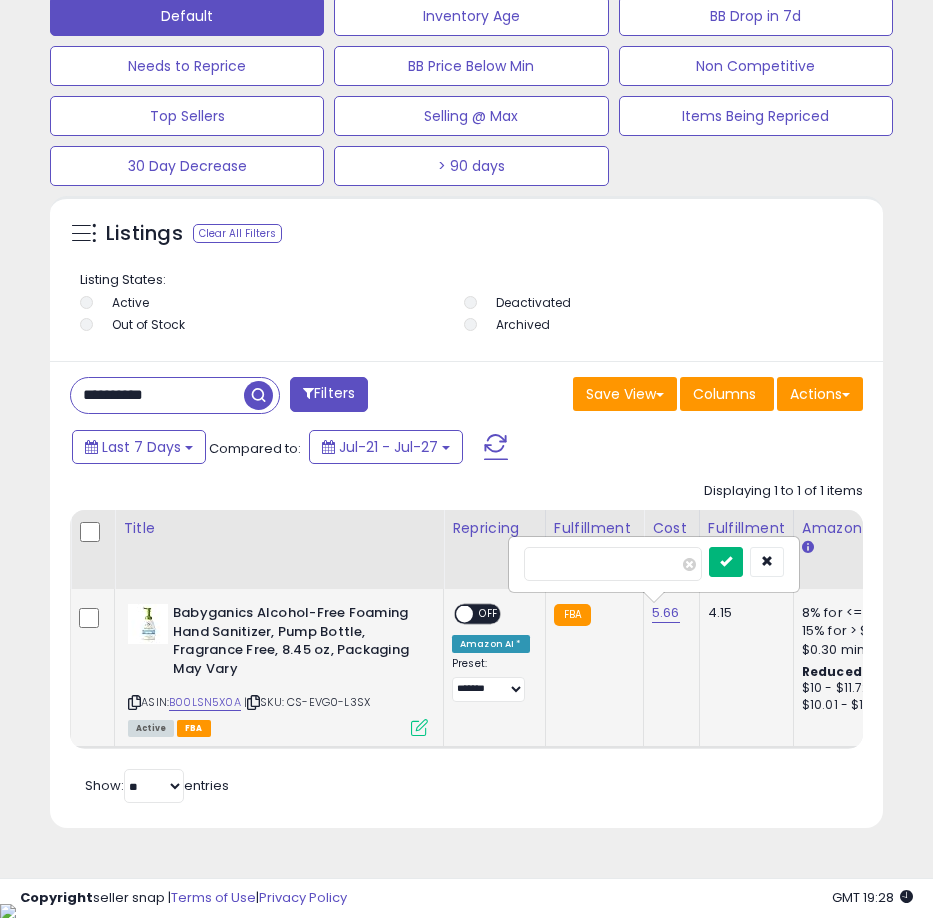 type on "****" 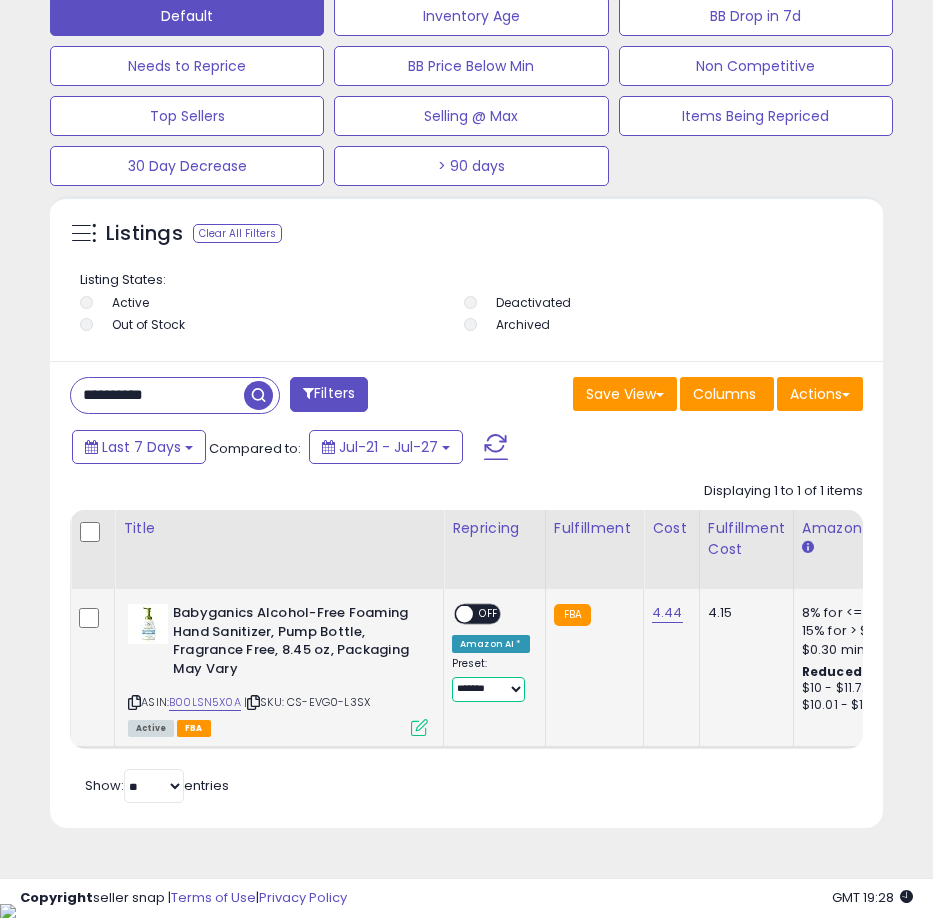 click on "**********" at bounding box center (488, 689) 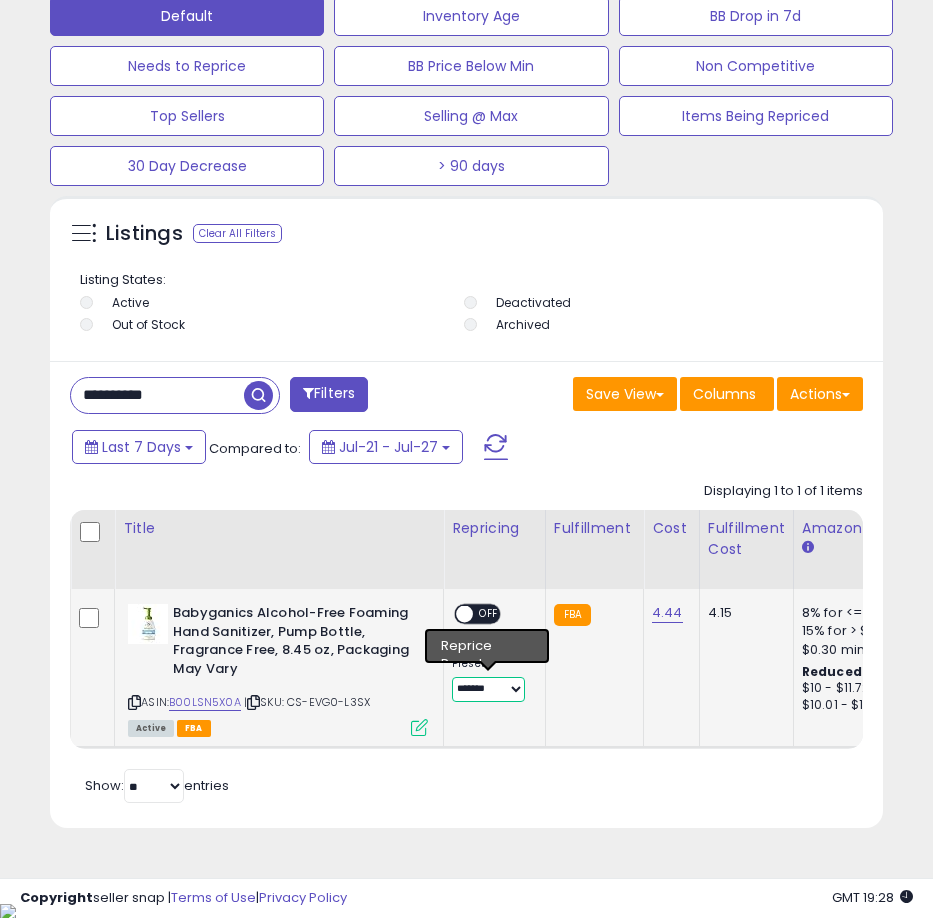 select on "**********" 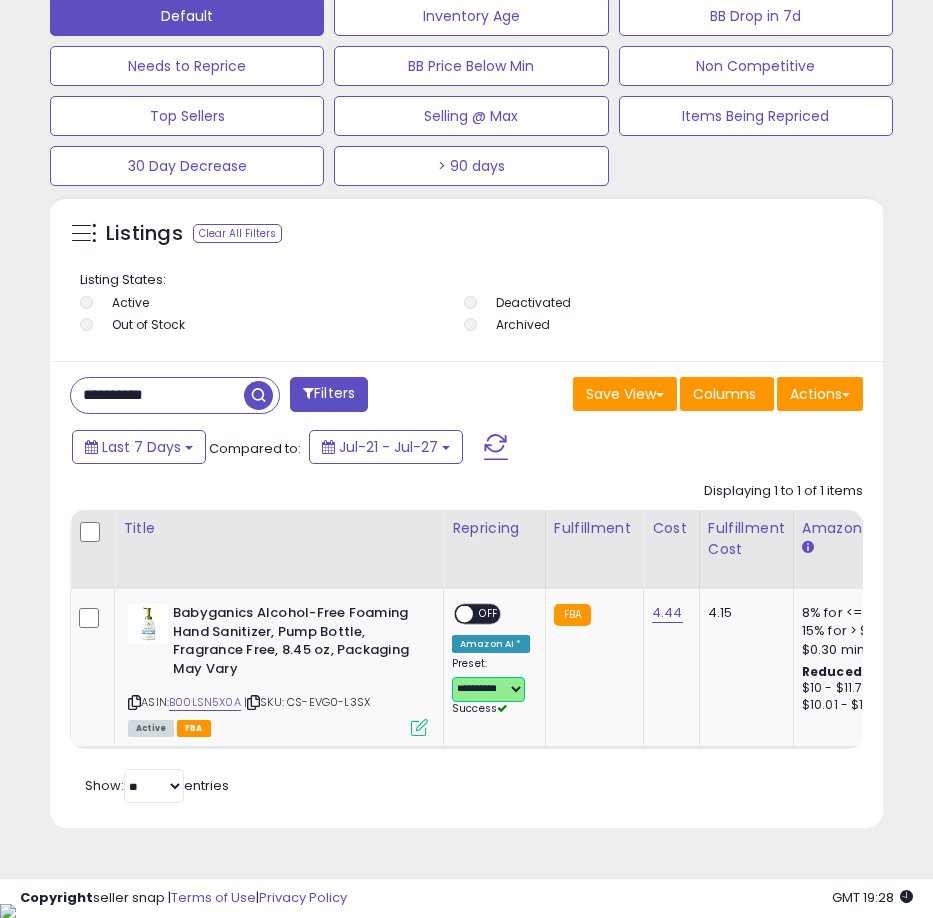 scroll, scrollTop: 0, scrollLeft: 280, axis: horizontal 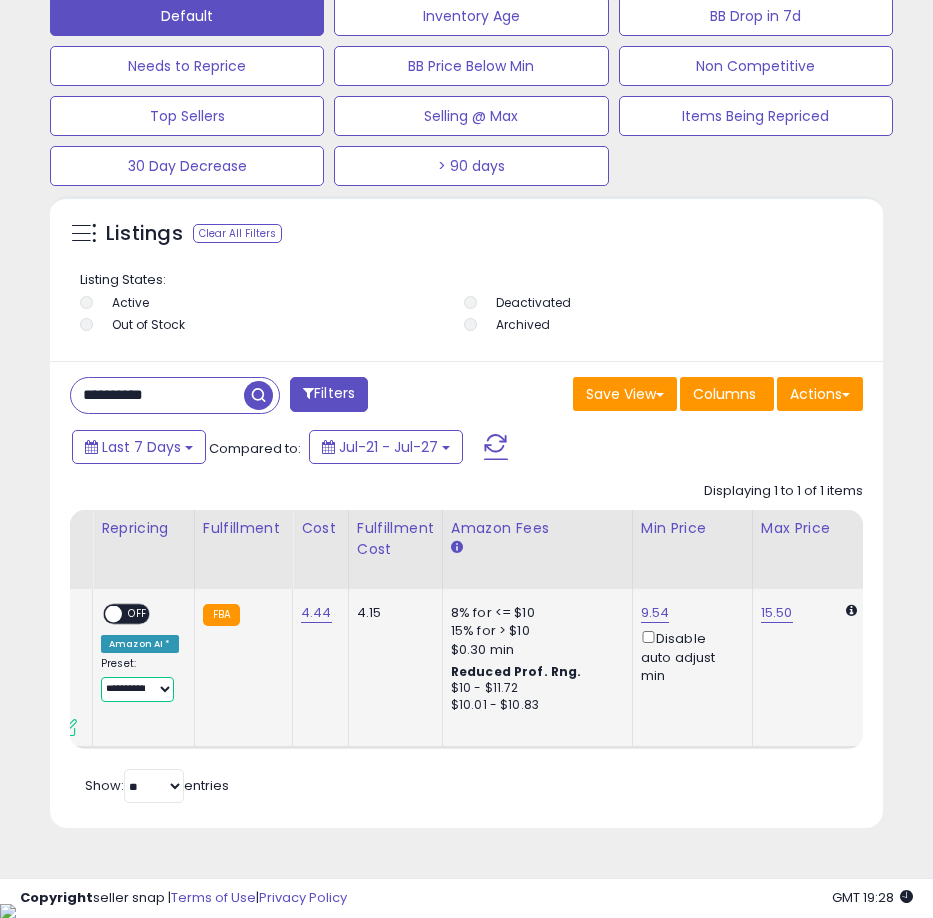 click on "9.54" at bounding box center [655, 613] 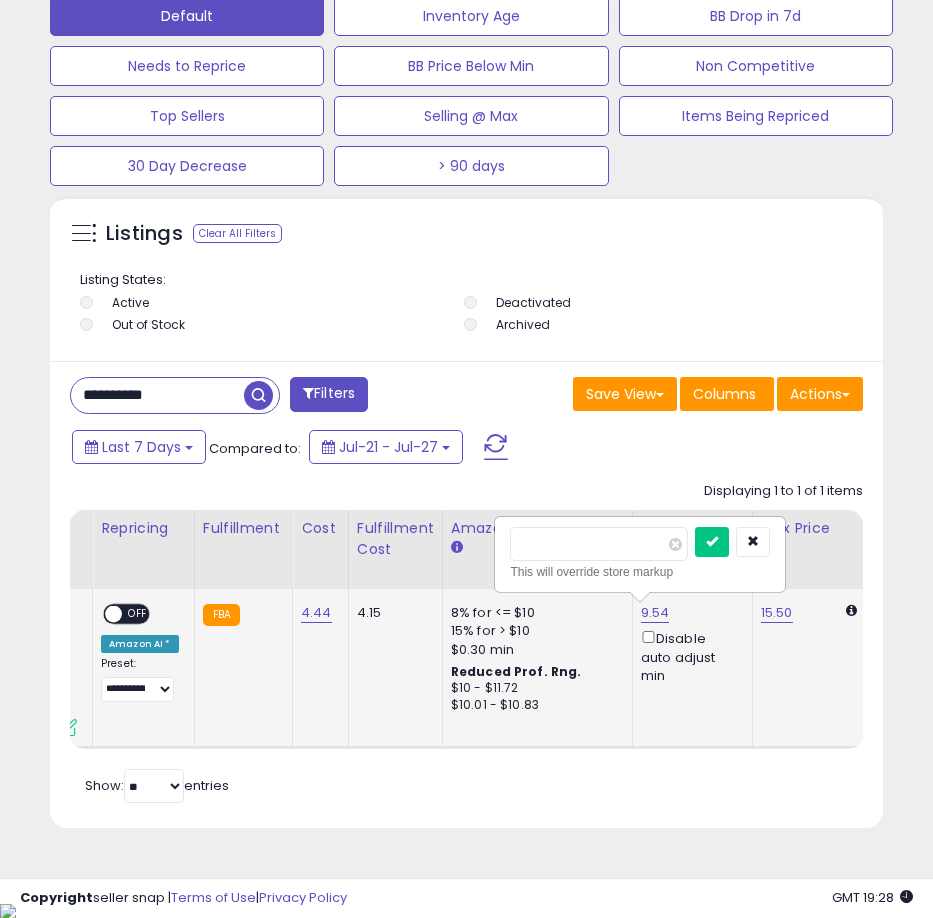 click on "9.54" at bounding box center [655, 613] 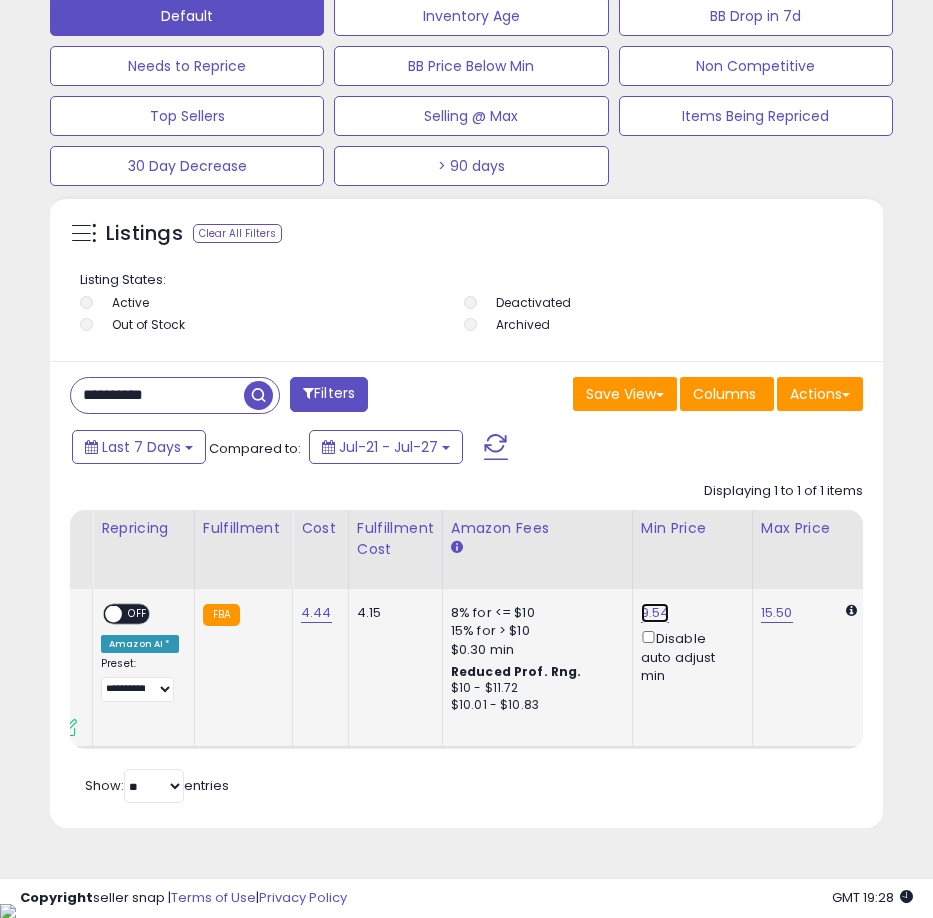click on "9.54" at bounding box center [655, 613] 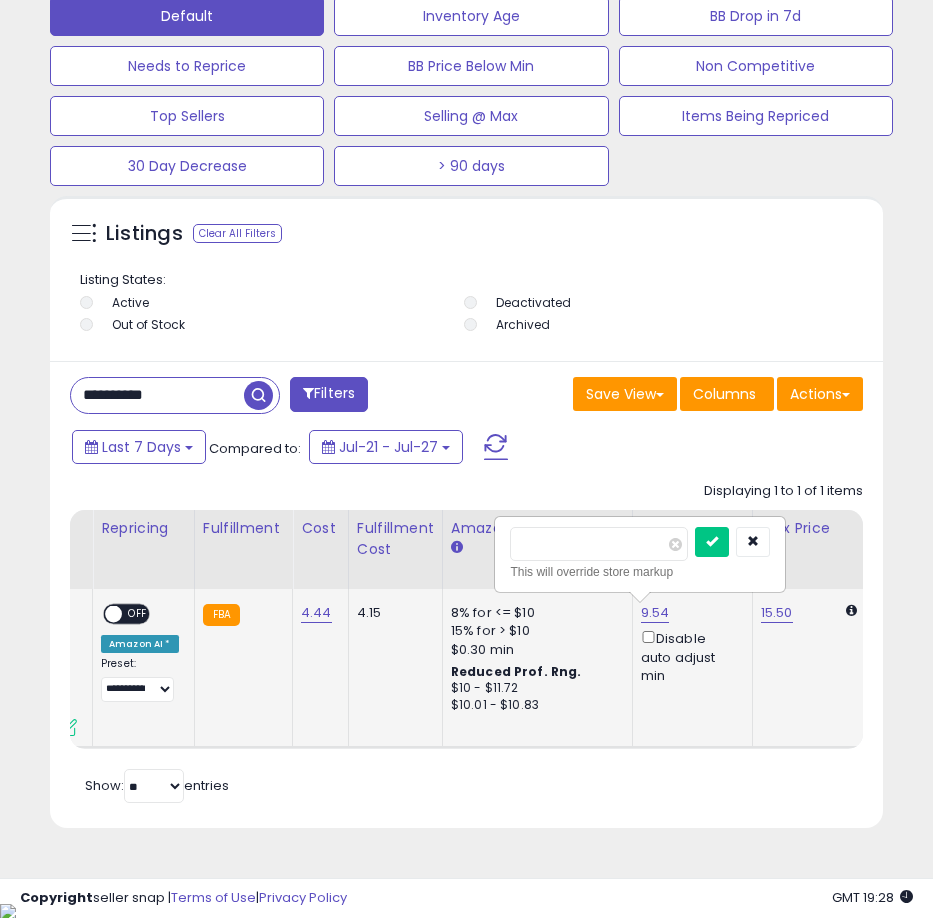 click on "****" at bounding box center (599, 544) 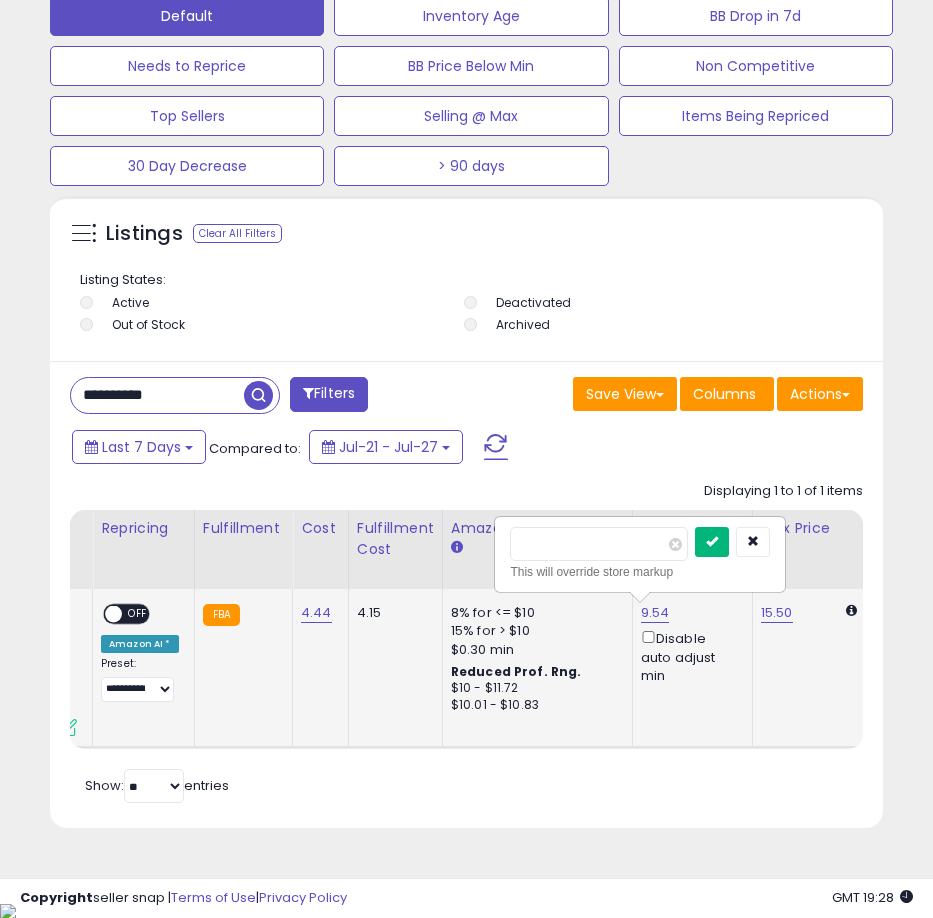 type on "****" 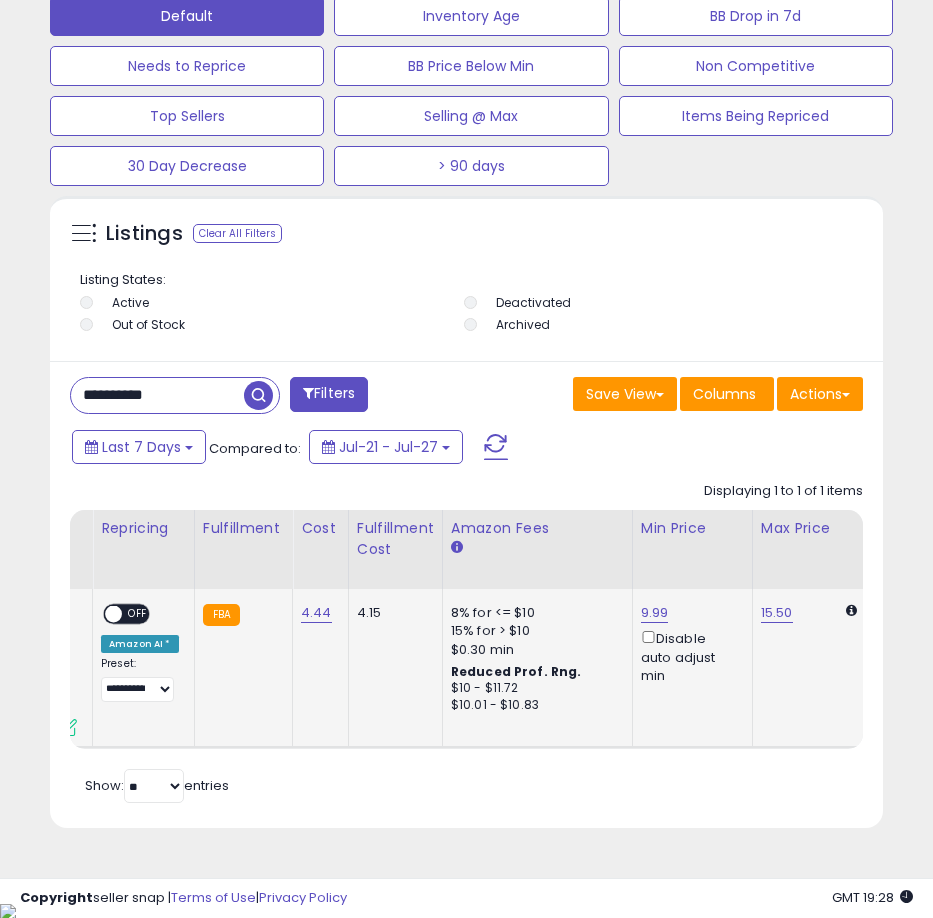click on "OFF" at bounding box center (138, 614) 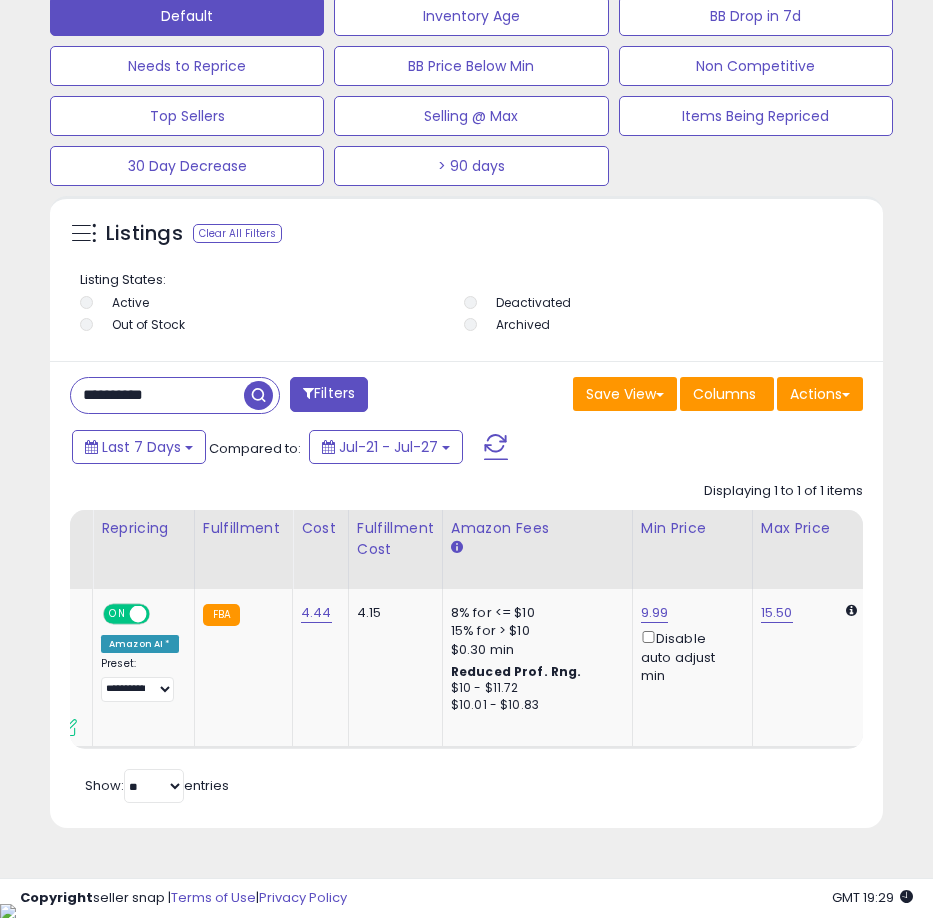 click on "**********" at bounding box center [157, 395] 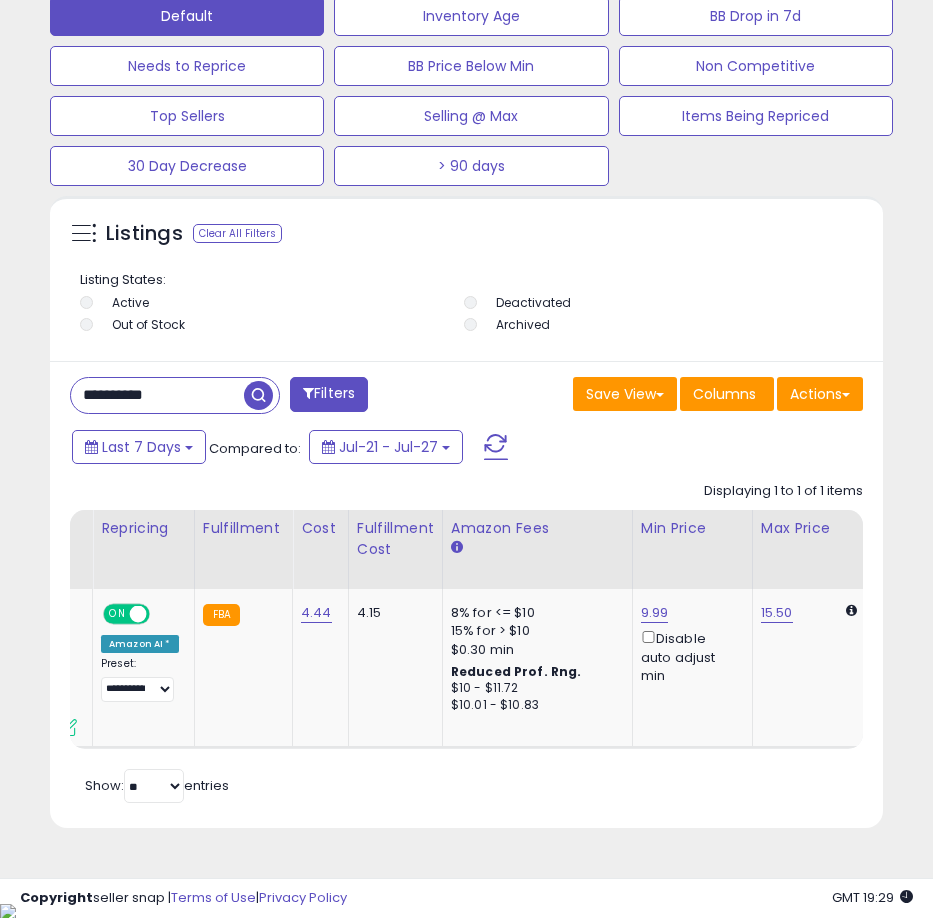 click on "**********" at bounding box center [157, 395] 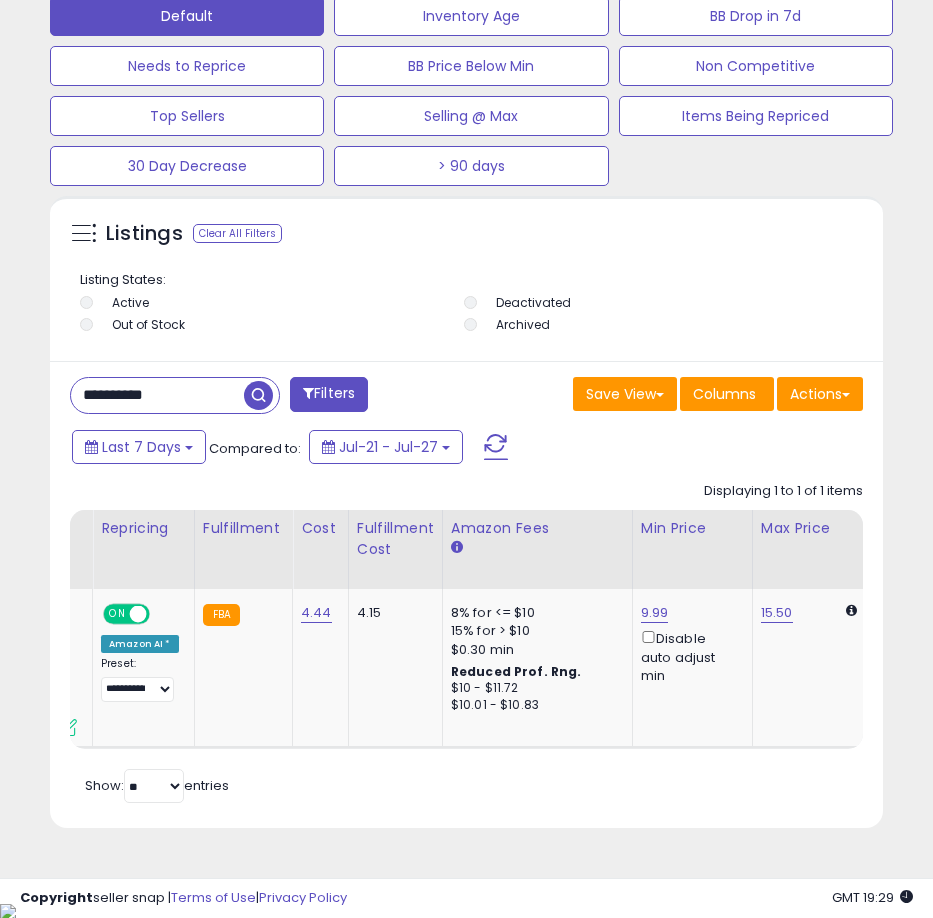 paste 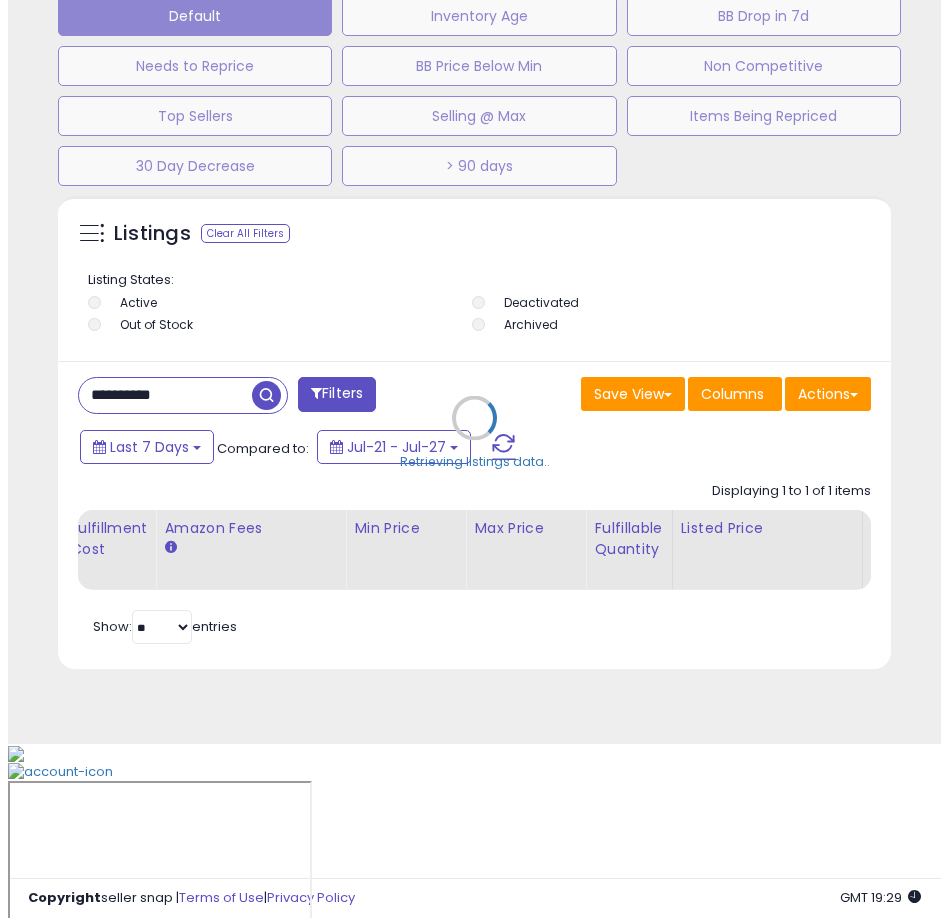 scroll, scrollTop: 1166, scrollLeft: 0, axis: vertical 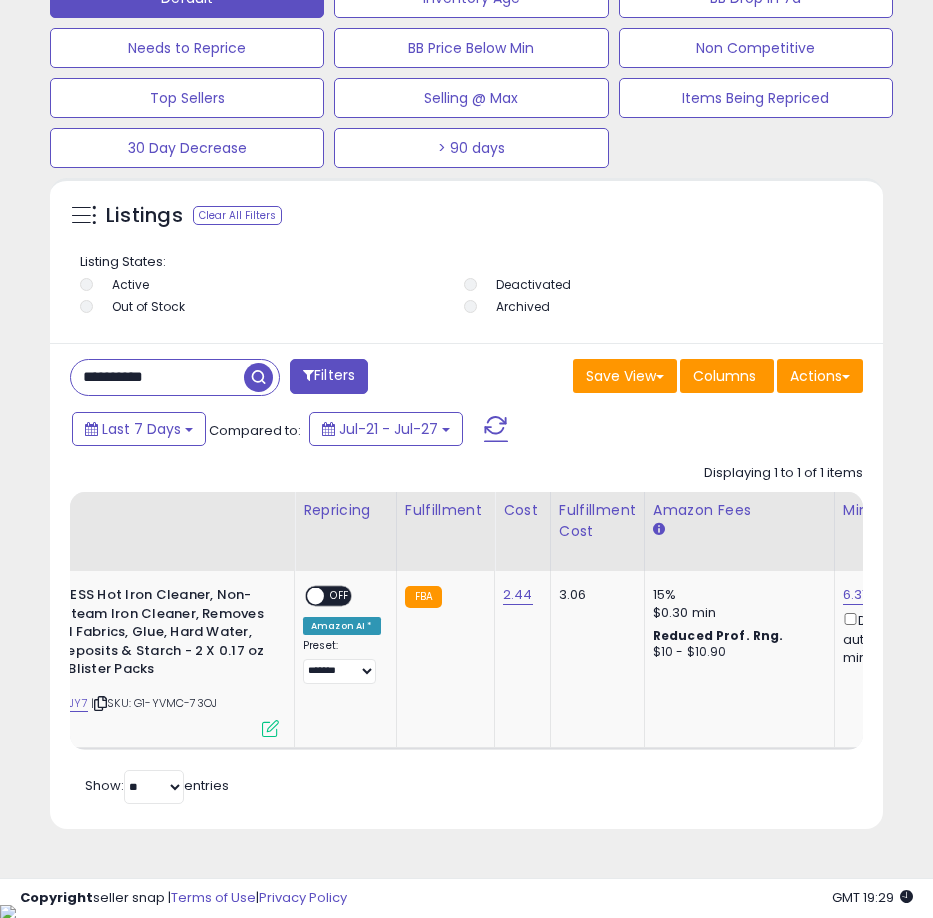 click on "**********" at bounding box center (157, 377) 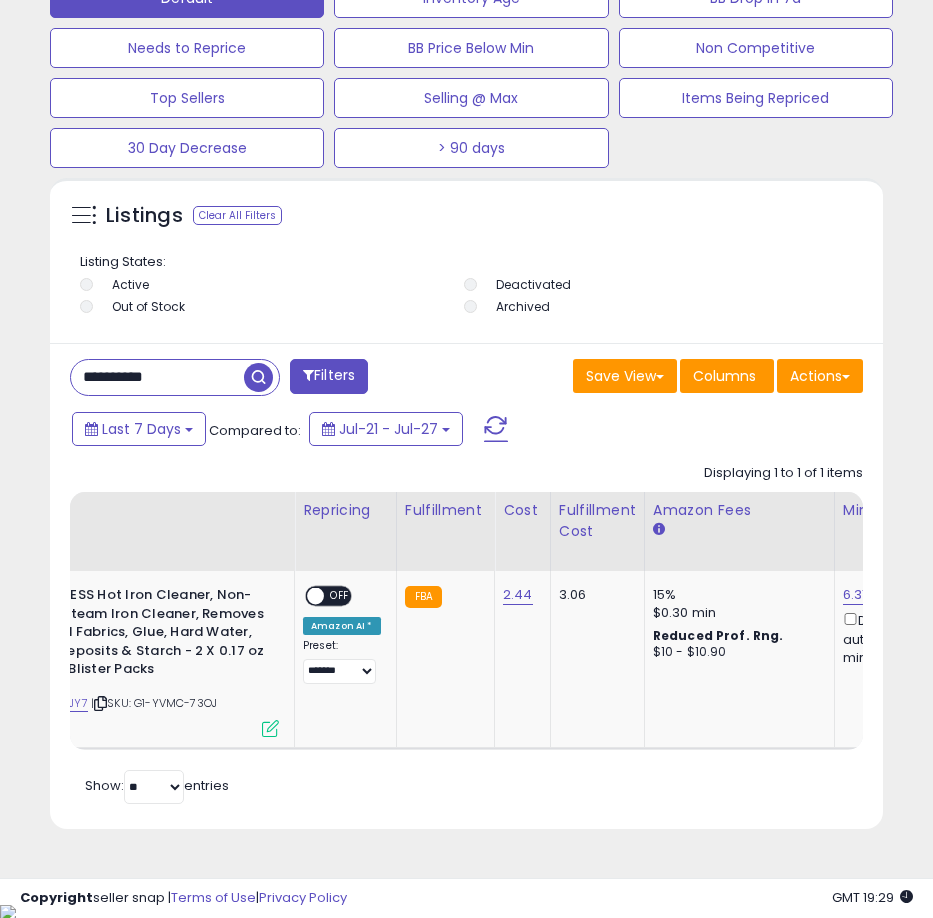 click on "**********" at bounding box center [157, 377] 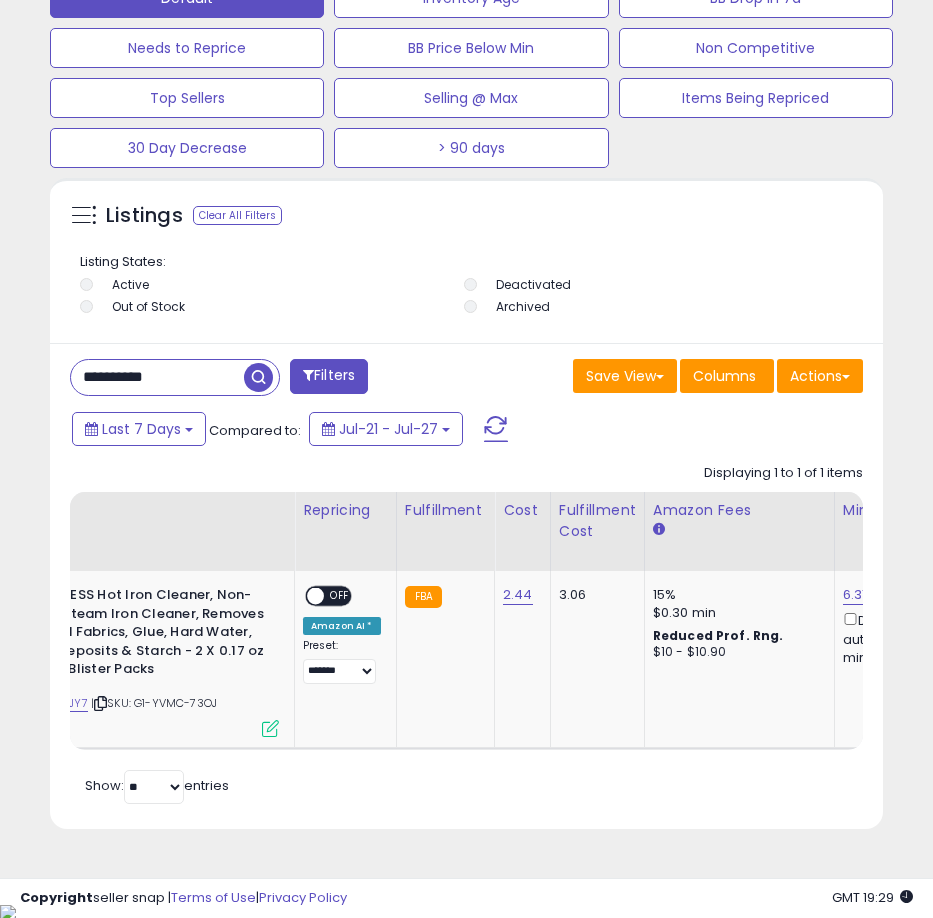paste 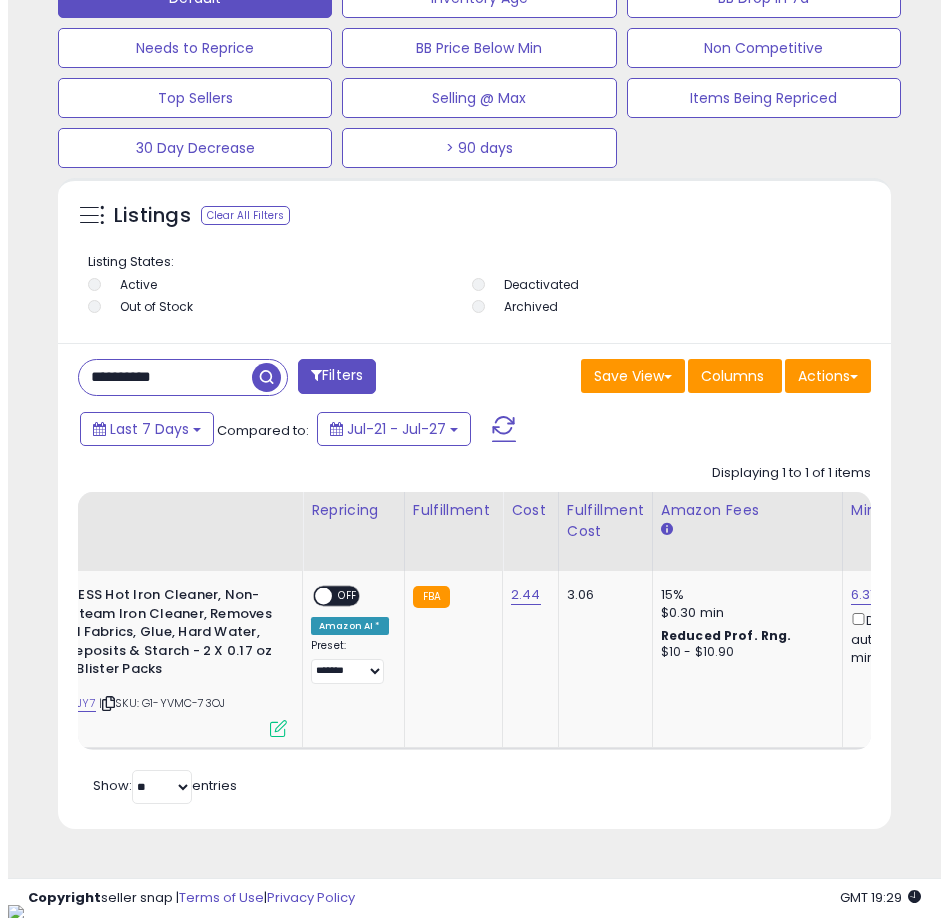 scroll, scrollTop: 1166, scrollLeft: 0, axis: vertical 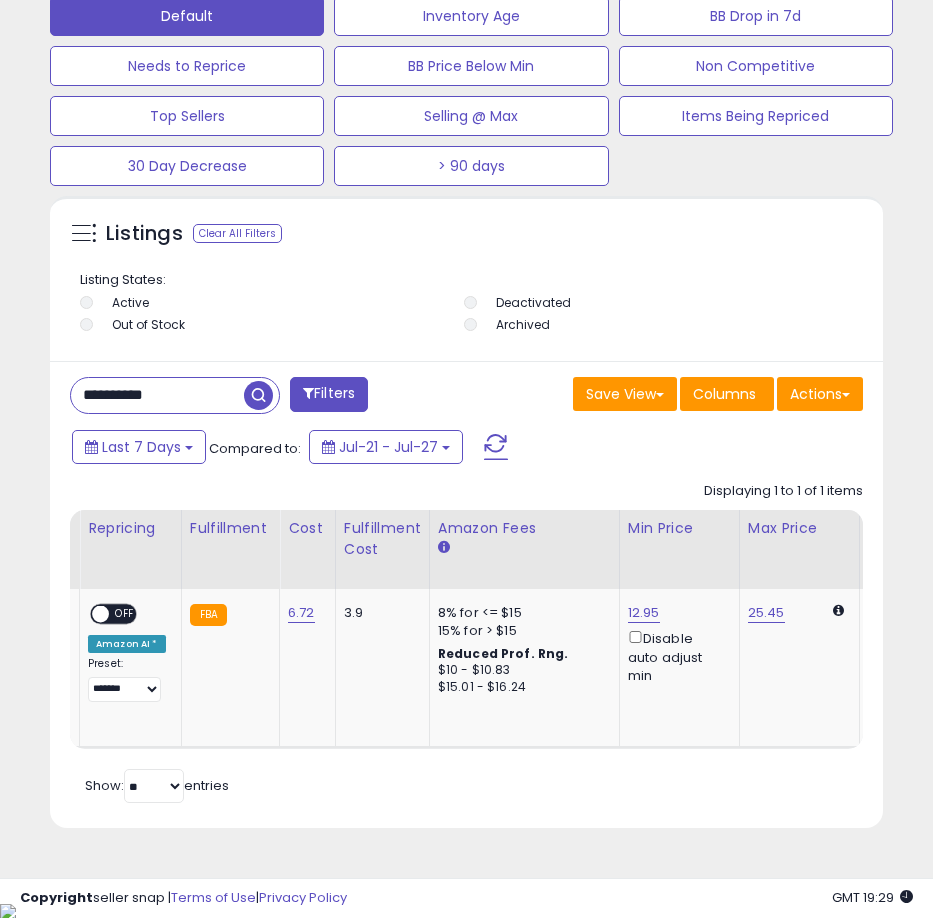 click on "**********" at bounding box center [157, 395] 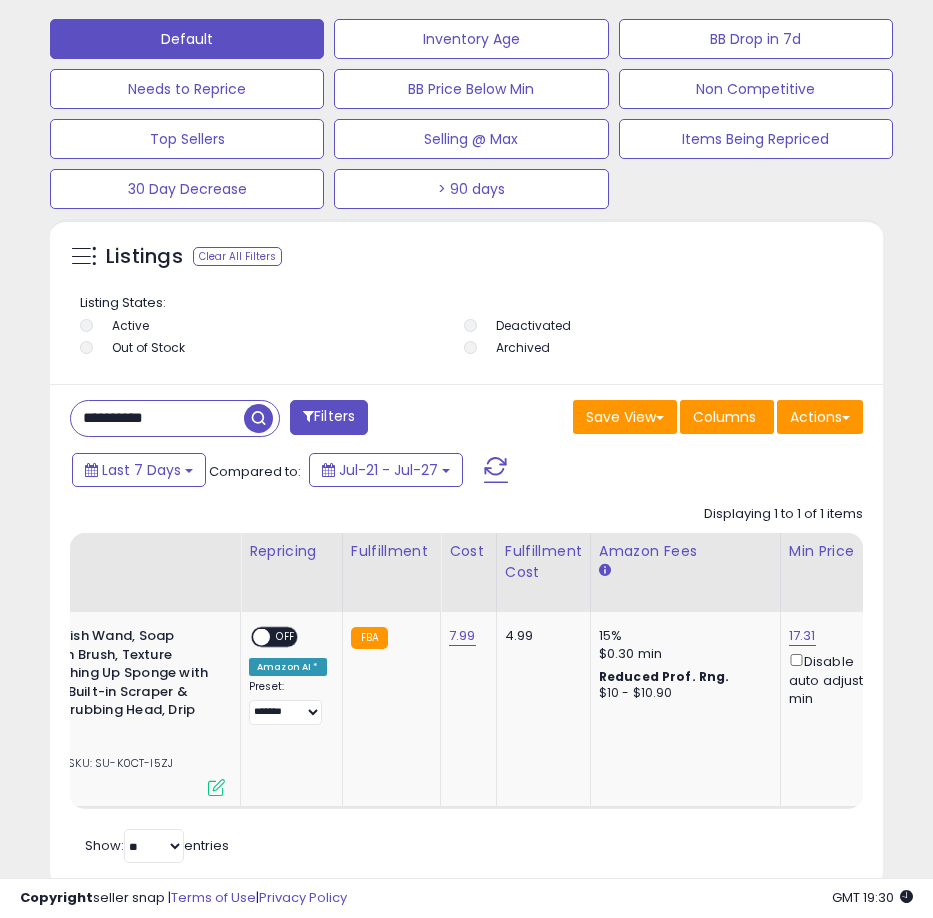 click on "**********" at bounding box center [157, 418] 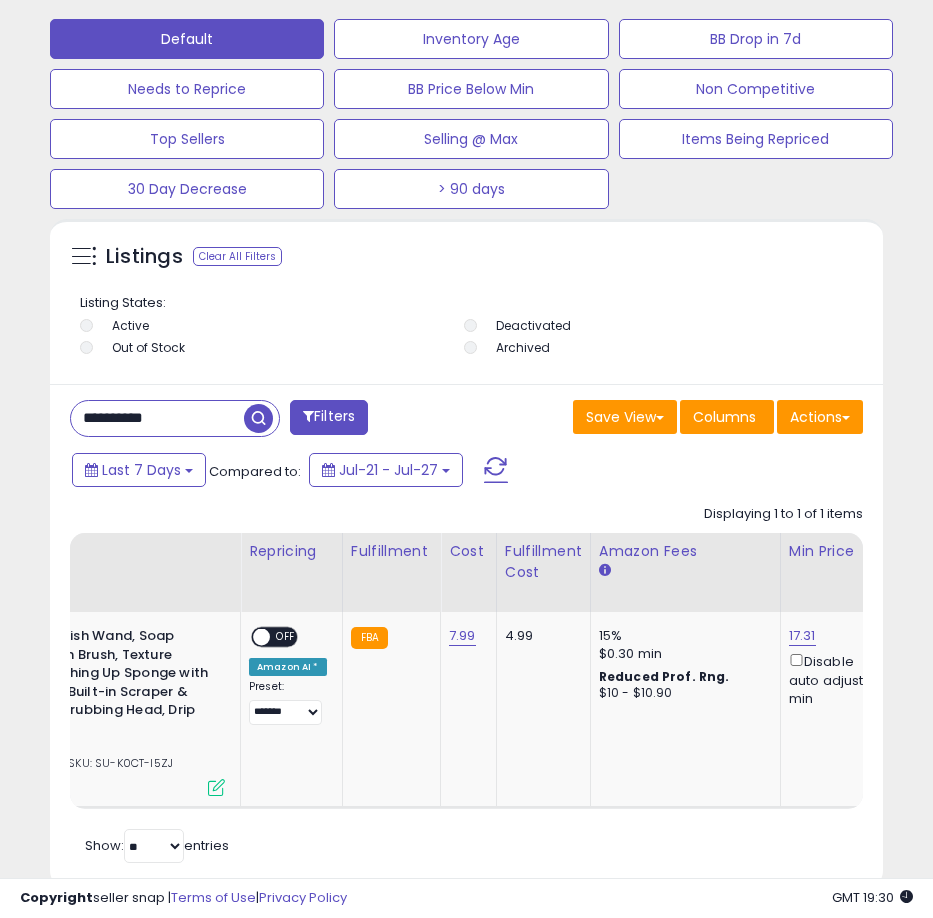 click on "**********" at bounding box center (157, 418) 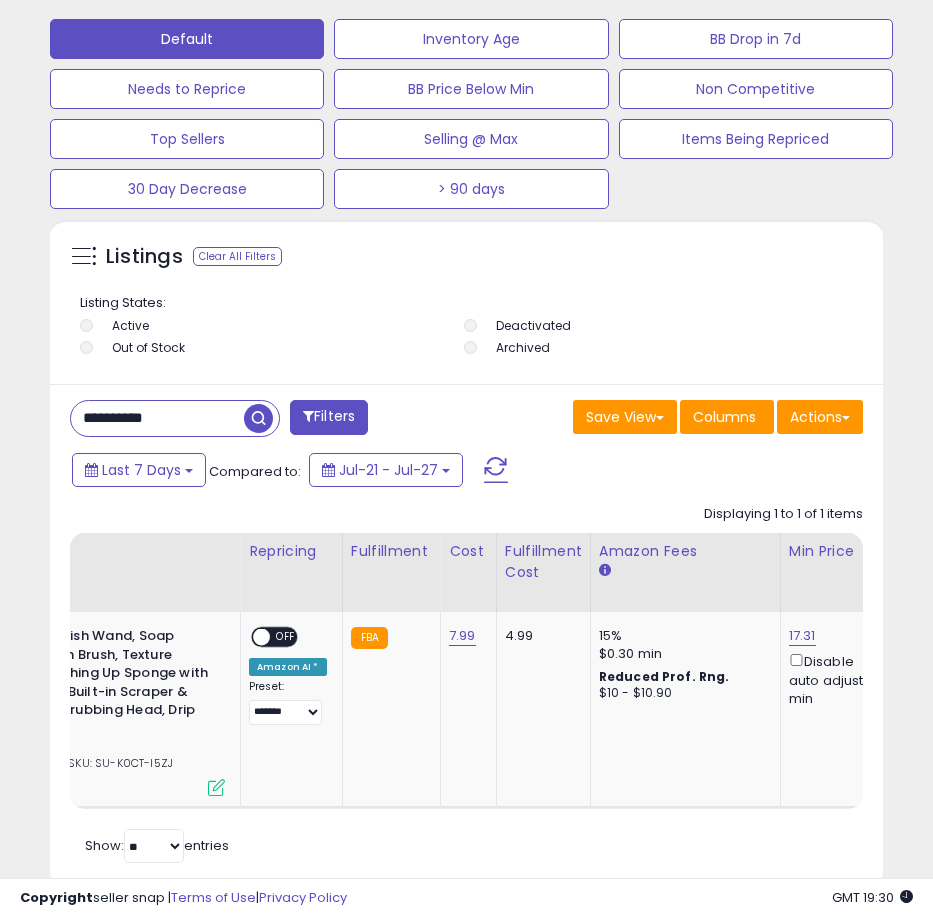 paste 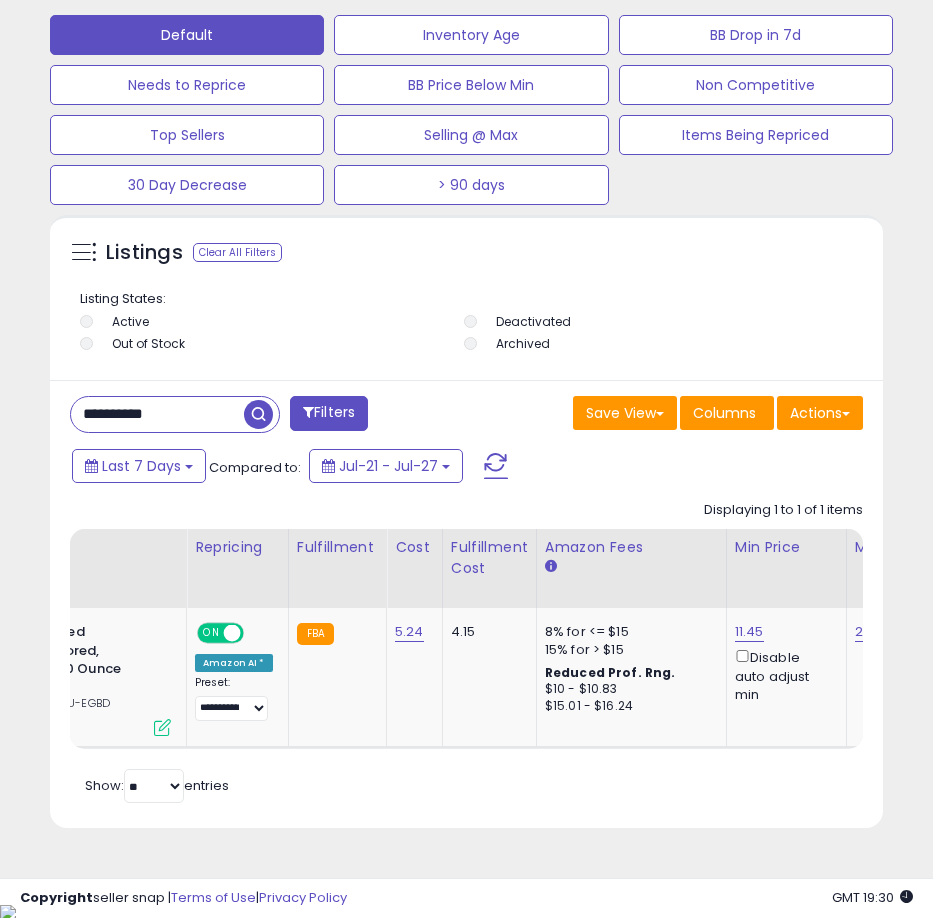 click on "**********" at bounding box center [157, 414] 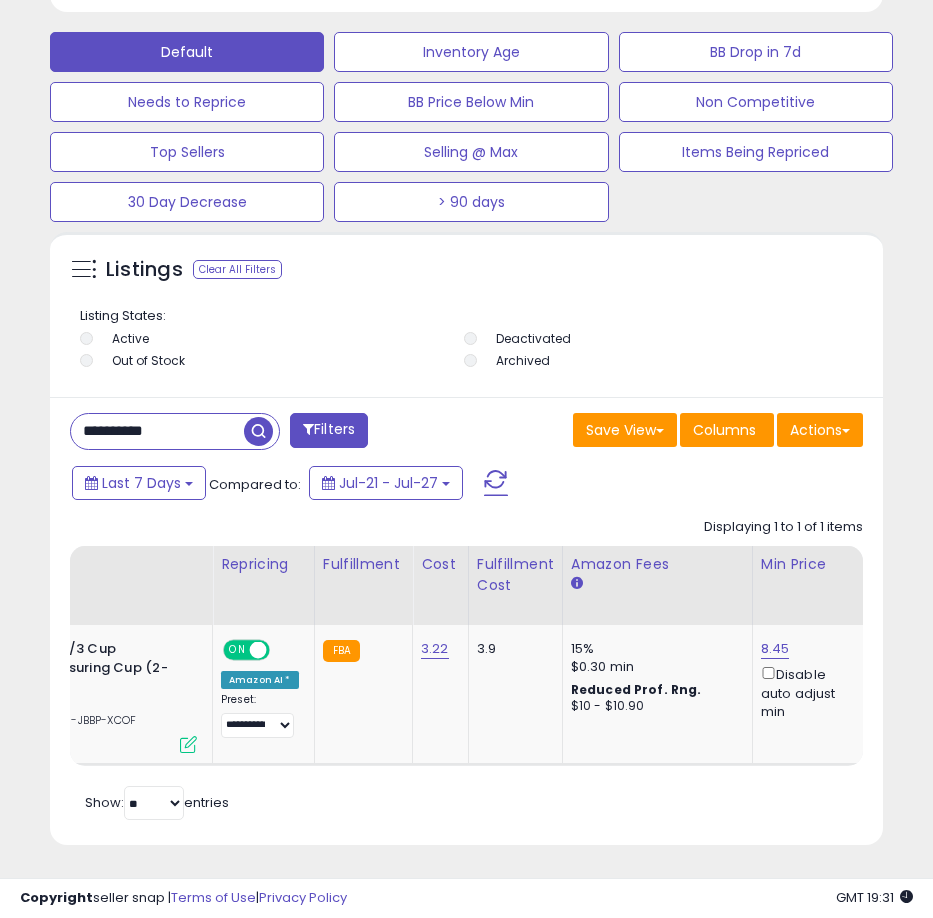 scroll, scrollTop: 0, scrollLeft: 0, axis: both 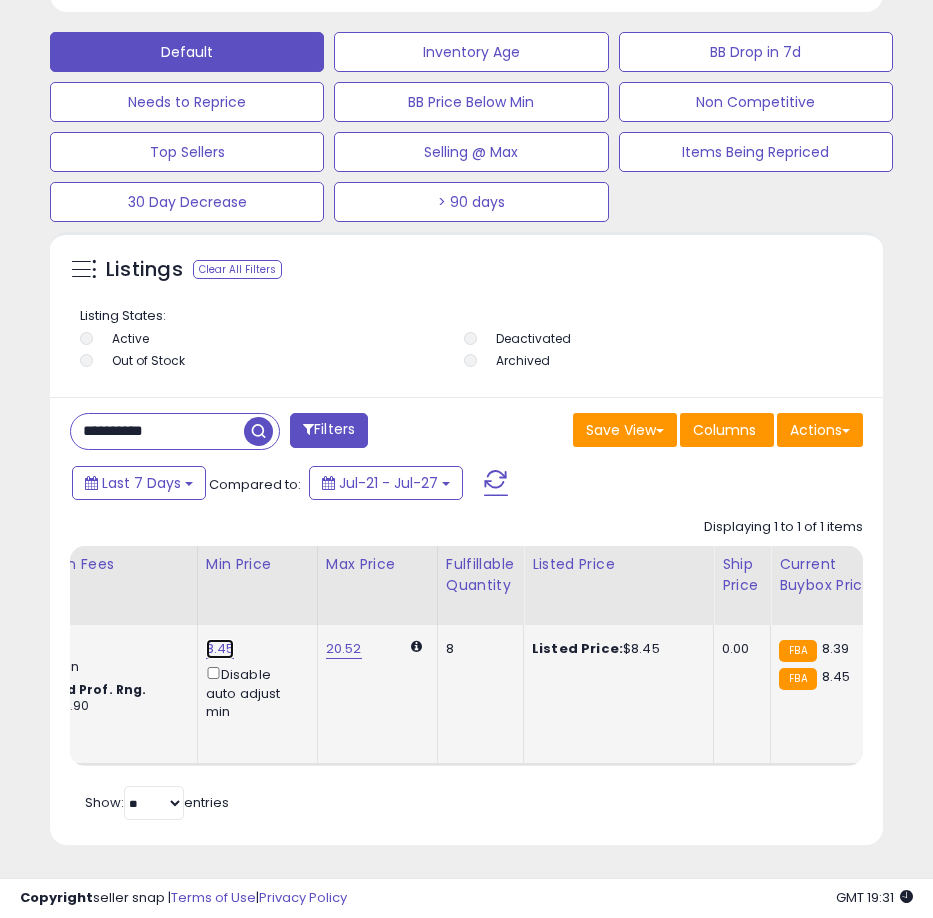 click on "8.45" at bounding box center (220, 649) 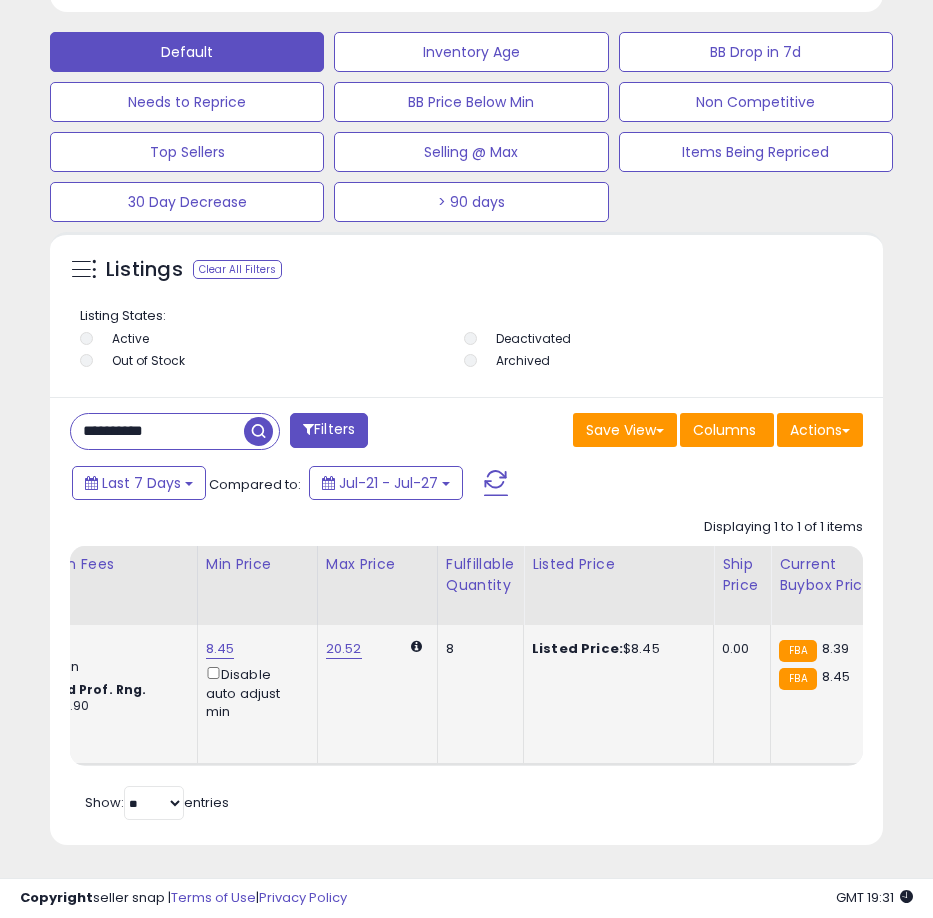 click on "8.45" at bounding box center (220, 649) 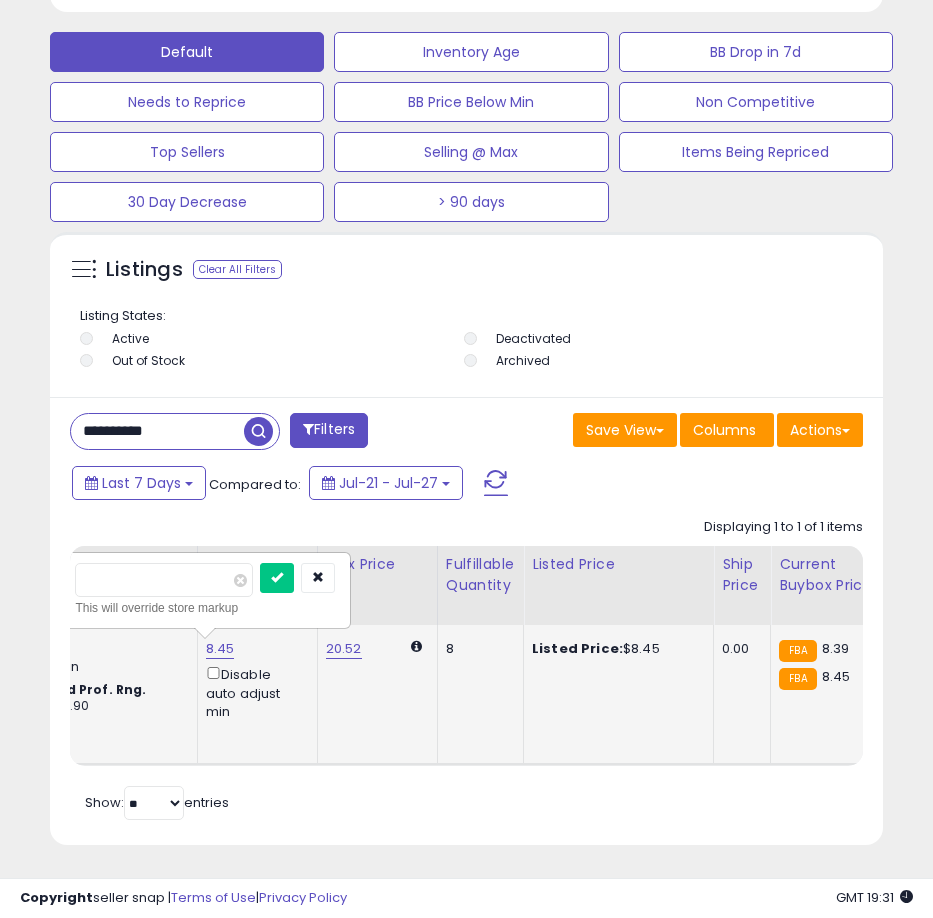 click on "****" at bounding box center (164, 580) 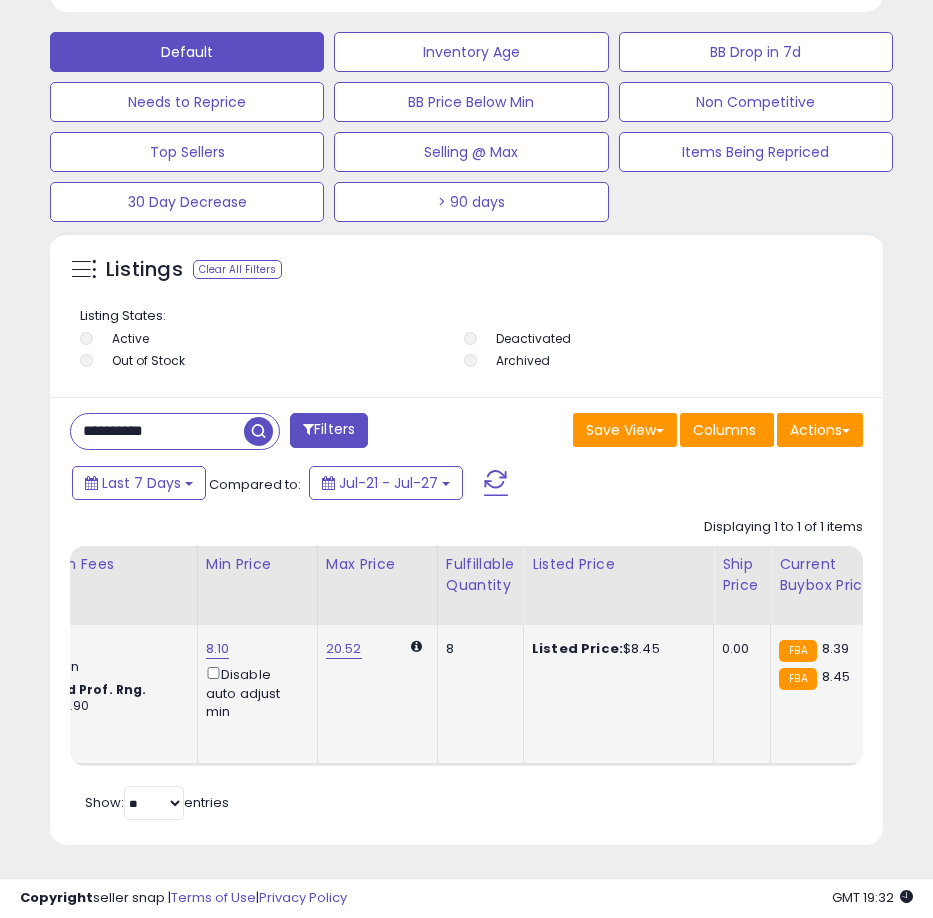 click on "**********" at bounding box center (157, 431) 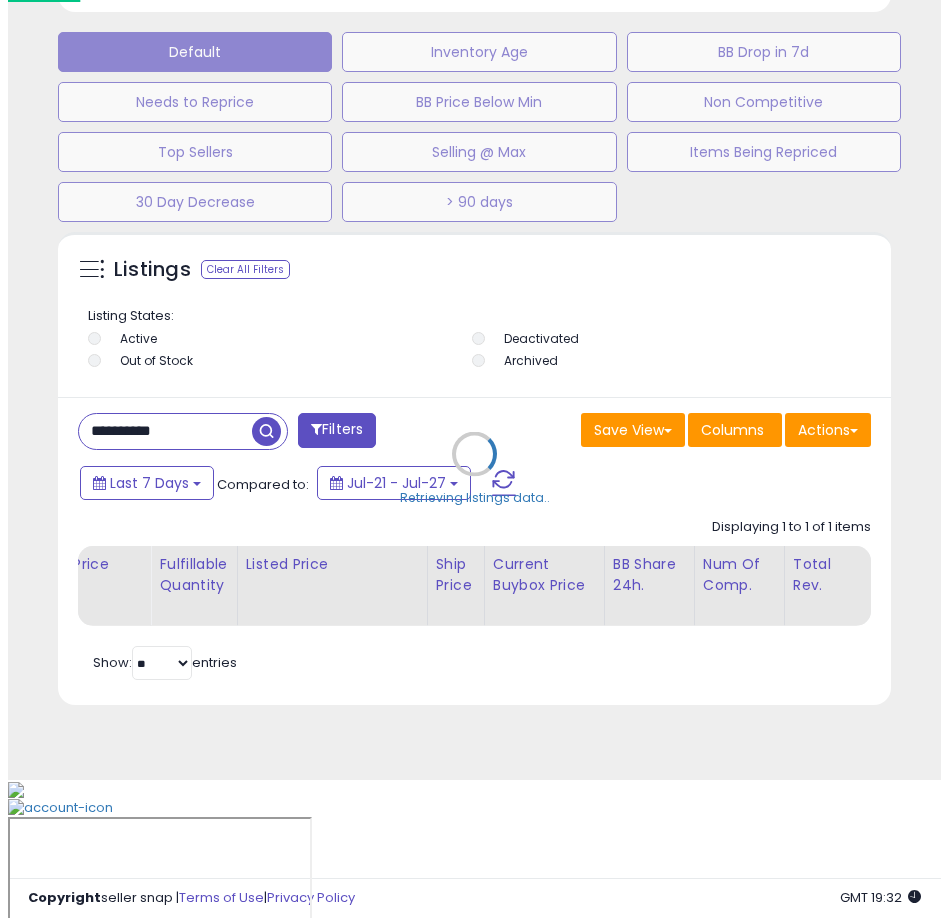 scroll, scrollTop: 1166, scrollLeft: 0, axis: vertical 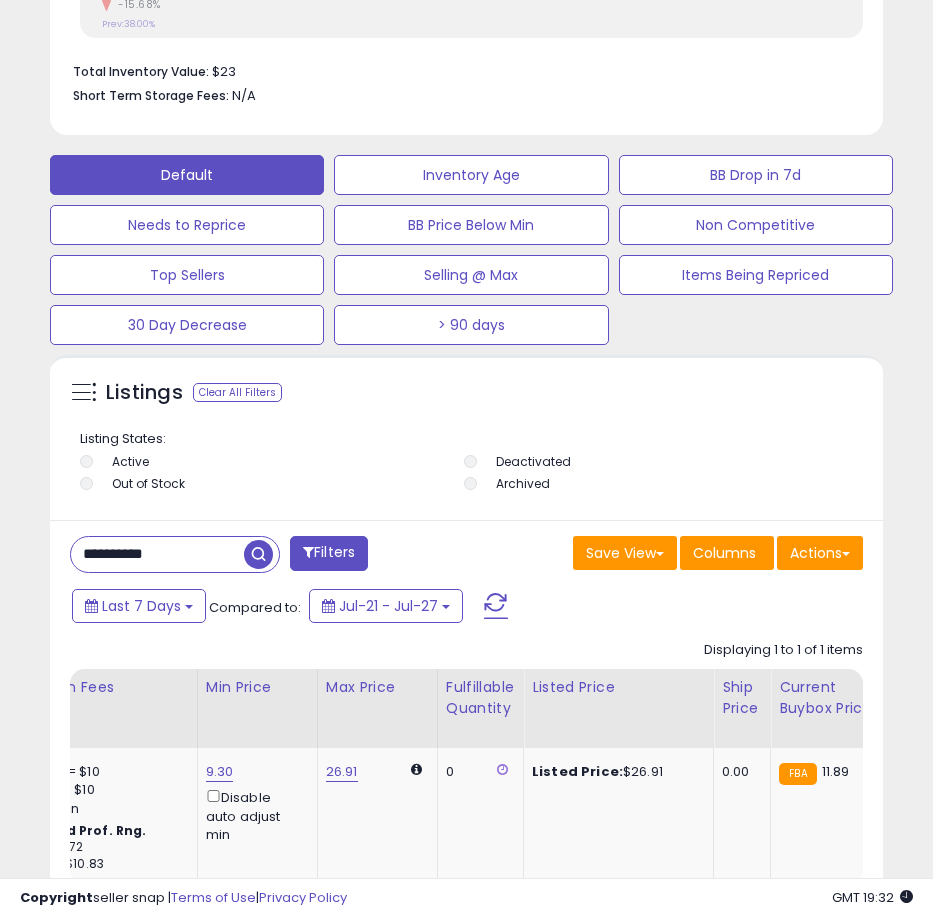 click on "**********" at bounding box center (157, 554) 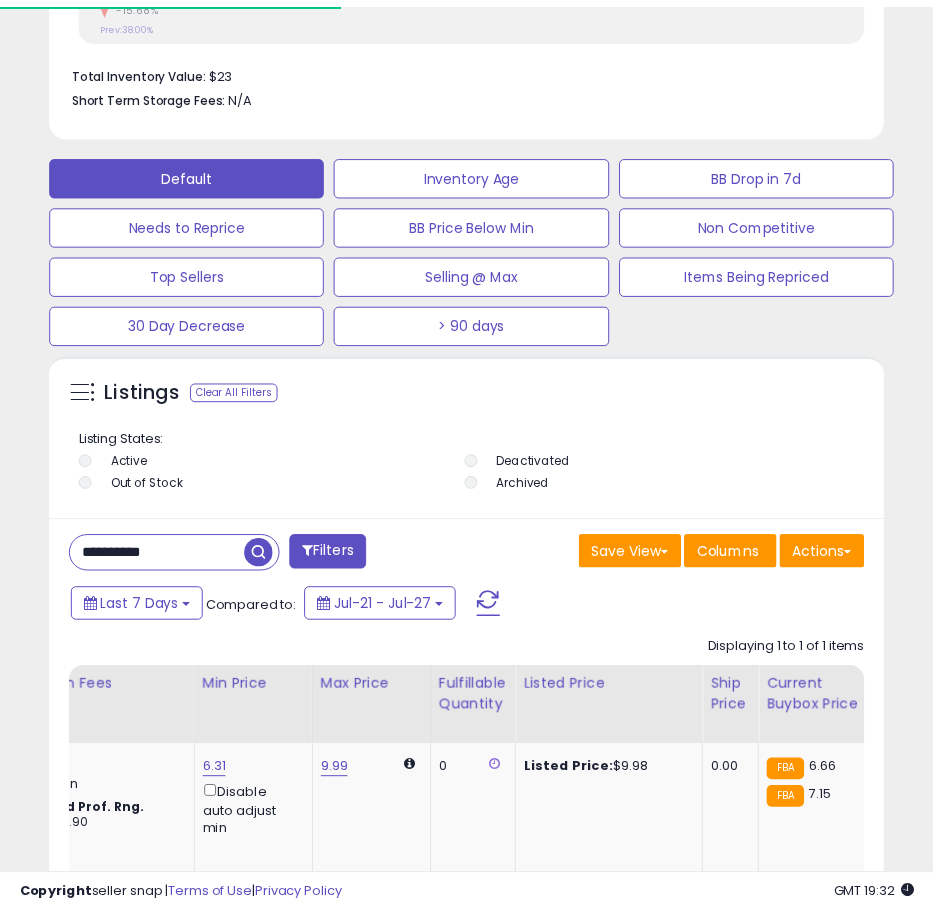 scroll, scrollTop: 390, scrollLeft: 823, axis: both 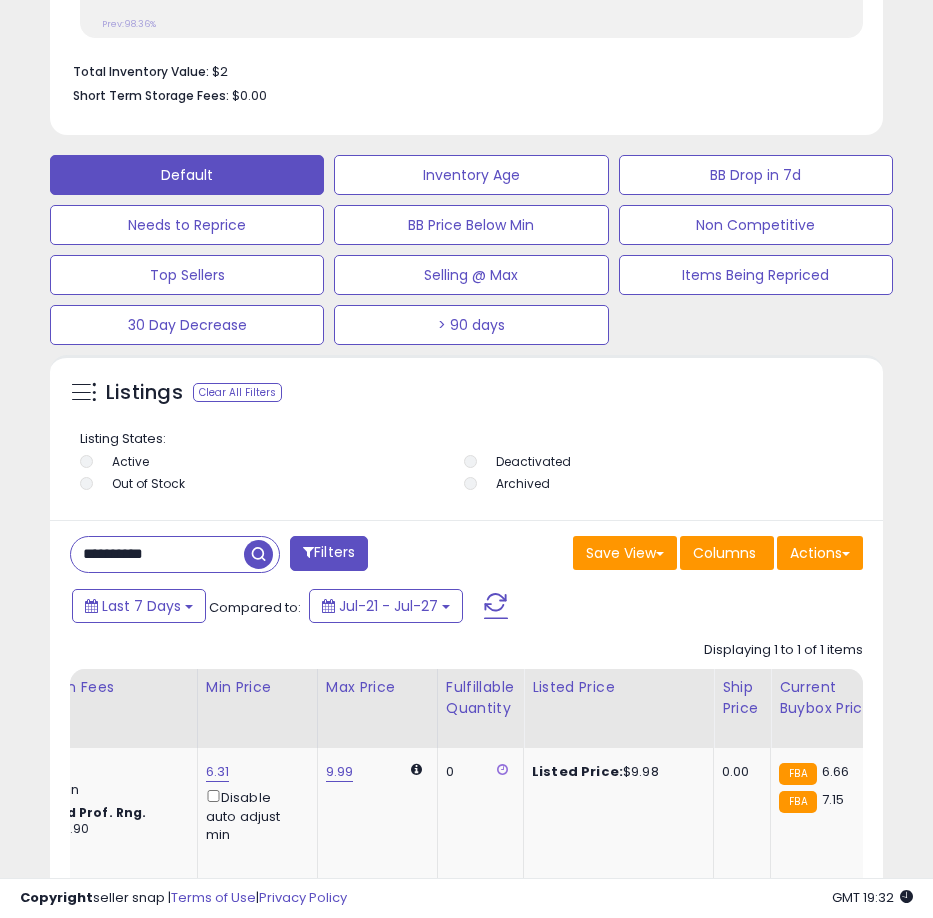 click on "**********" at bounding box center [157, 554] 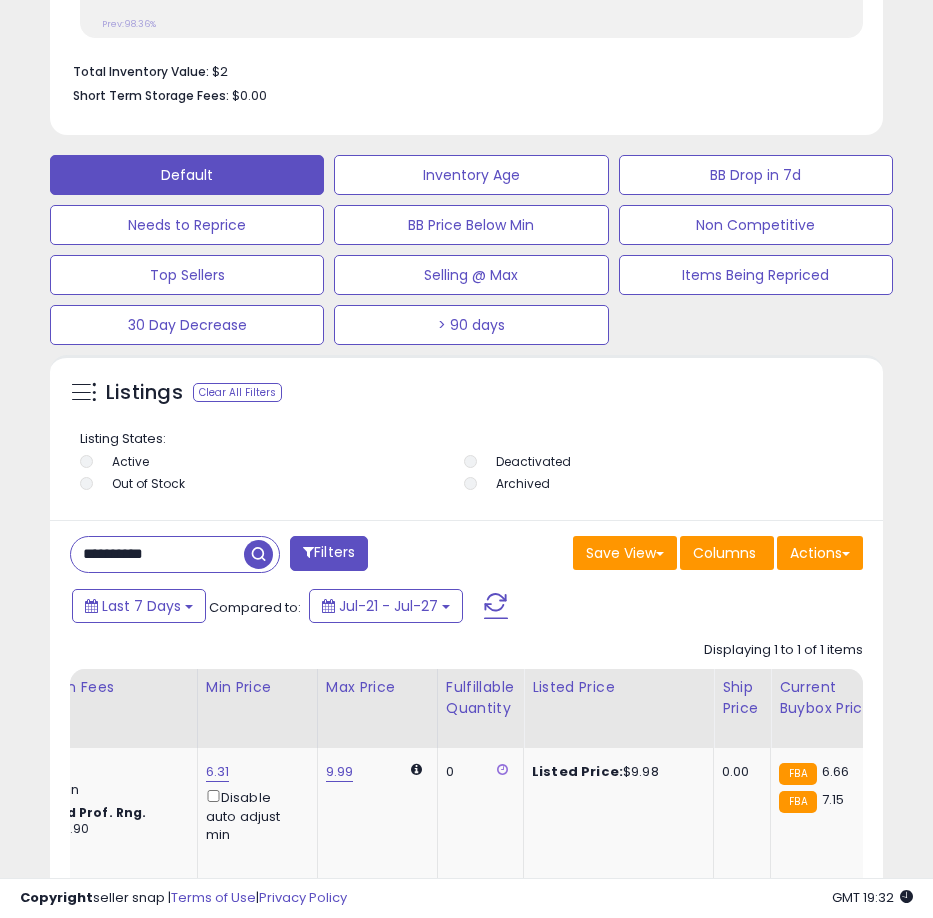 click on "**********" at bounding box center [157, 554] 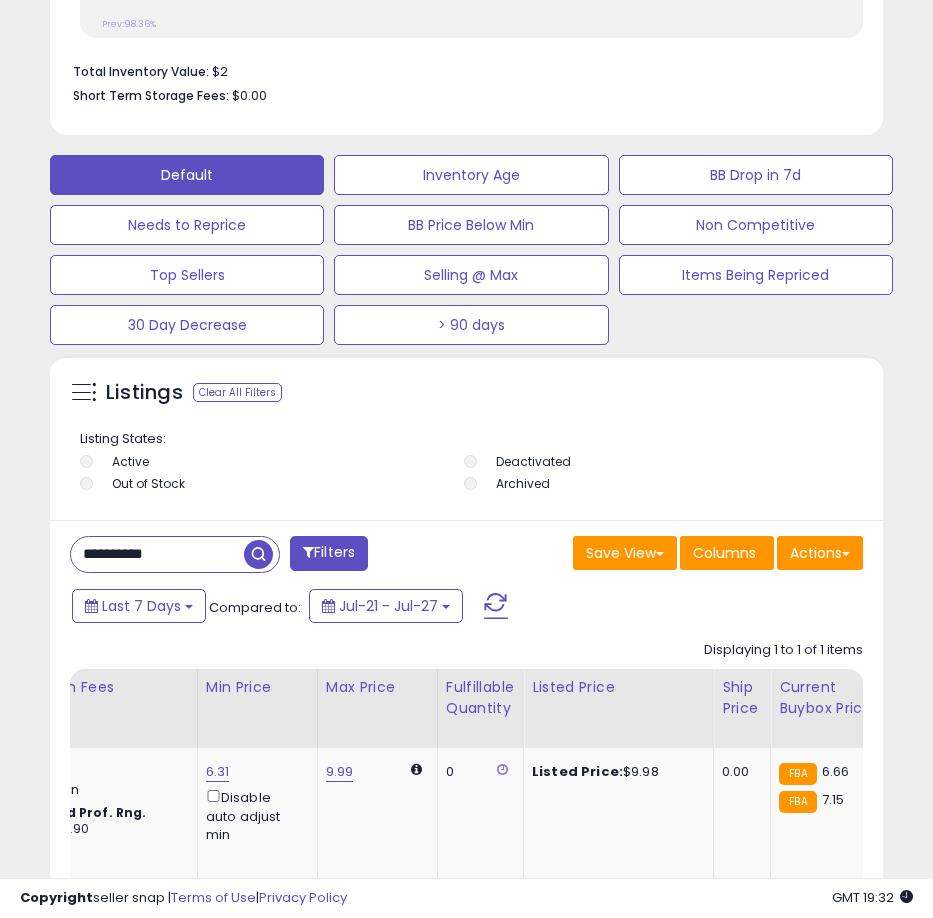 paste 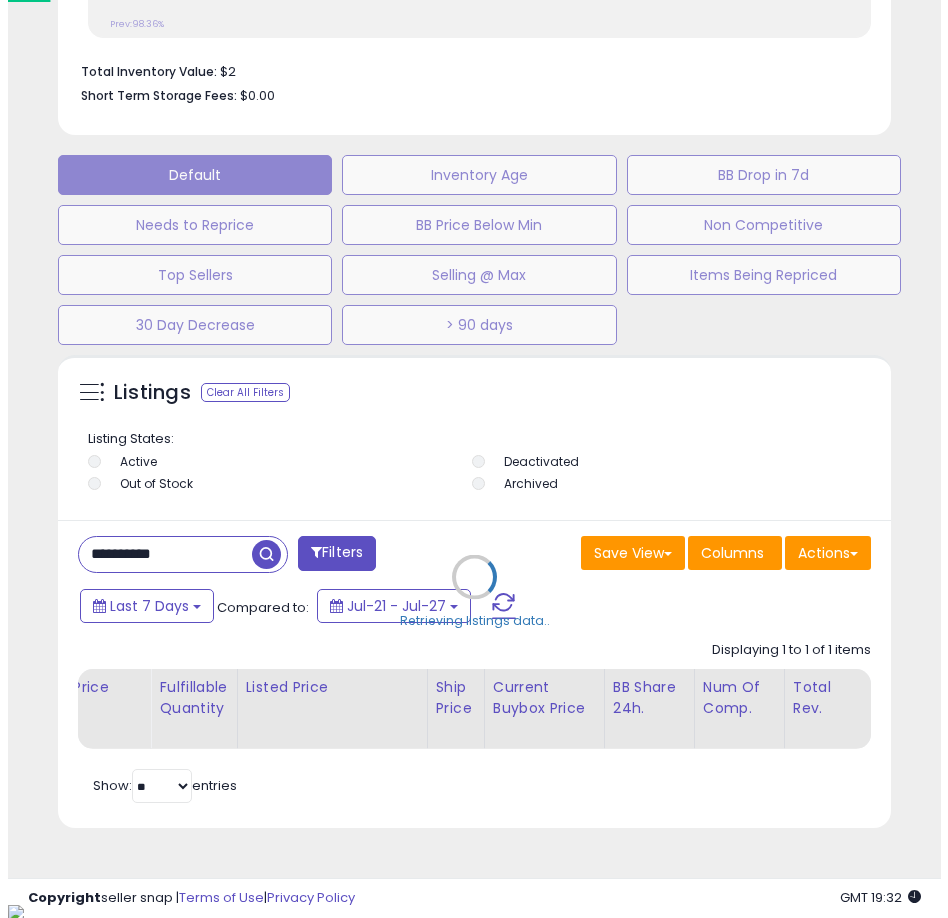 scroll, scrollTop: 999610, scrollLeft: 999162, axis: both 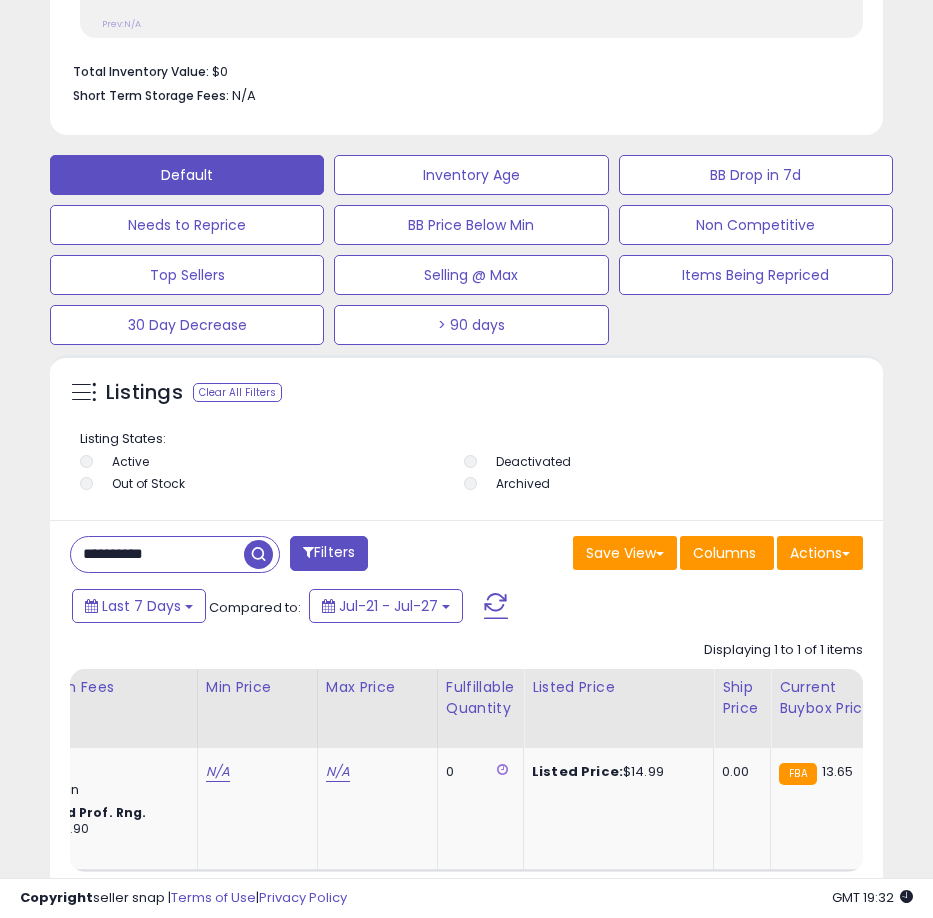 click on "**********" at bounding box center (157, 554) 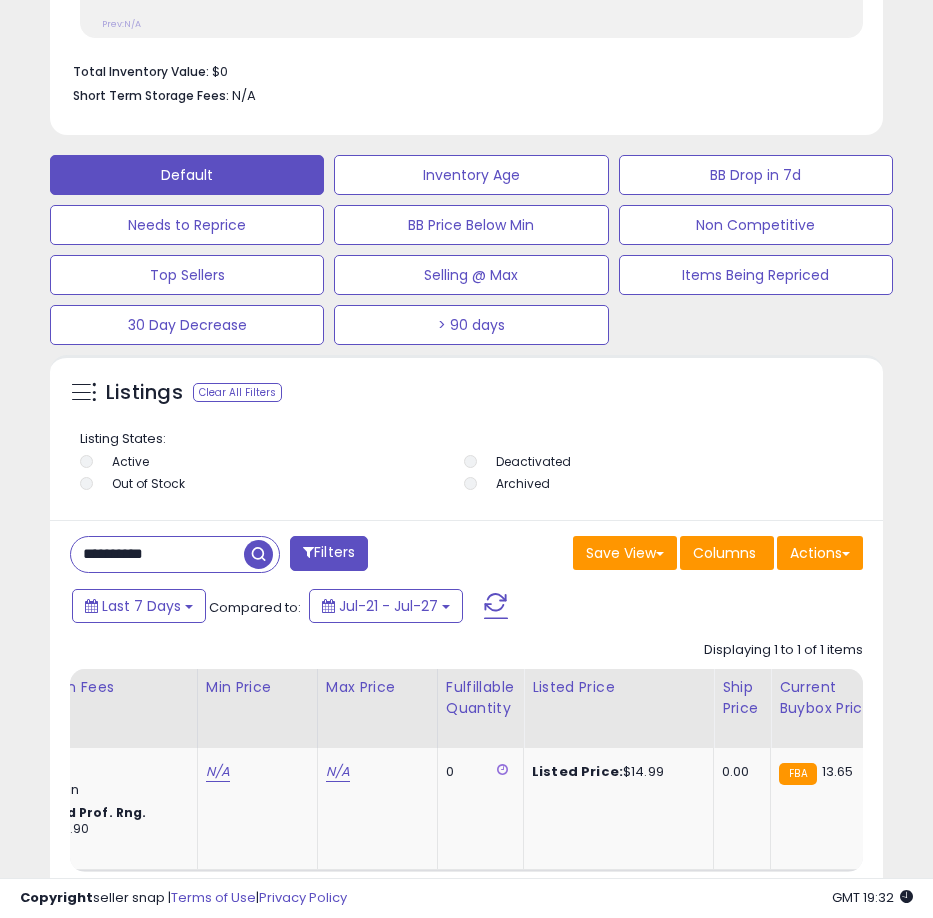 paste 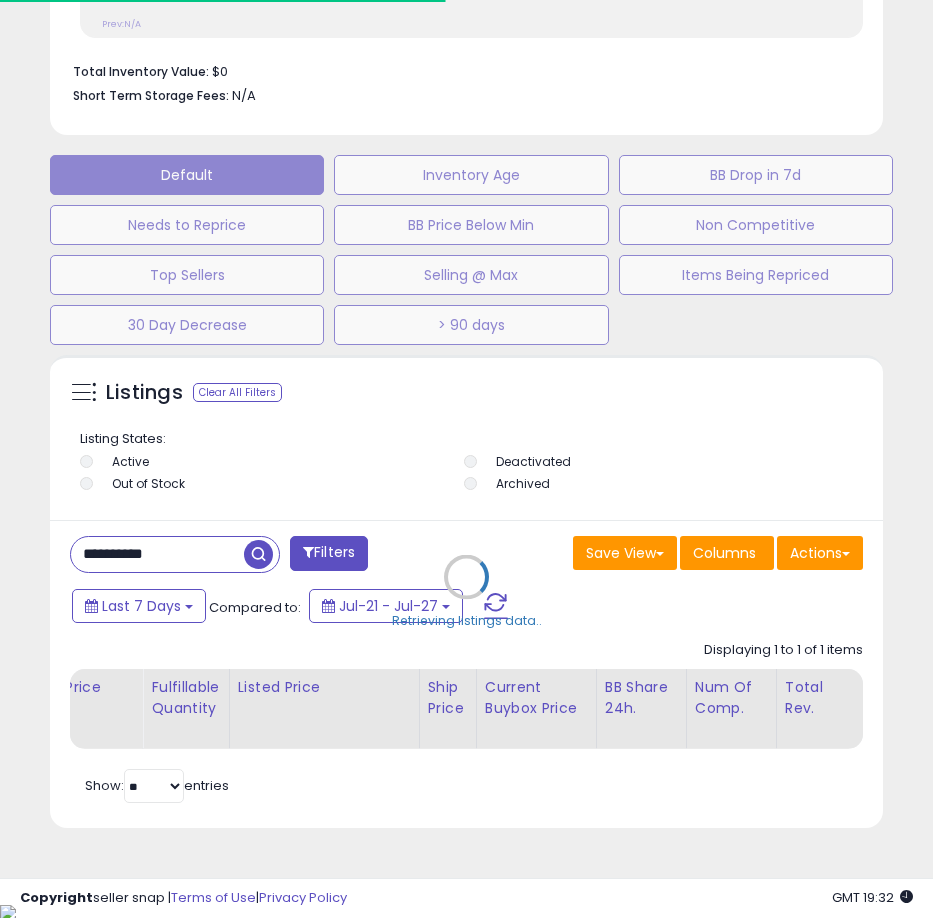 scroll, scrollTop: 390, scrollLeft: 823, axis: both 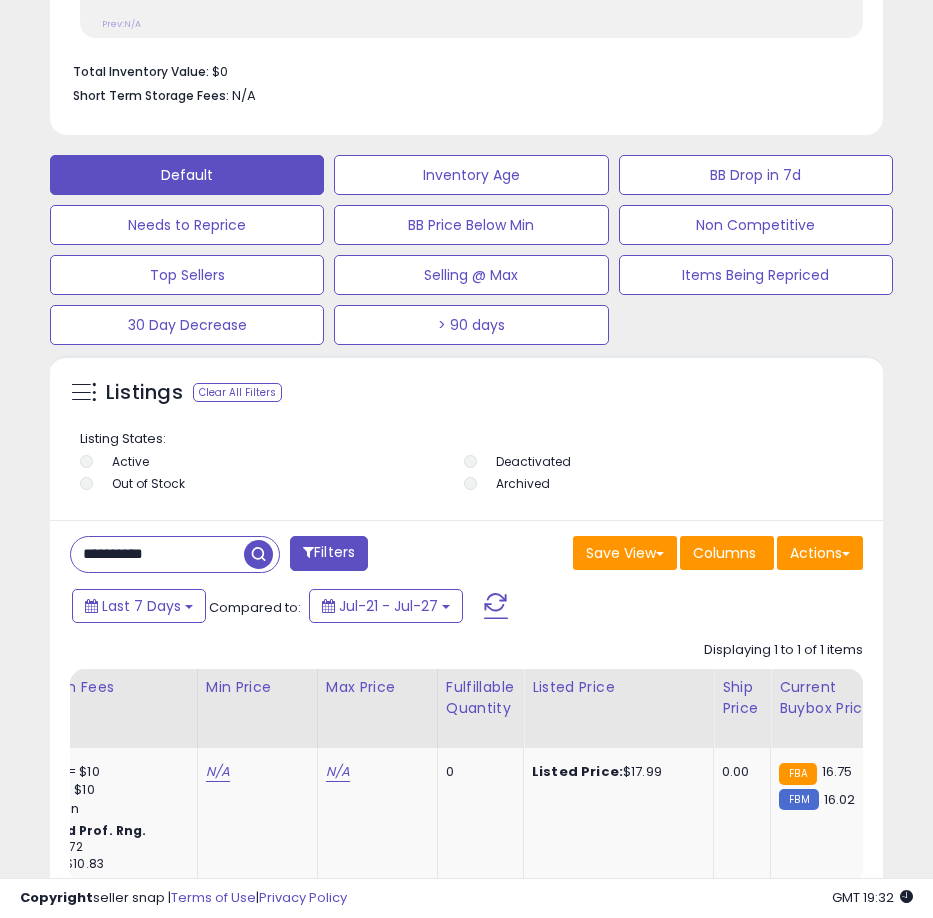 click on "**********" at bounding box center (157, 554) 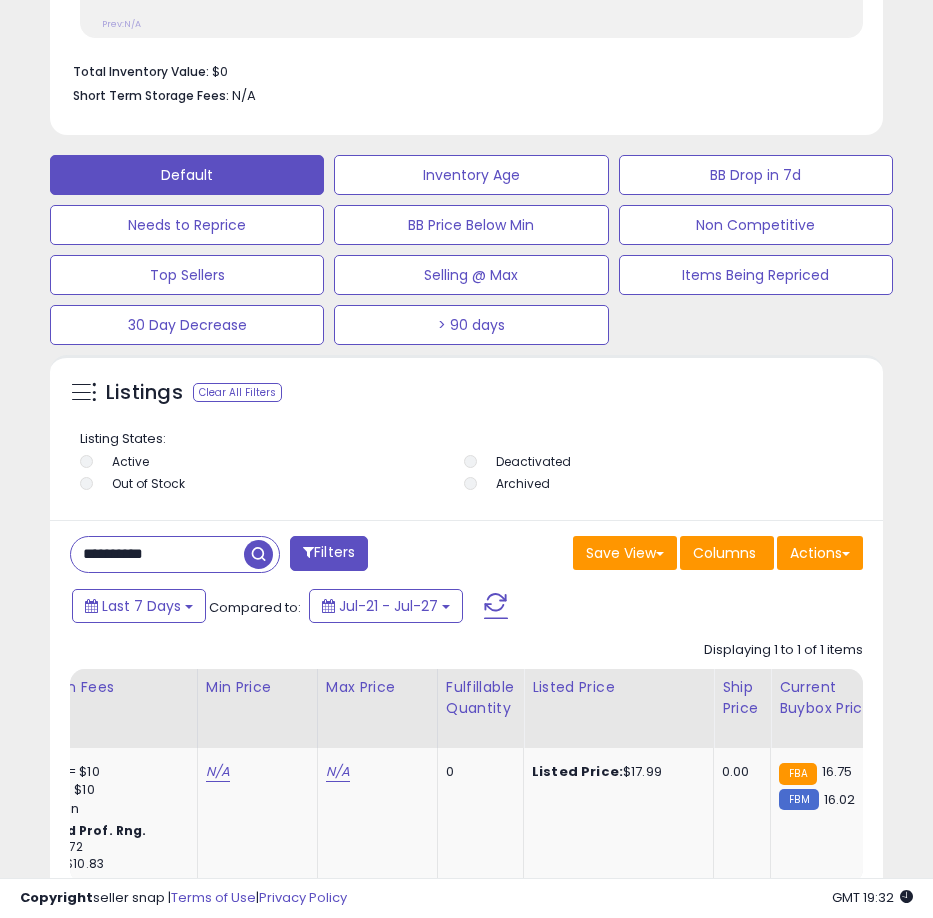 click on "**********" at bounding box center (157, 554) 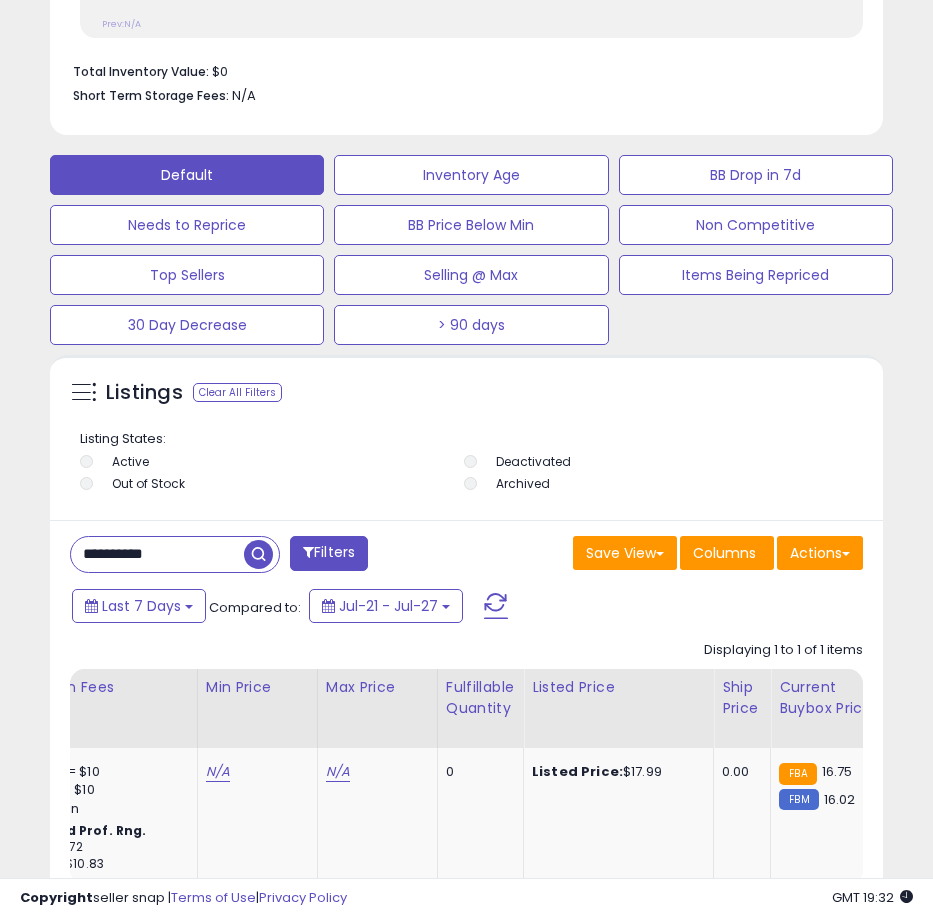 paste 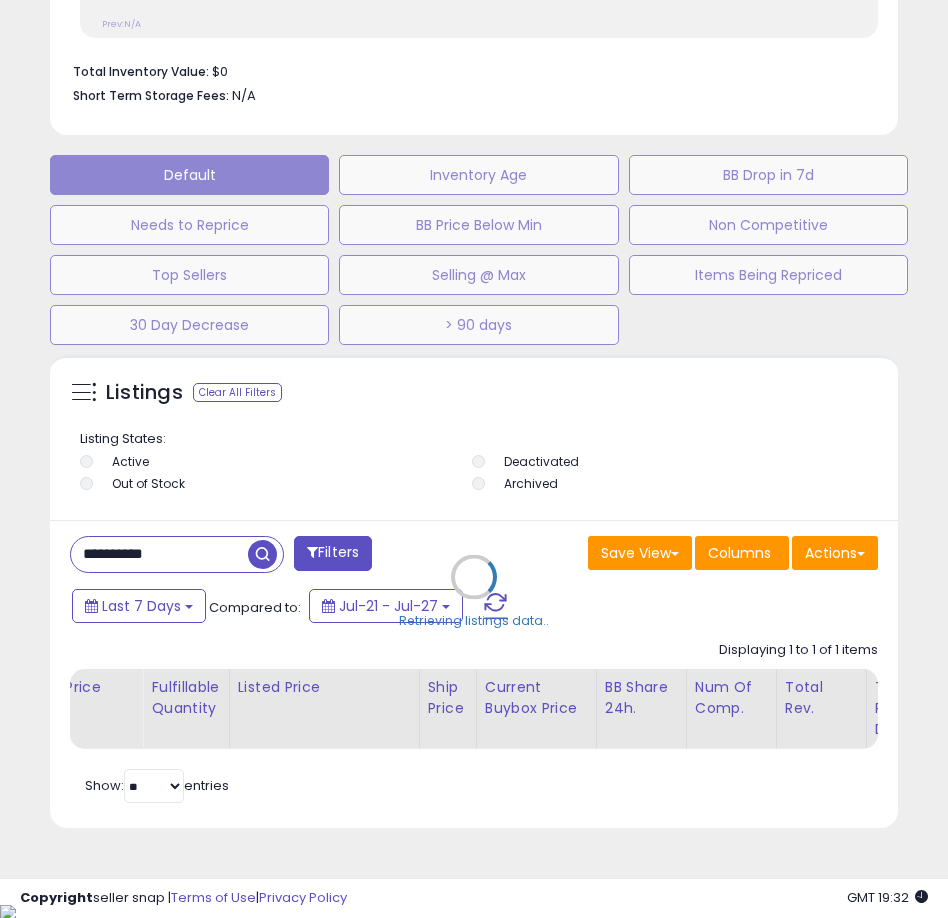 scroll, scrollTop: 999610, scrollLeft: 999162, axis: both 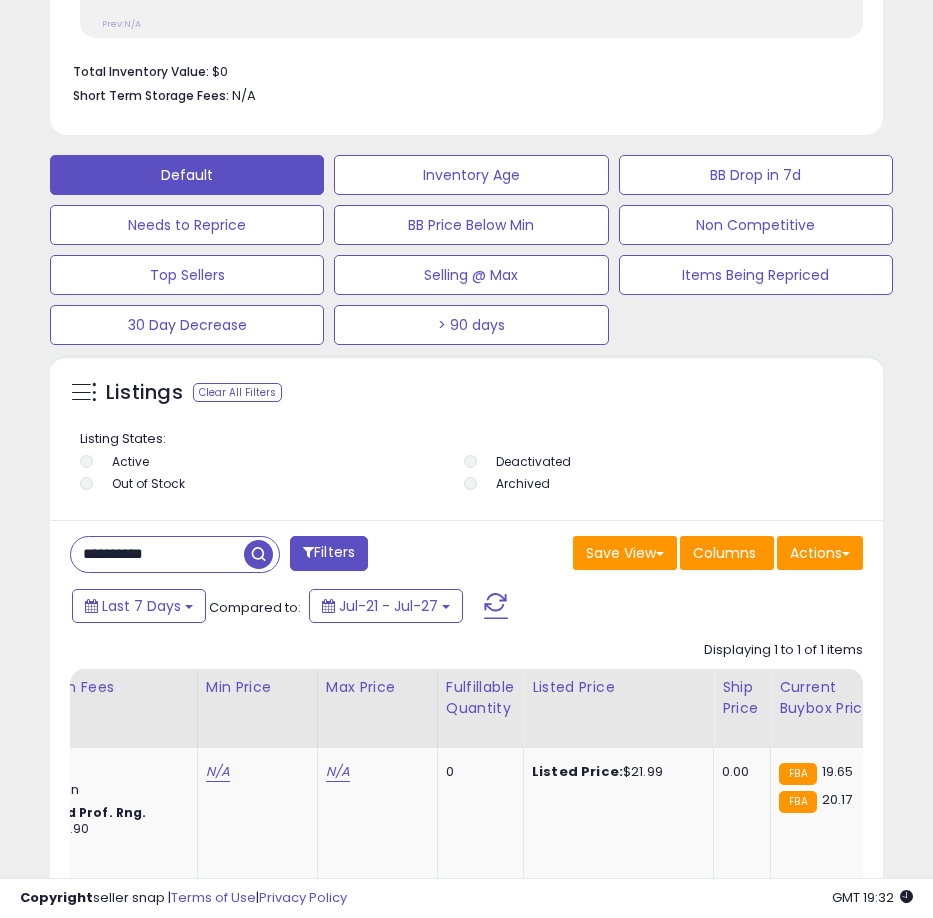 click on "**********" at bounding box center (157, 554) 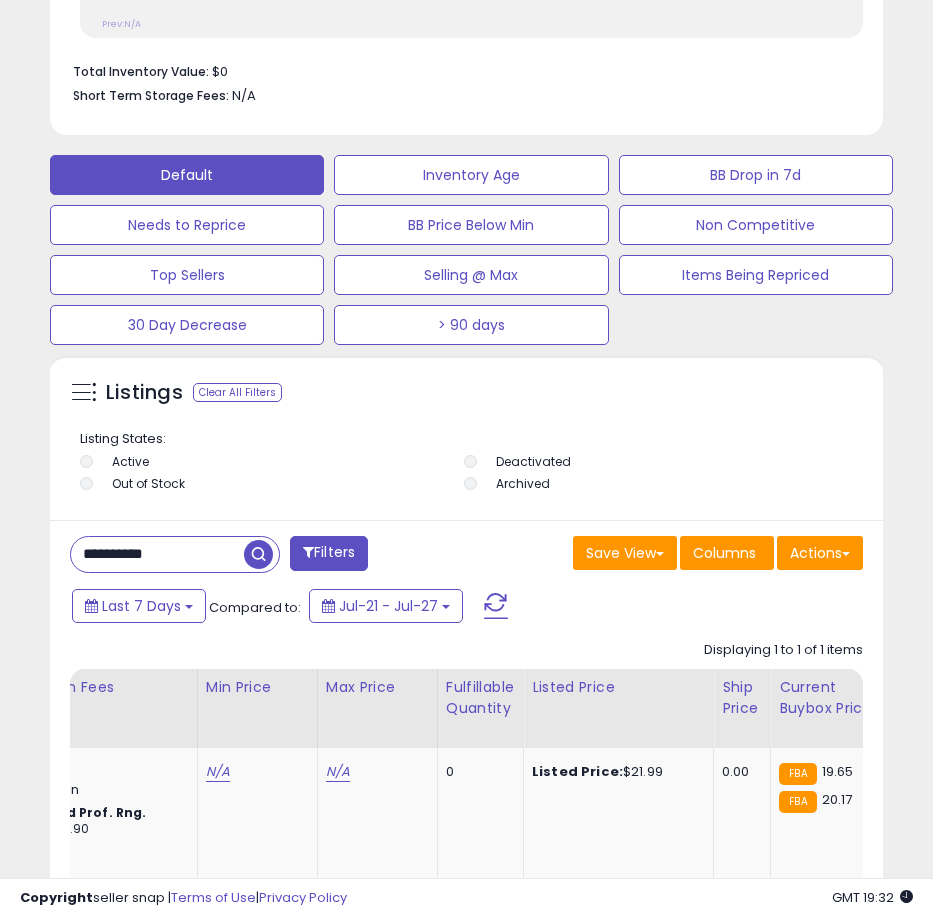 click on "**********" at bounding box center [157, 554] 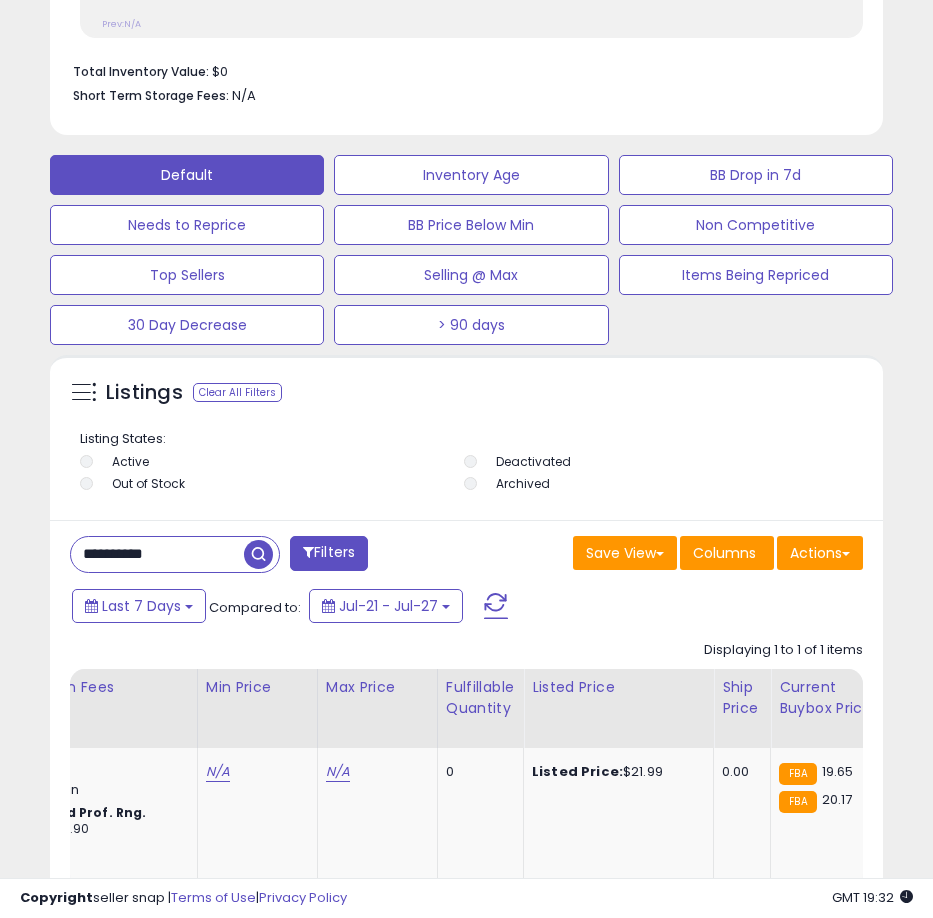 paste 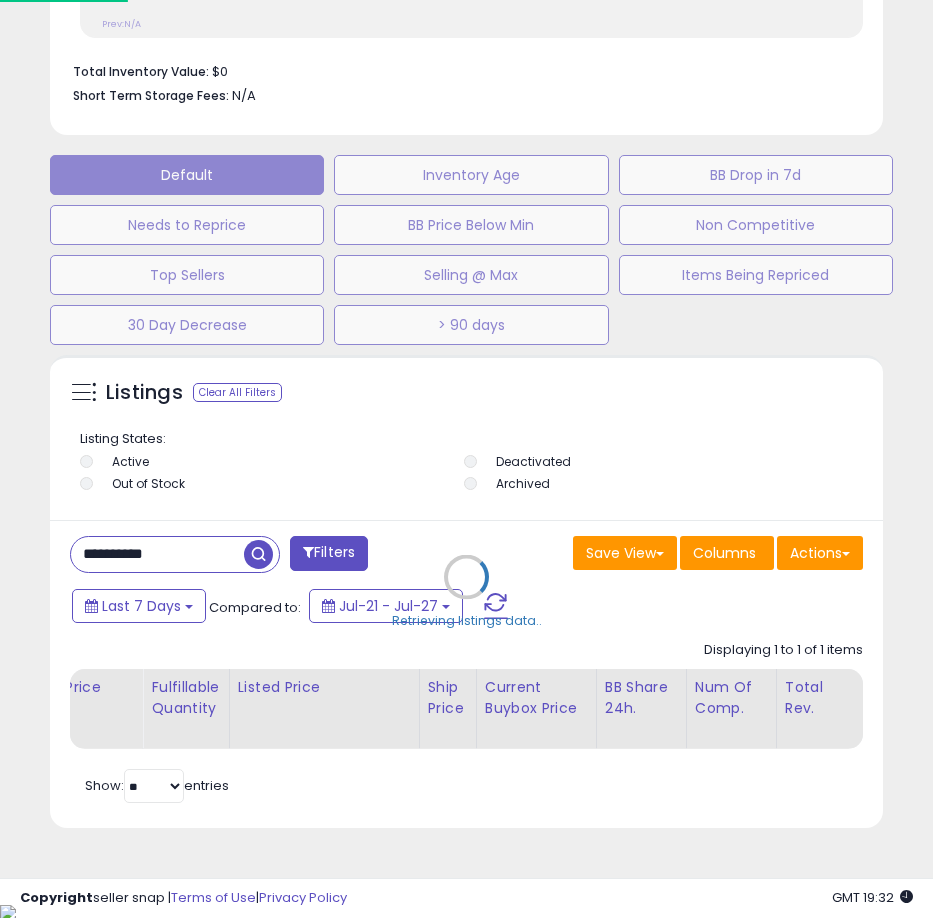 scroll, scrollTop: 999610, scrollLeft: 999162, axis: both 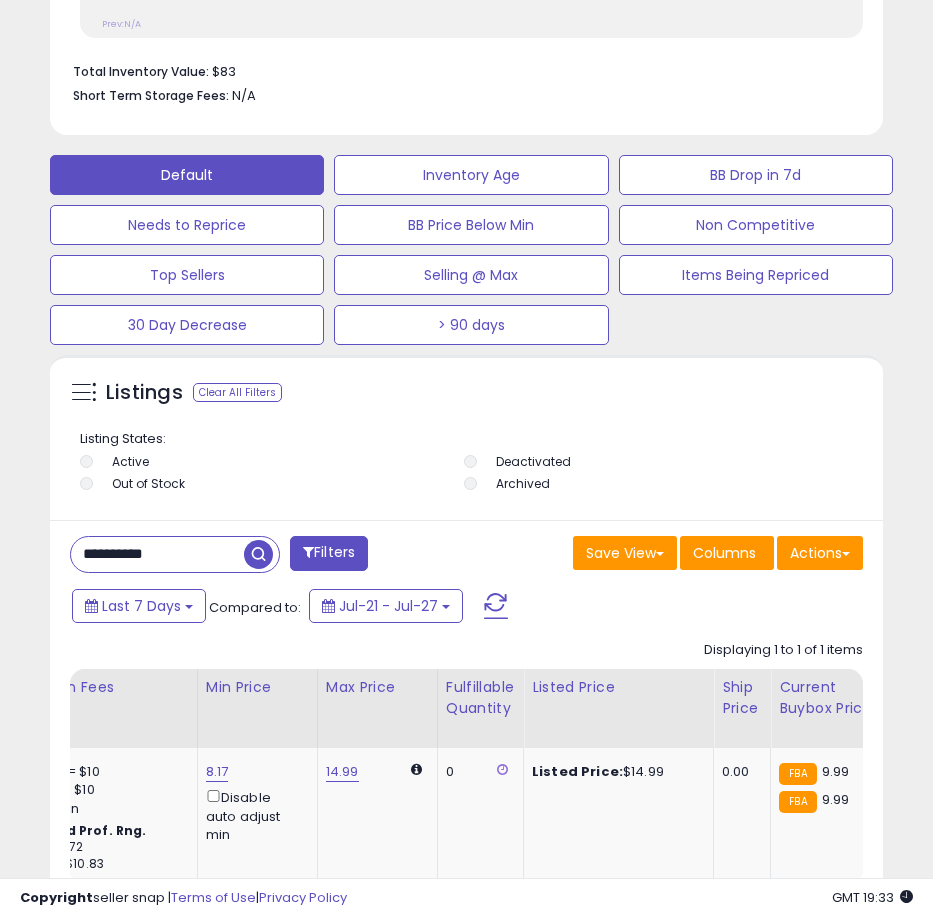 click on "**********" at bounding box center [157, 554] 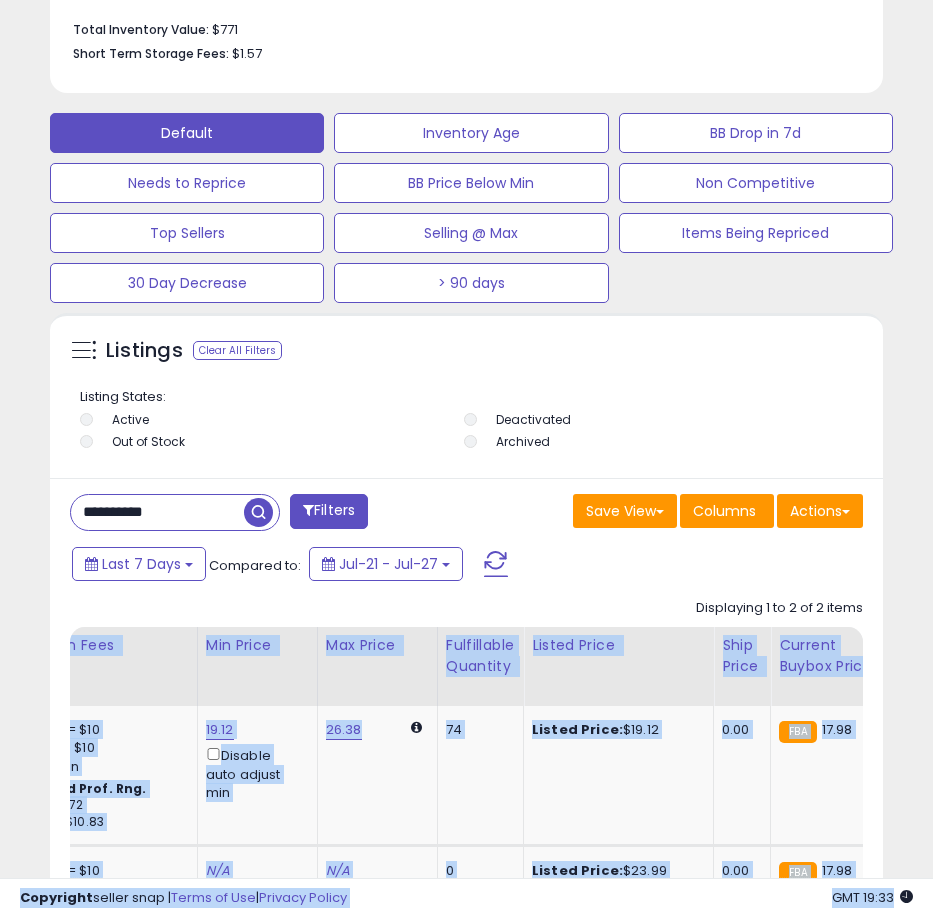 drag, startPoint x: 381, startPoint y: 879, endPoint x: 271, endPoint y: 874, distance: 110.11358 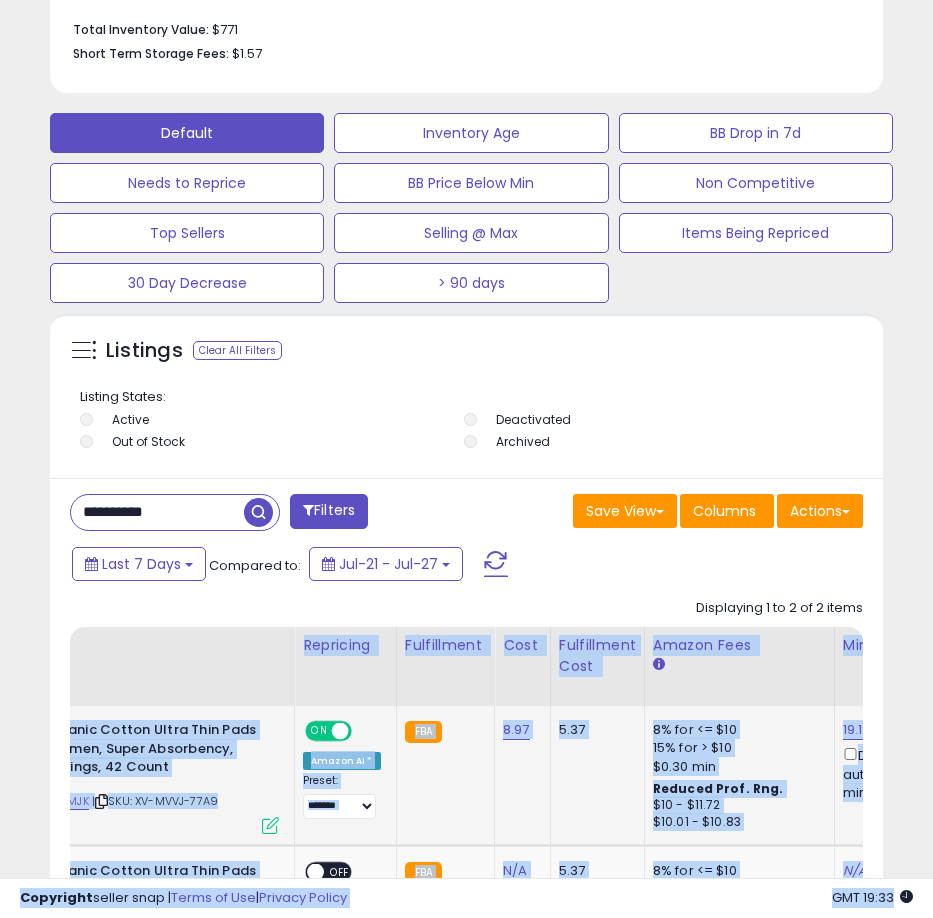 click on "FBA" 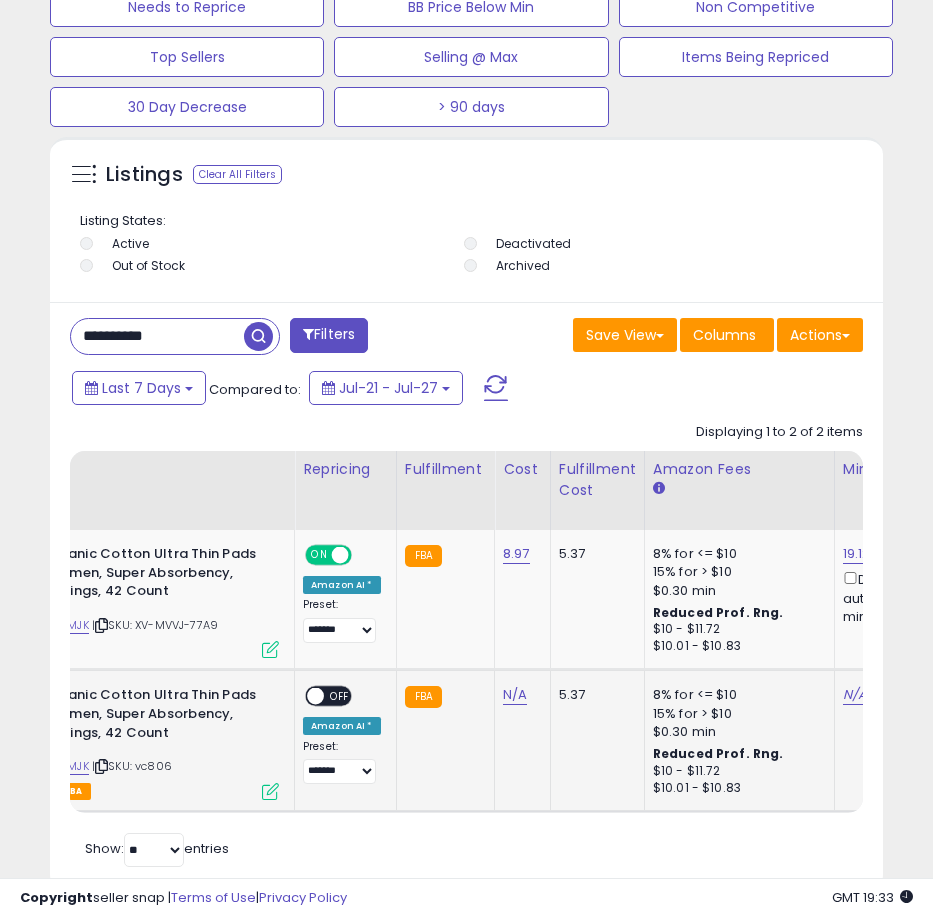 scroll, scrollTop: 1406, scrollLeft: 0, axis: vertical 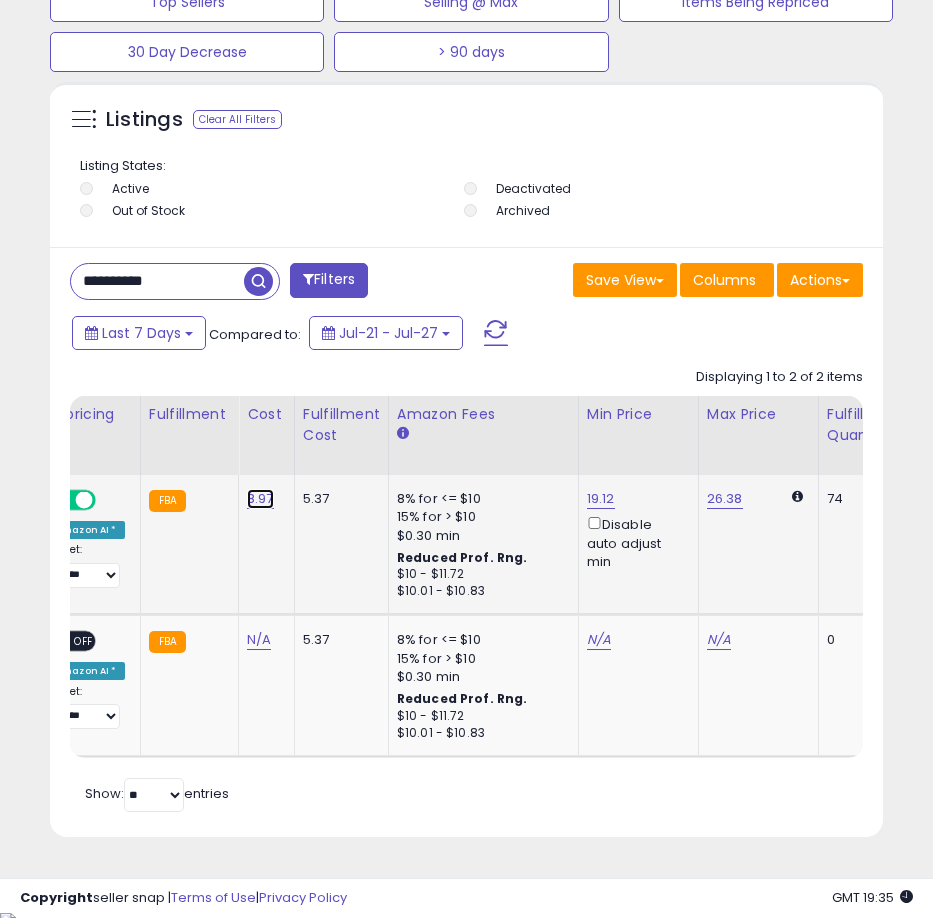 click on "8.97" at bounding box center [260, 499] 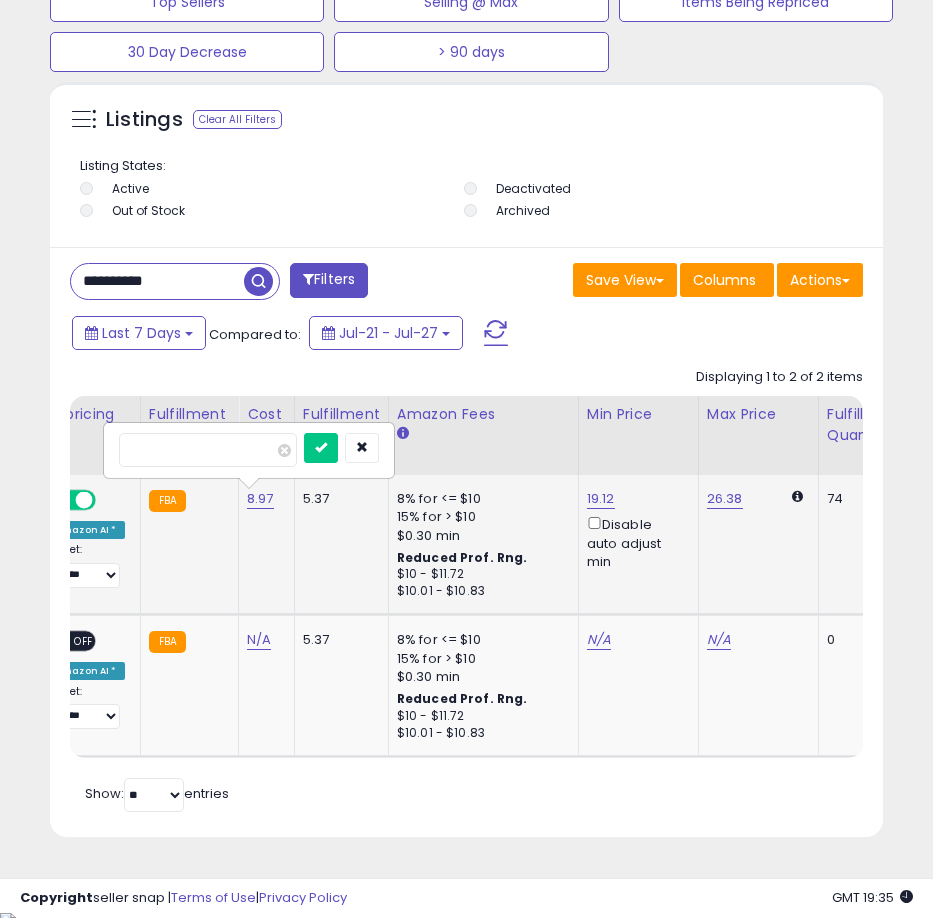 click on "****" at bounding box center (208, 450) 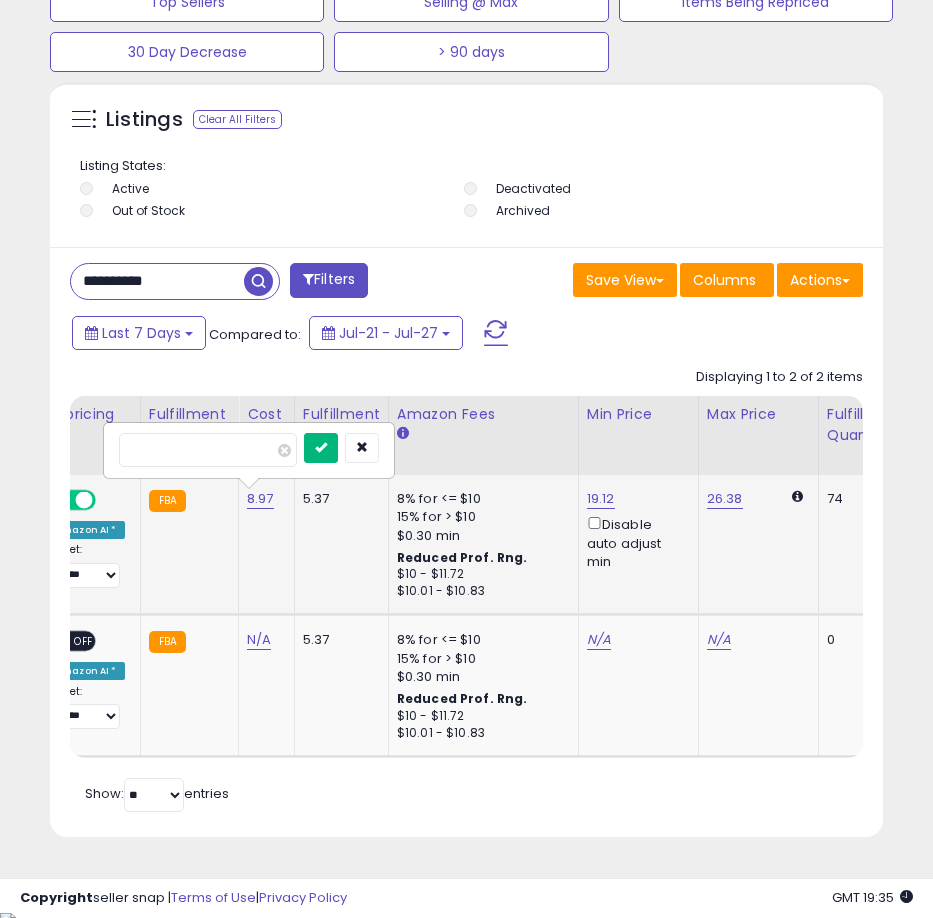 click at bounding box center (321, 448) 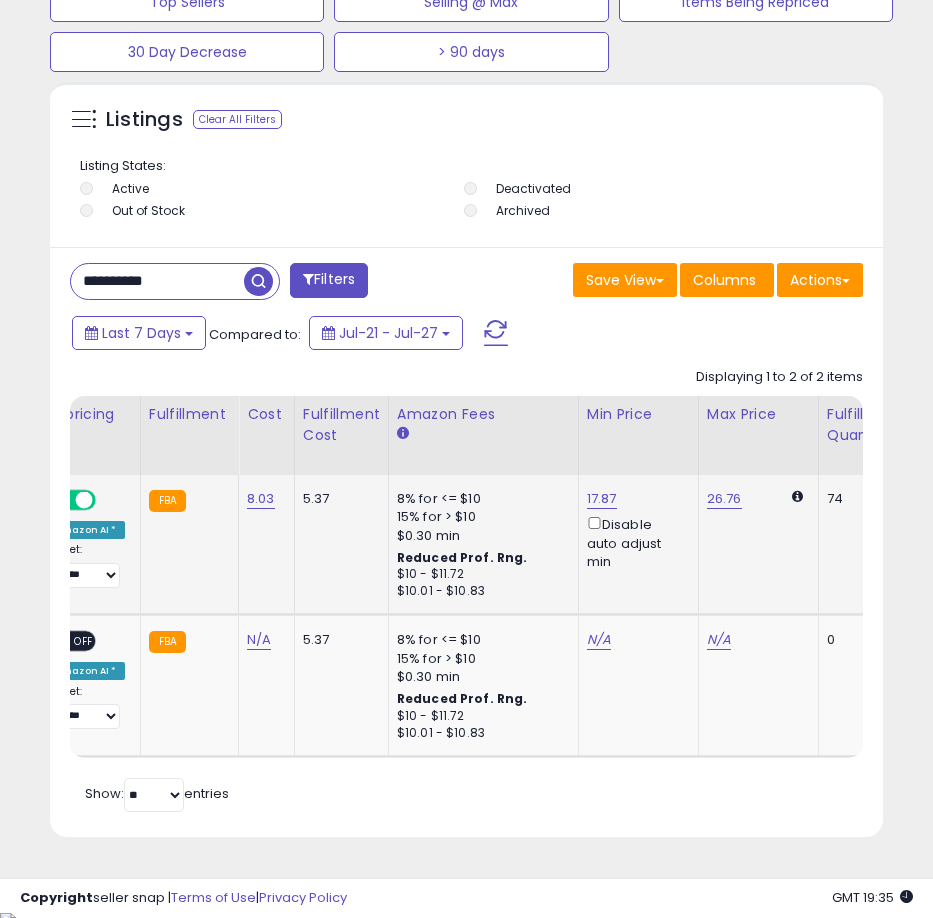scroll, scrollTop: 0, scrollLeft: 87, axis: horizontal 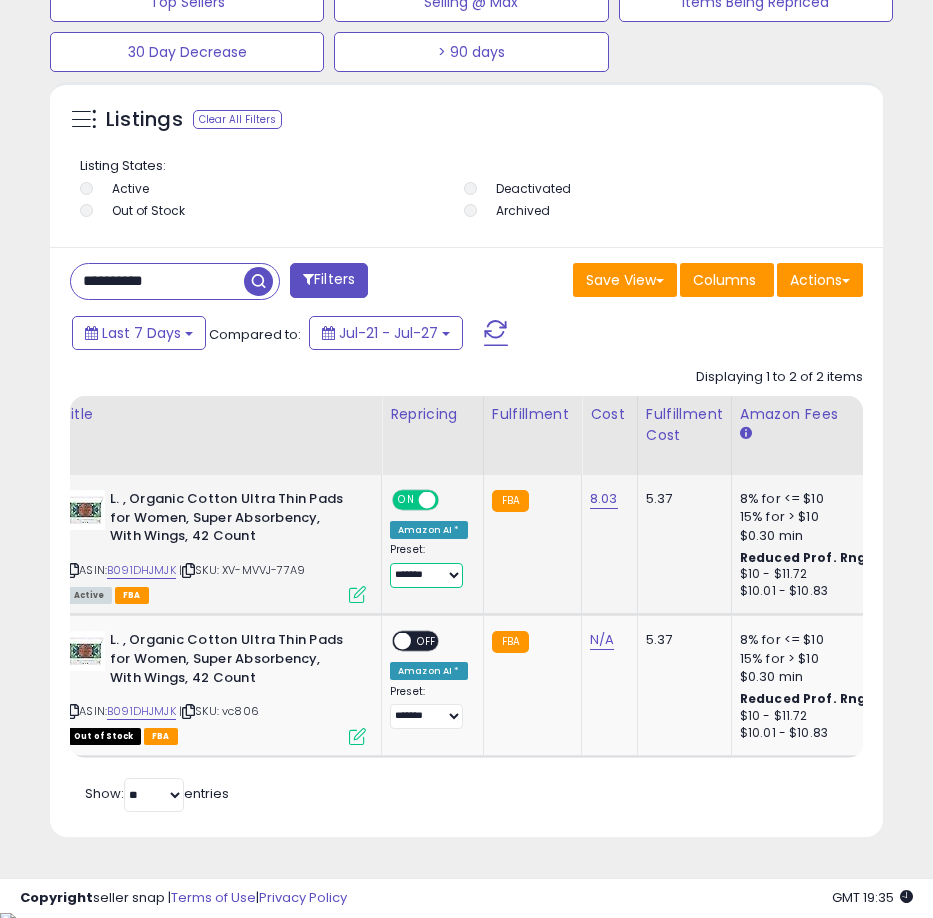 click on "**********" at bounding box center [426, 575] 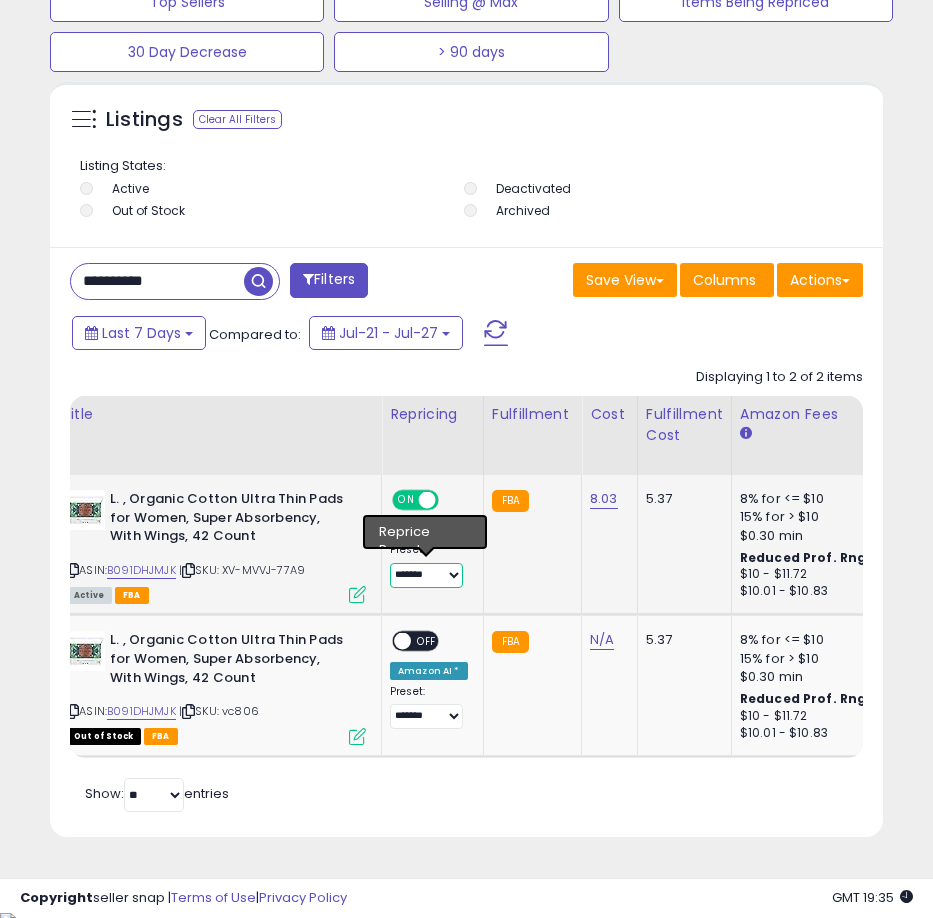 select on "**********" 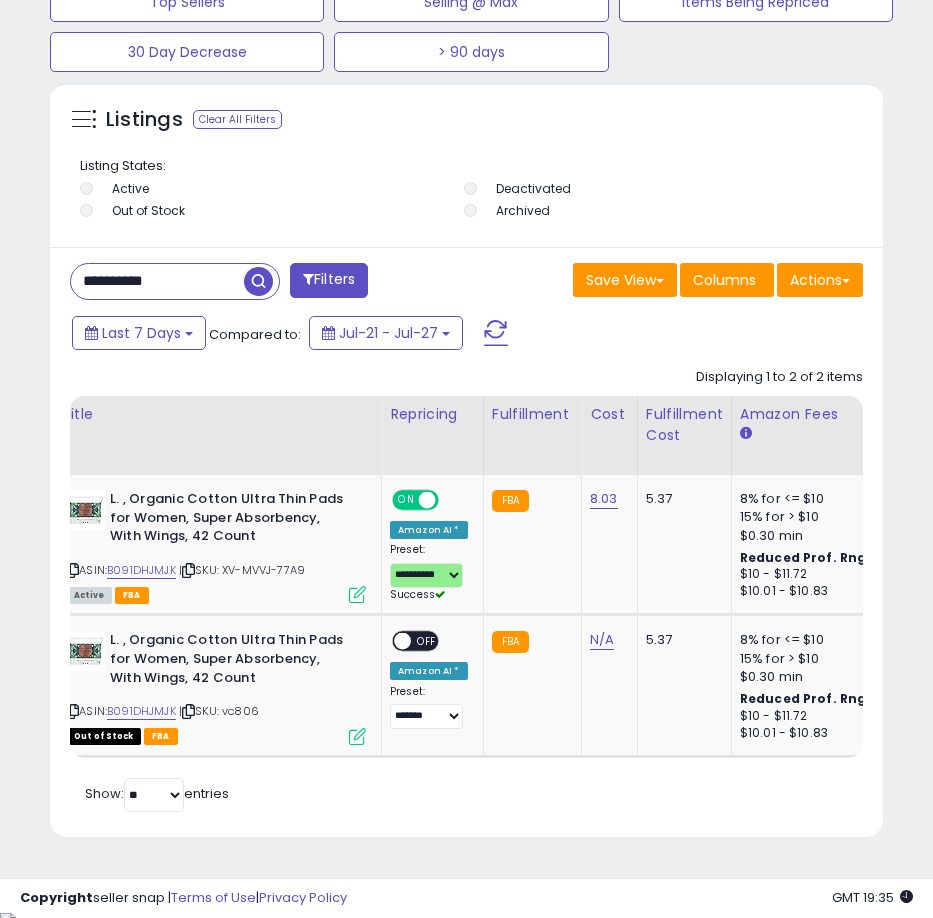 click on "**********" at bounding box center (466, 542) 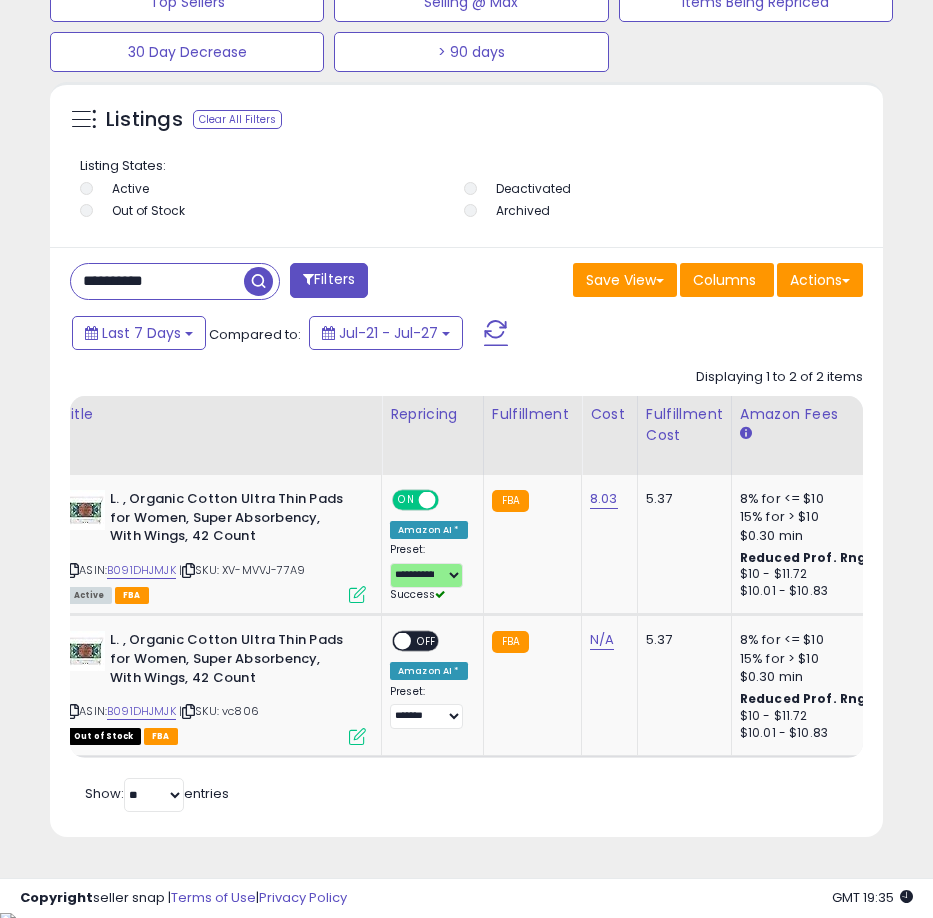 scroll, scrollTop: 0, scrollLeft: 291, axis: horizontal 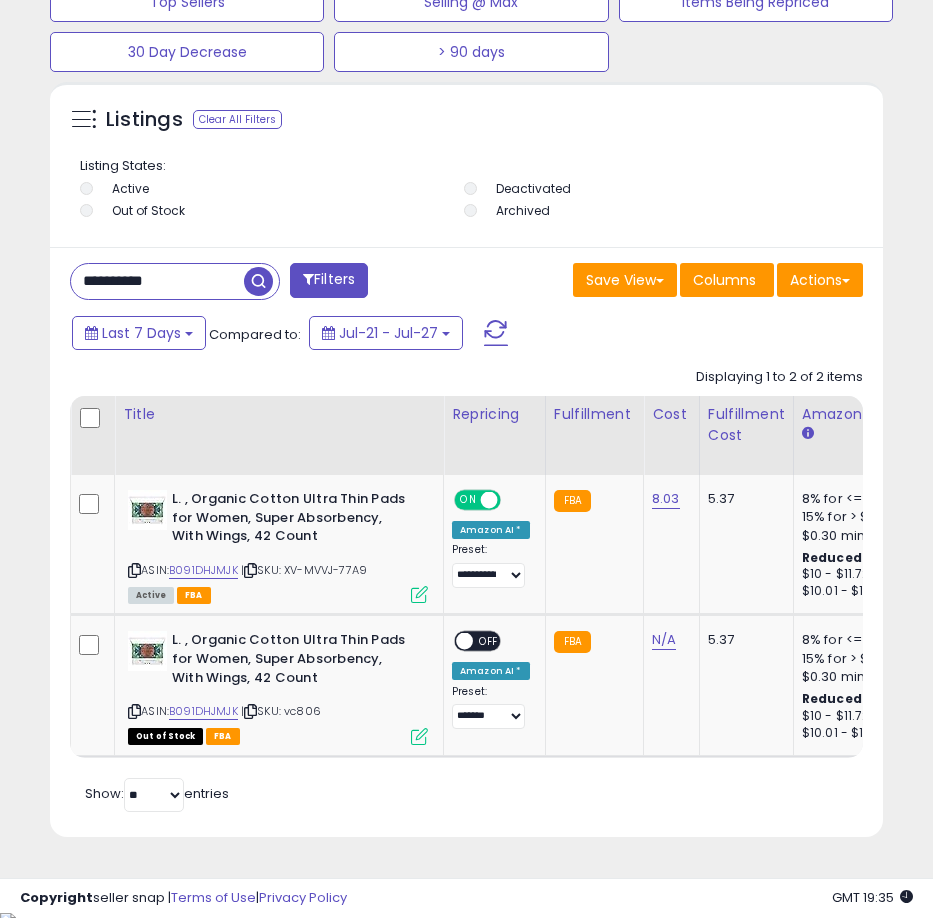 click on "**********" at bounding box center [157, 281] 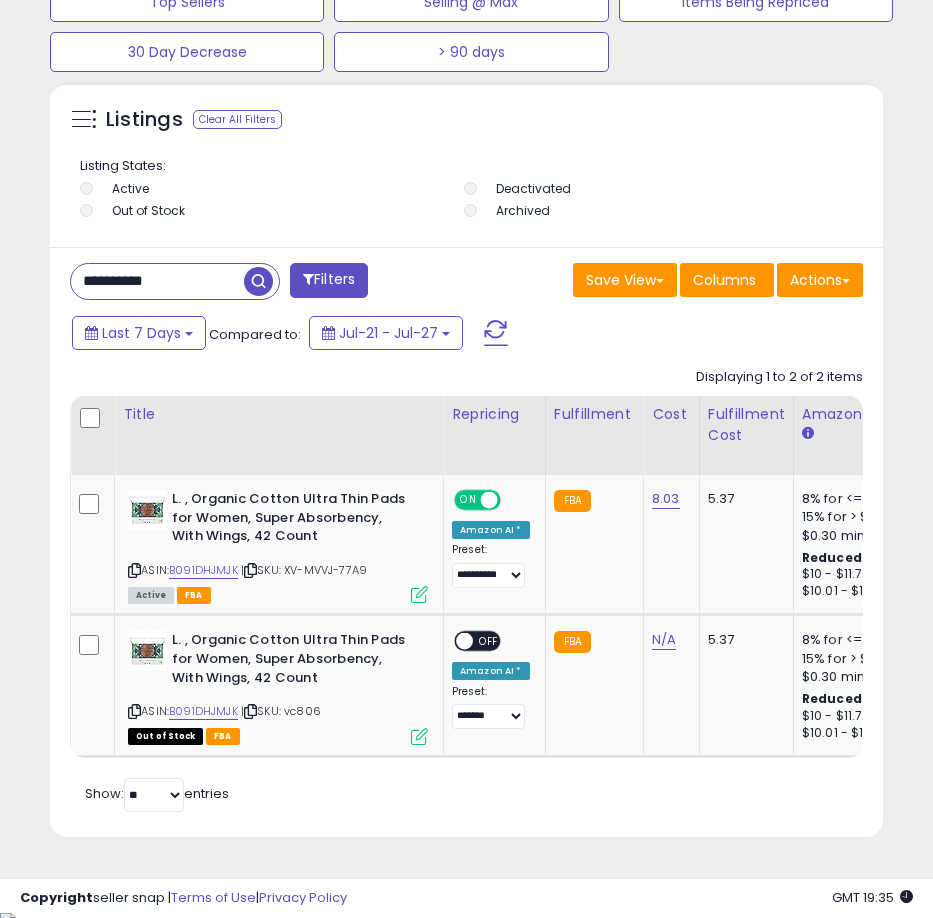 click on "**********" at bounding box center [157, 281] 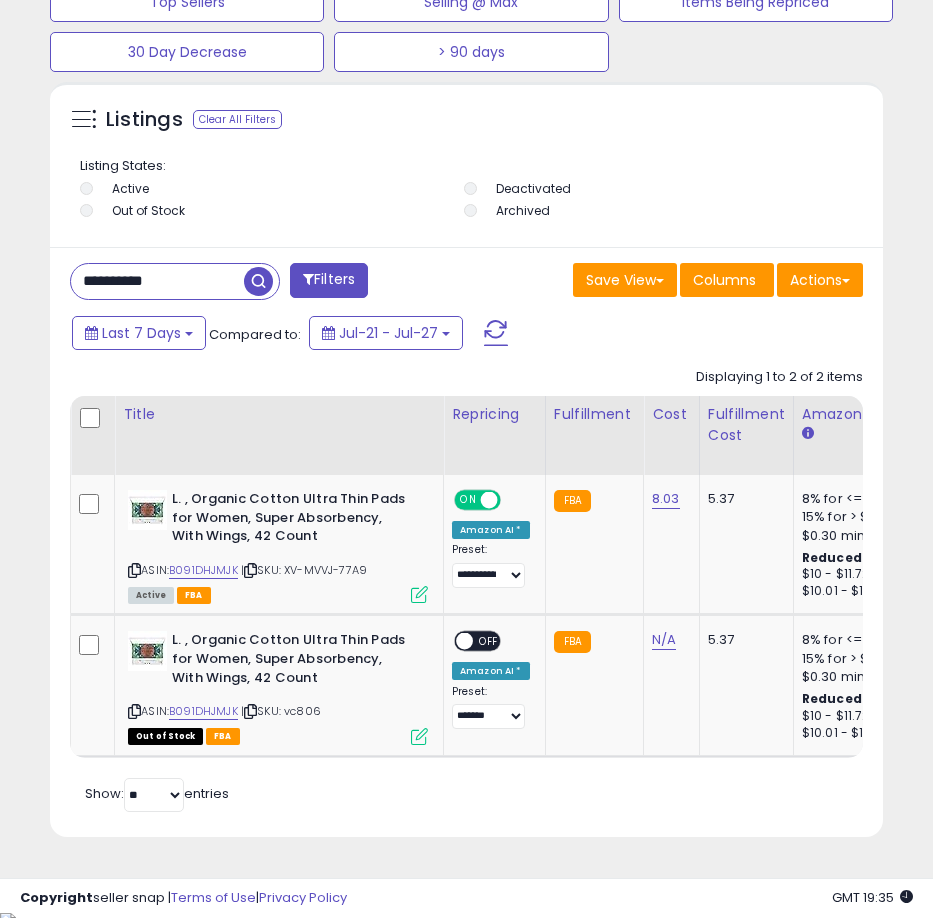 paste 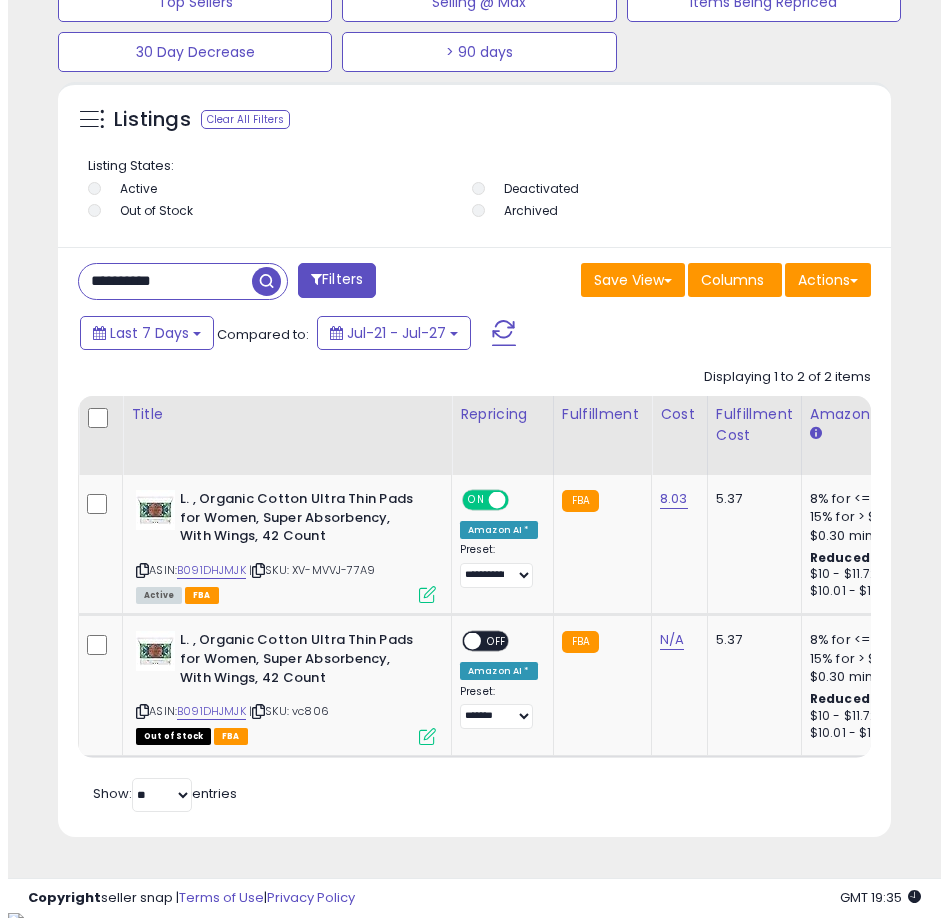scroll, scrollTop: 1166, scrollLeft: 0, axis: vertical 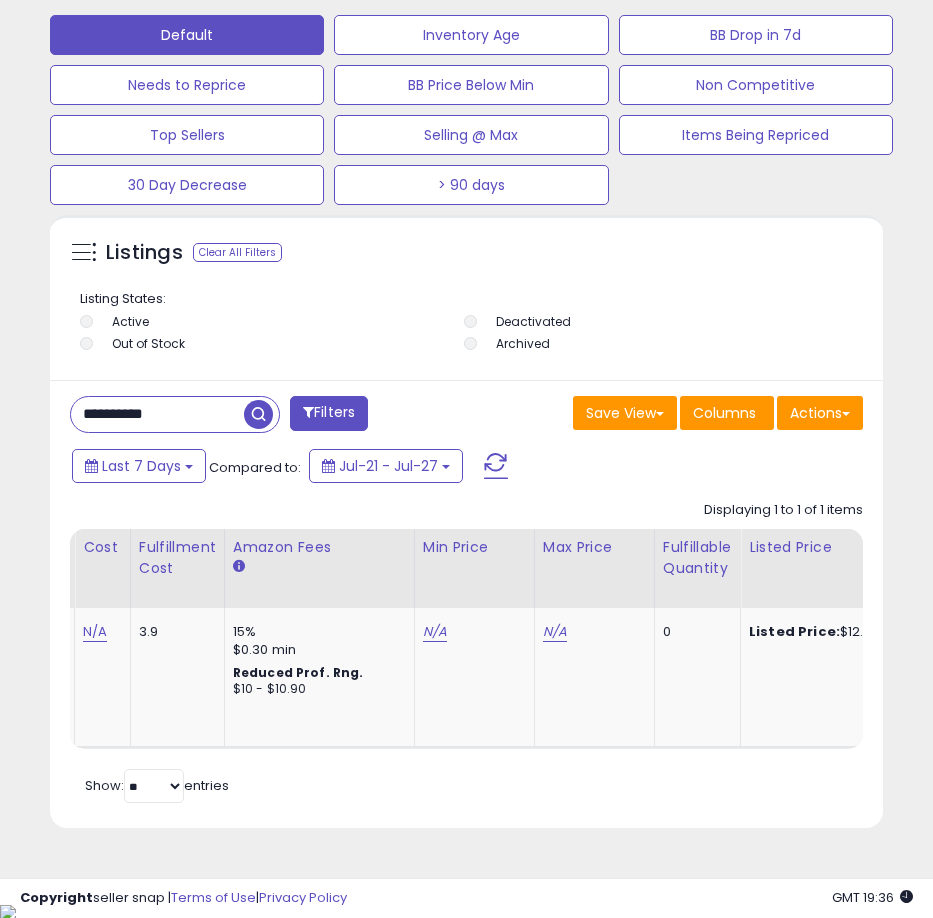 click on "**********" at bounding box center [157, 414] 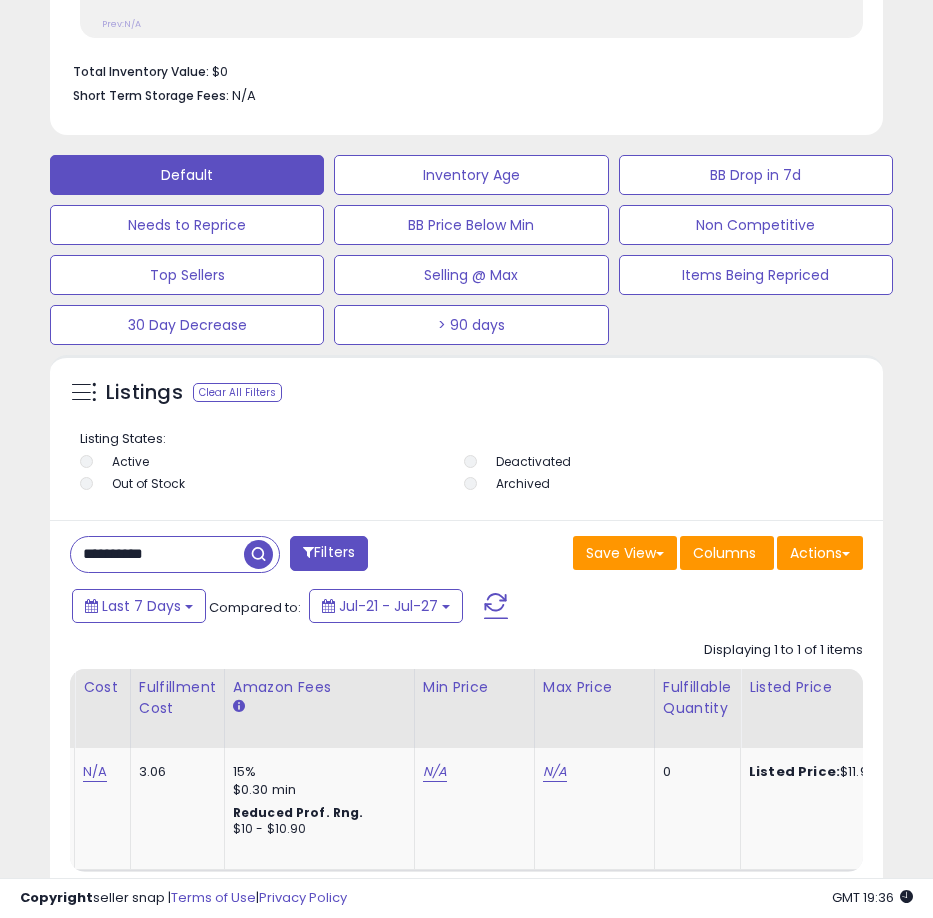 click on "**********" at bounding box center (157, 554) 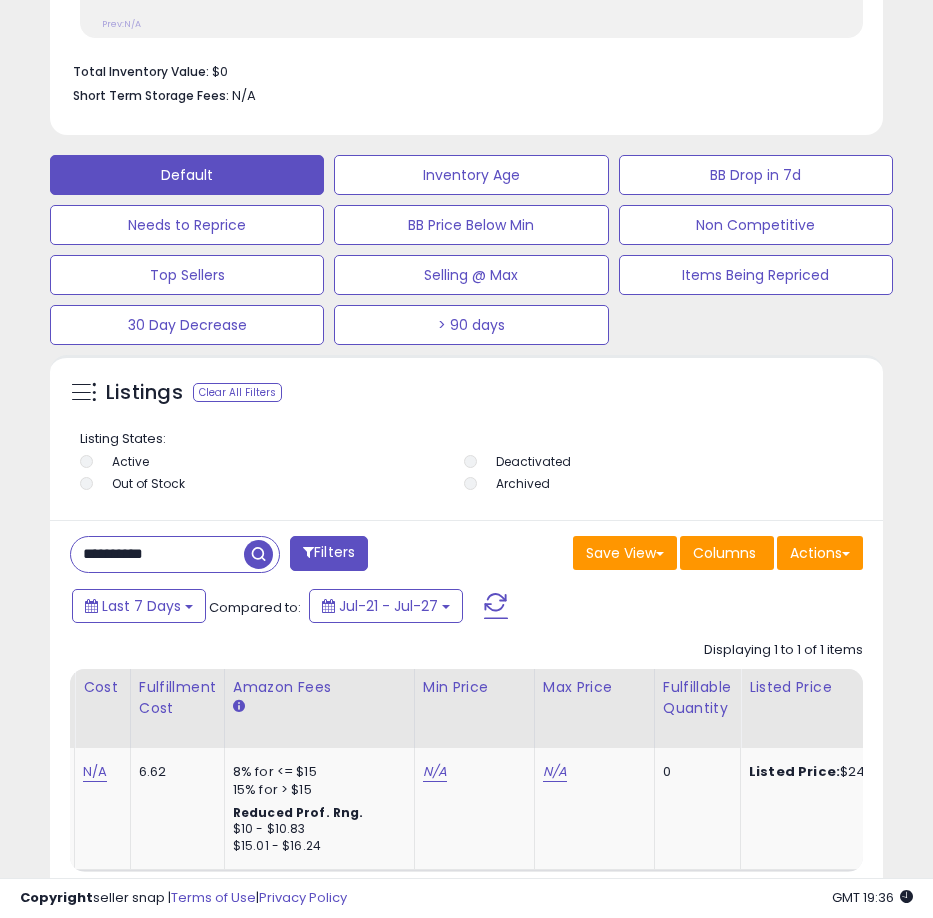 click on "**********" at bounding box center (157, 554) 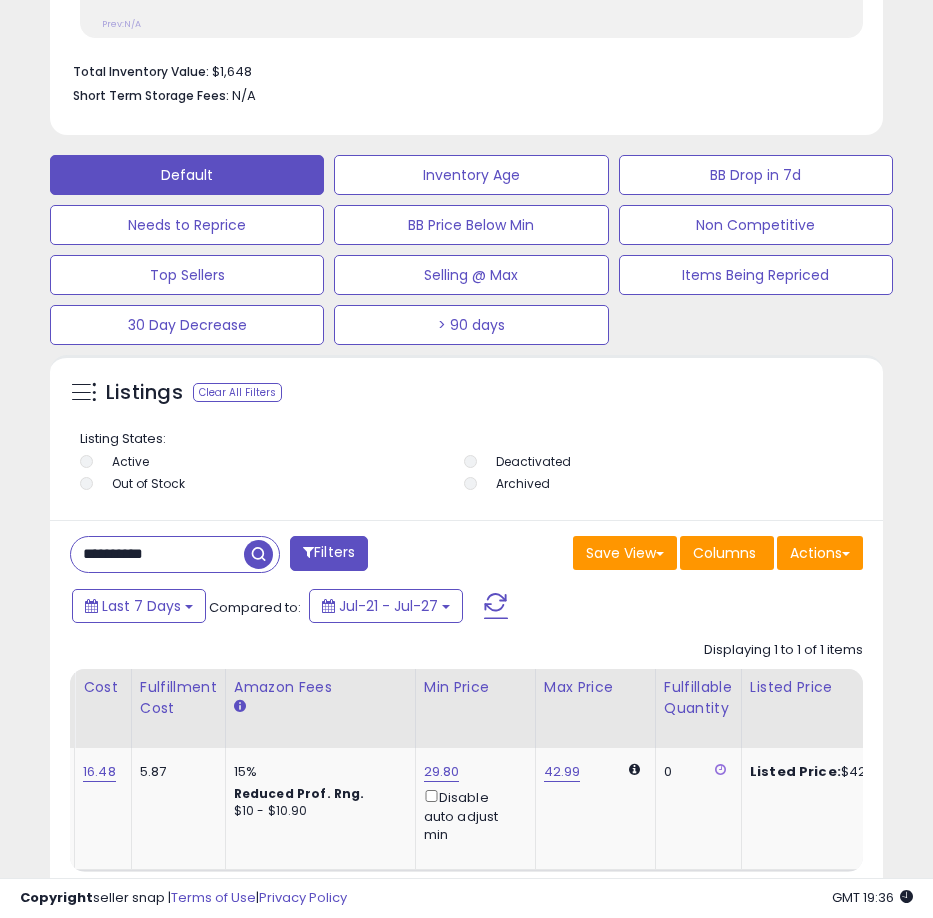 click on "**********" at bounding box center (157, 554) 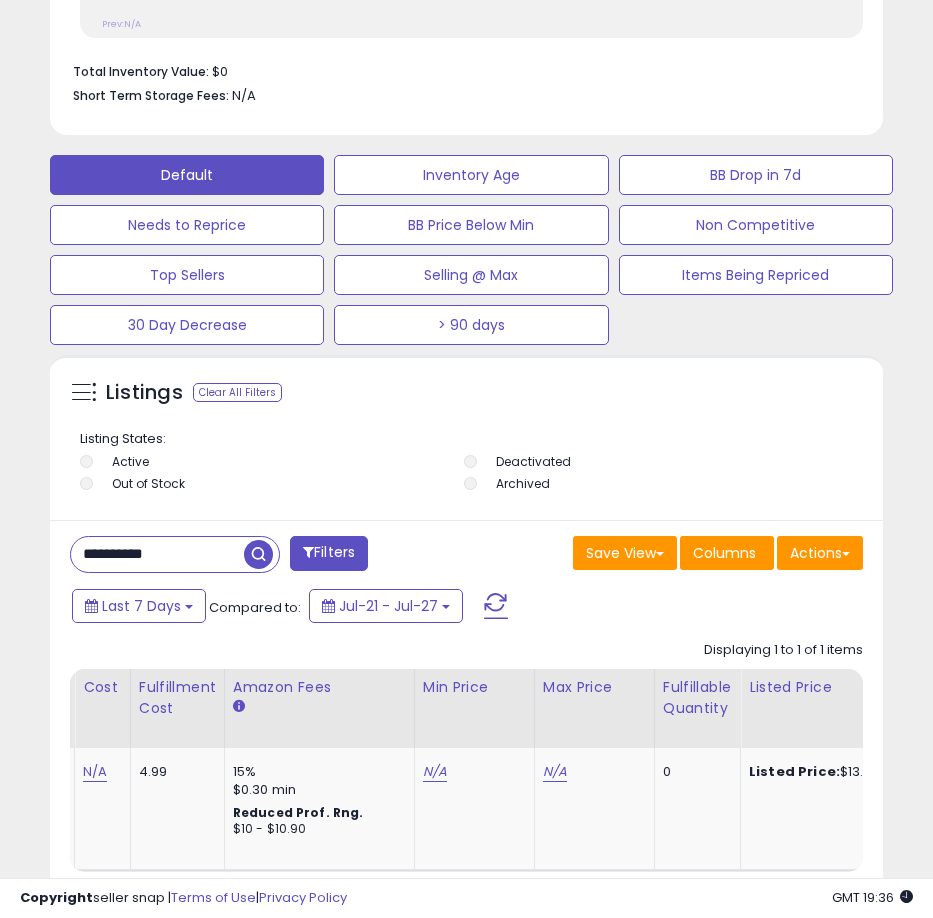 click on "**********" at bounding box center [157, 554] 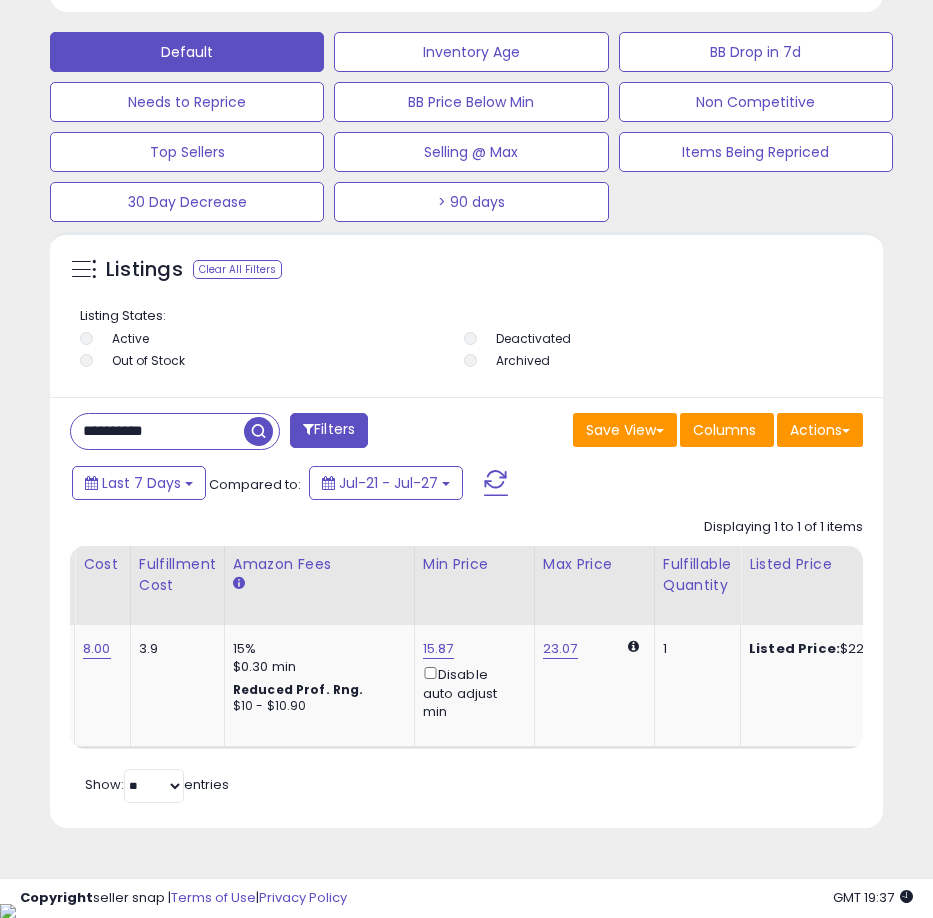 scroll, scrollTop: 0, scrollLeft: 180, axis: horizontal 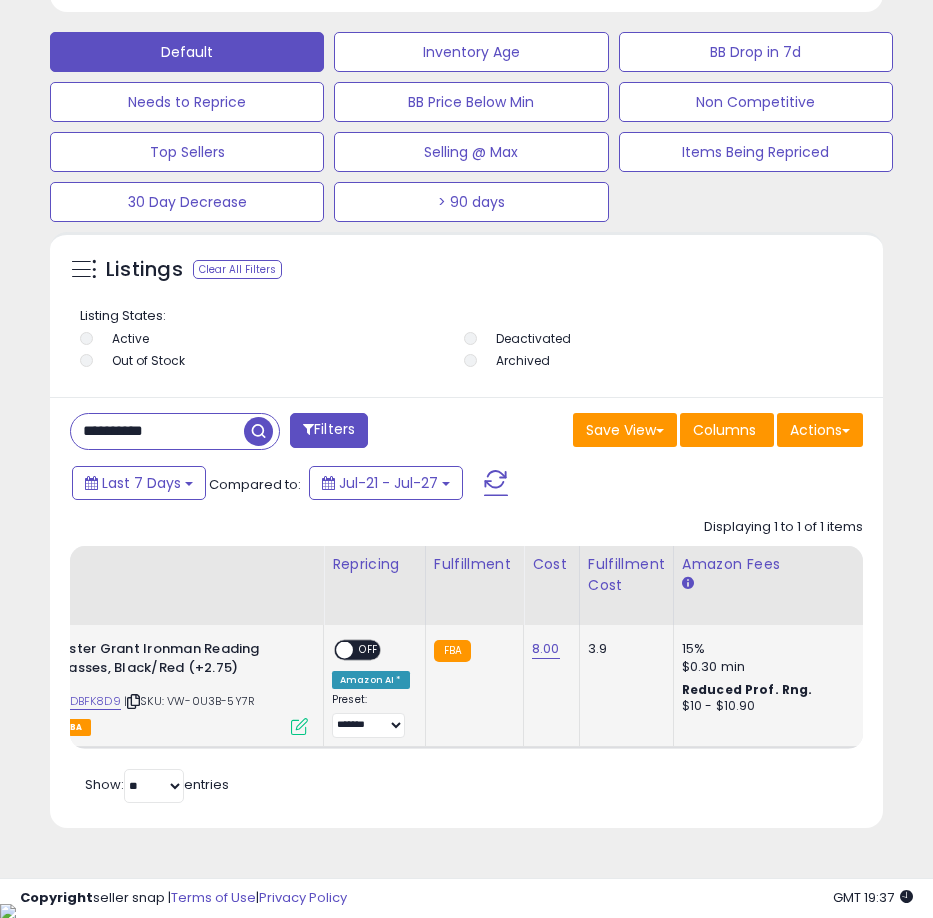 click on "ON   OFF" at bounding box center (335, 650) 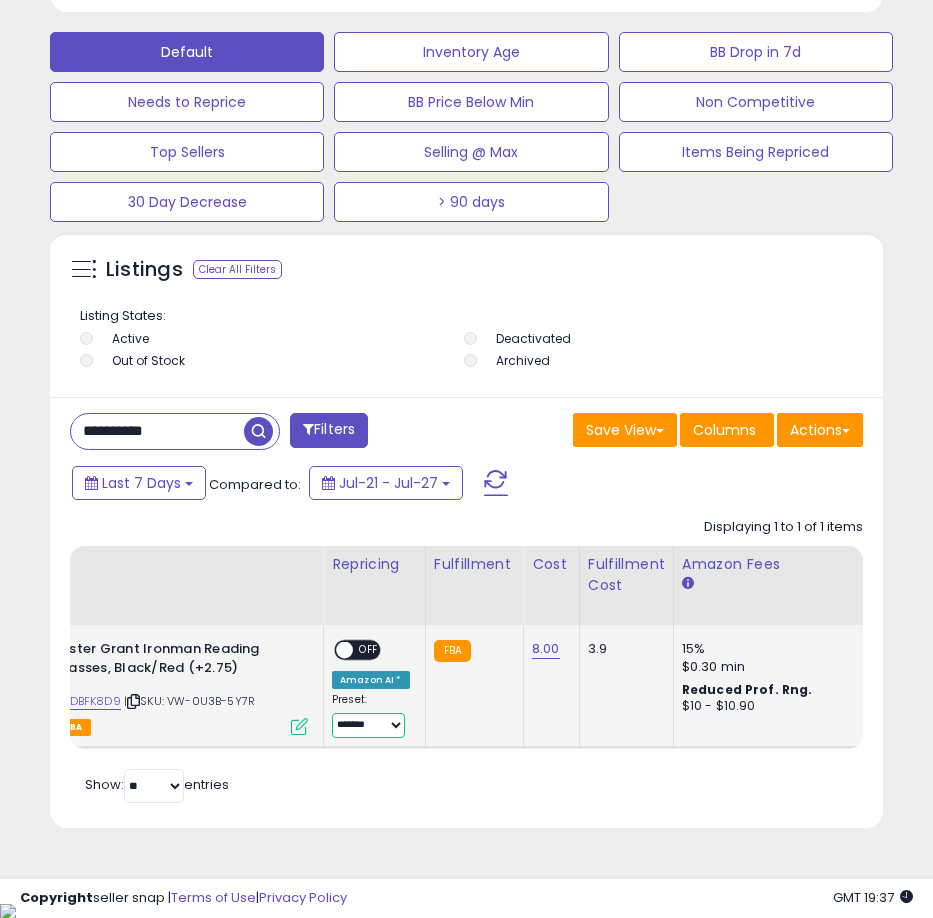 click on "**********" at bounding box center [368, 725] 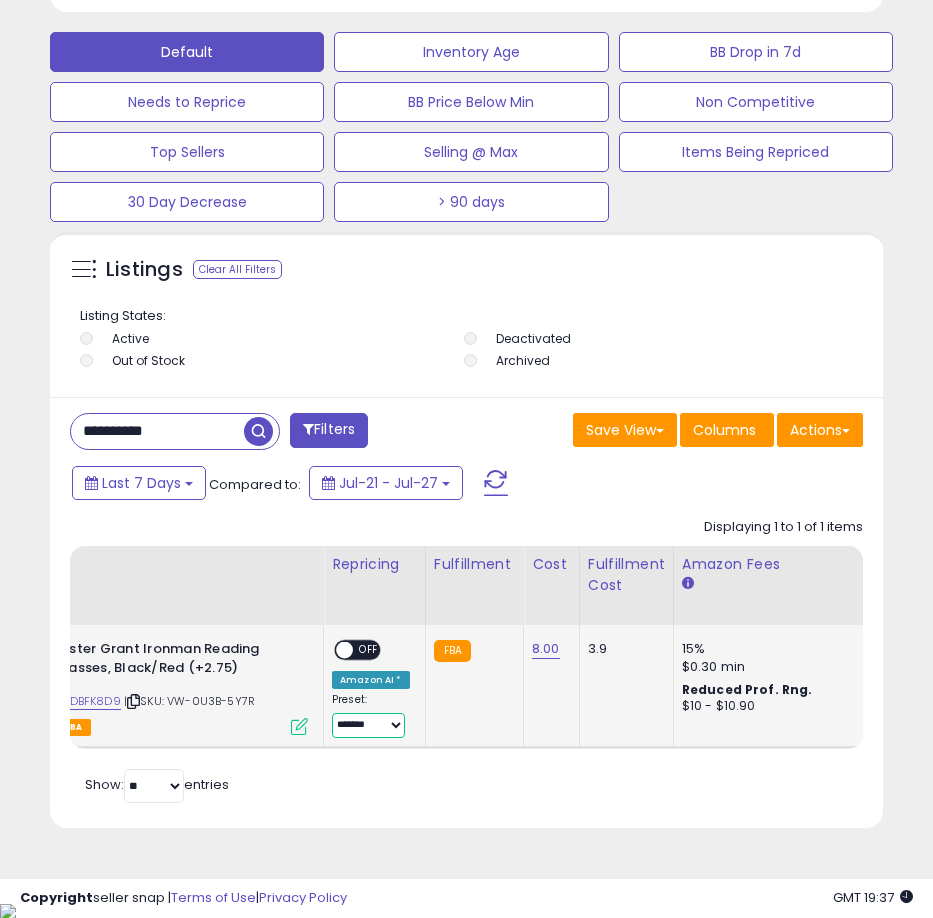 select on "**********" 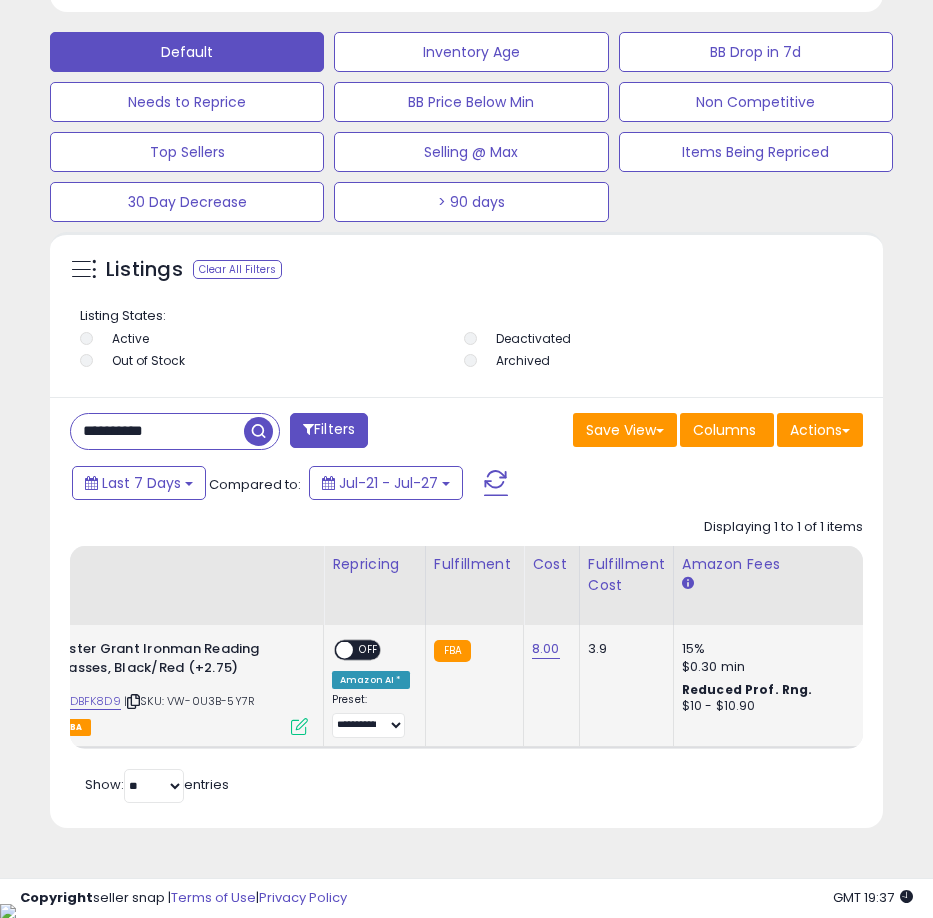 click on "OFF" at bounding box center (369, 650) 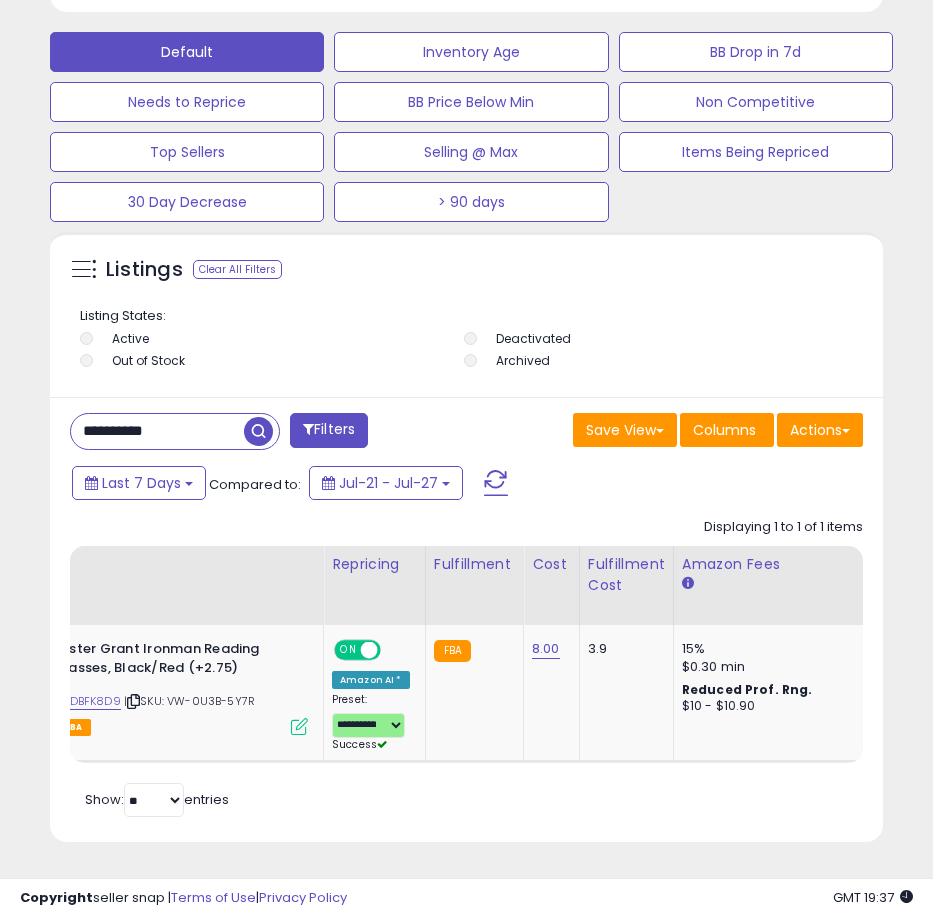 scroll, scrollTop: 0, scrollLeft: 302, axis: horizontal 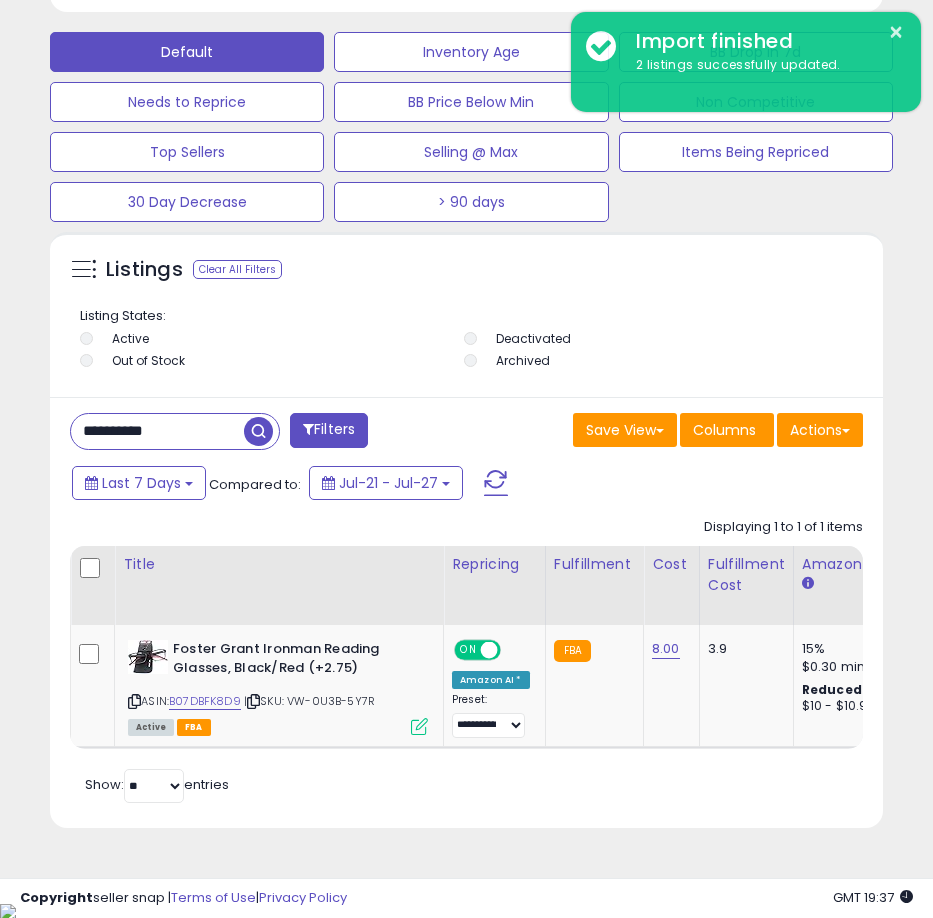 click on "**********" at bounding box center [157, 431] 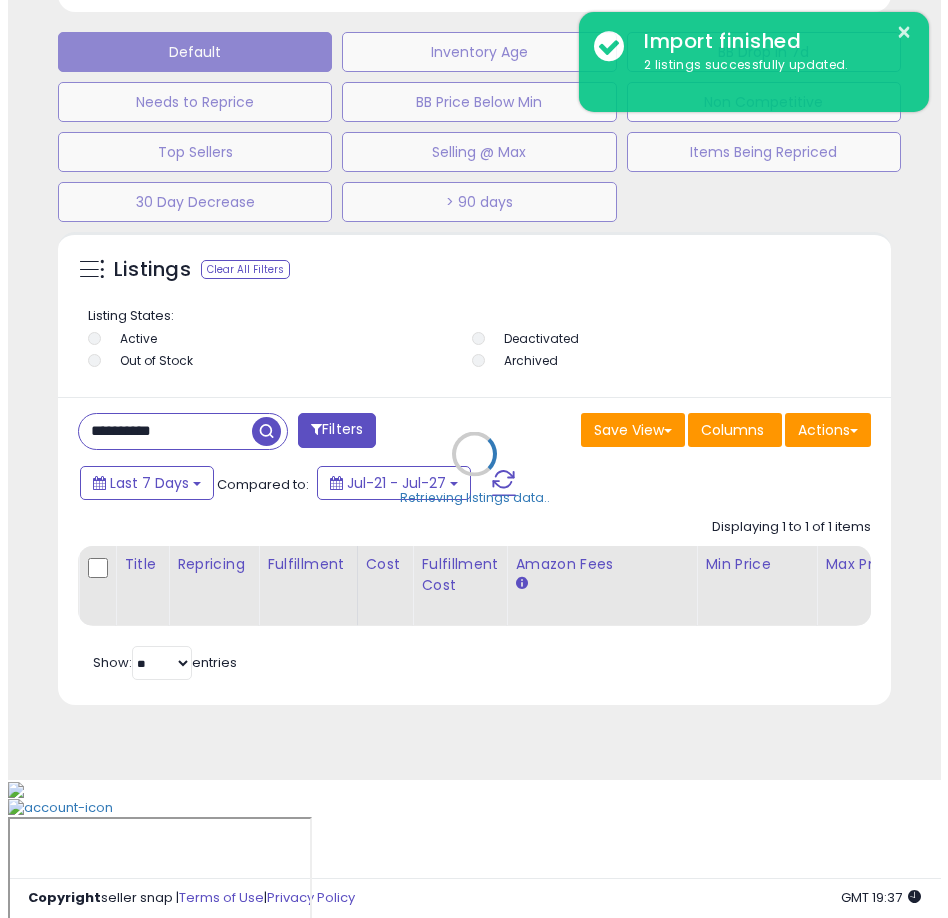 scroll, scrollTop: 1166, scrollLeft: 0, axis: vertical 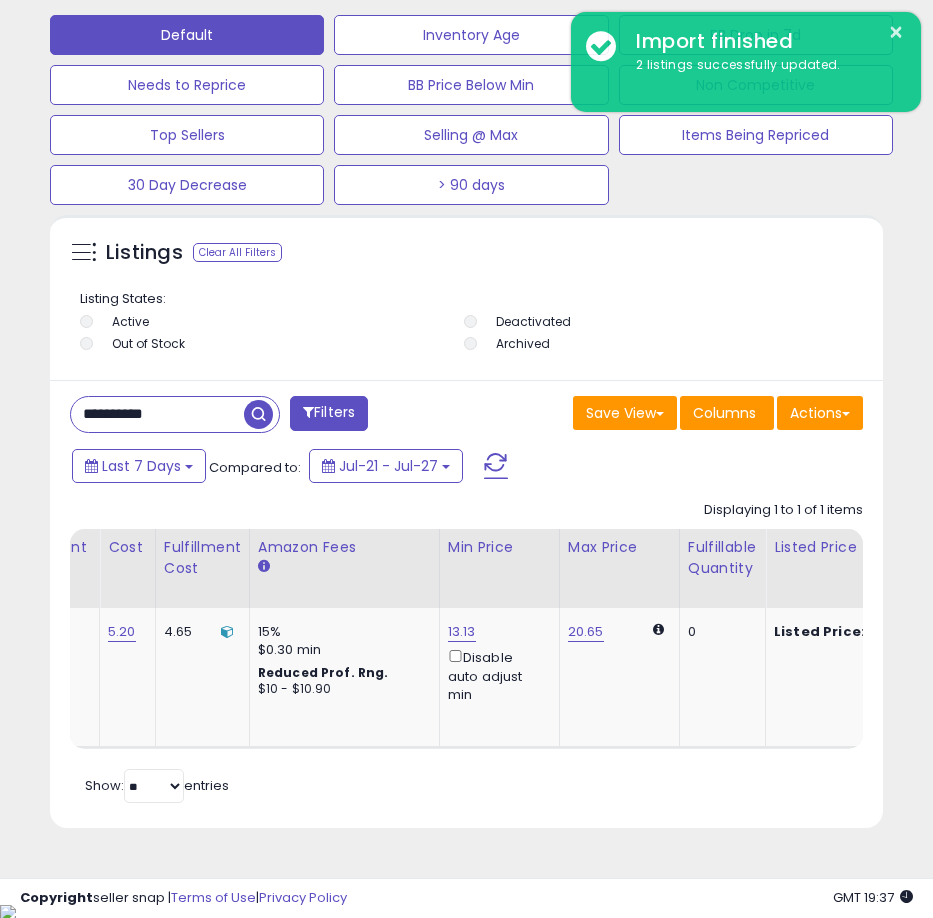 click on "**********" at bounding box center [157, 414] 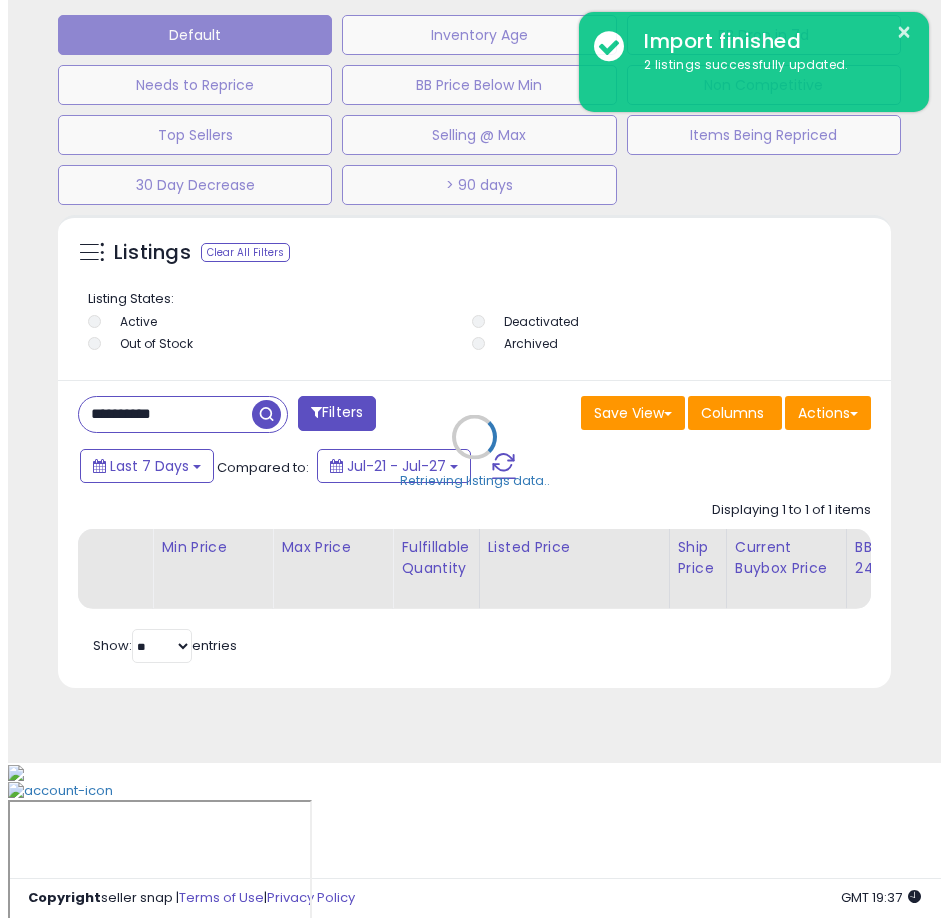 scroll, scrollTop: 1166, scrollLeft: 0, axis: vertical 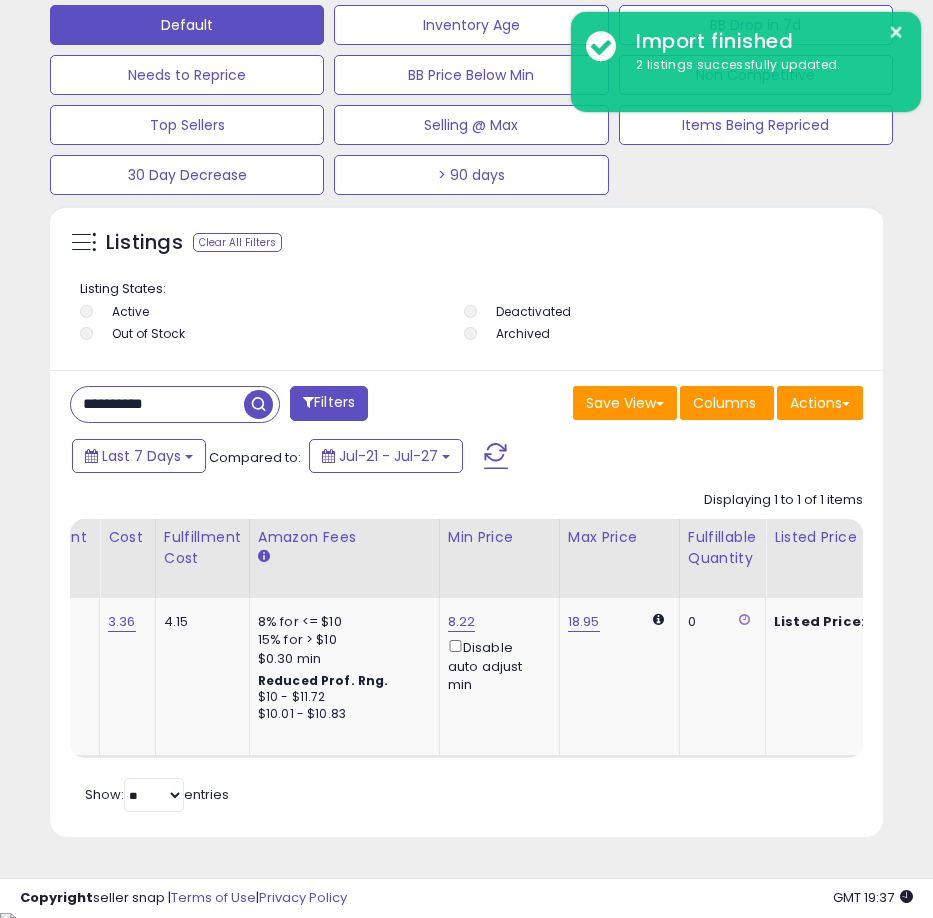 click on "**********" at bounding box center (157, 404) 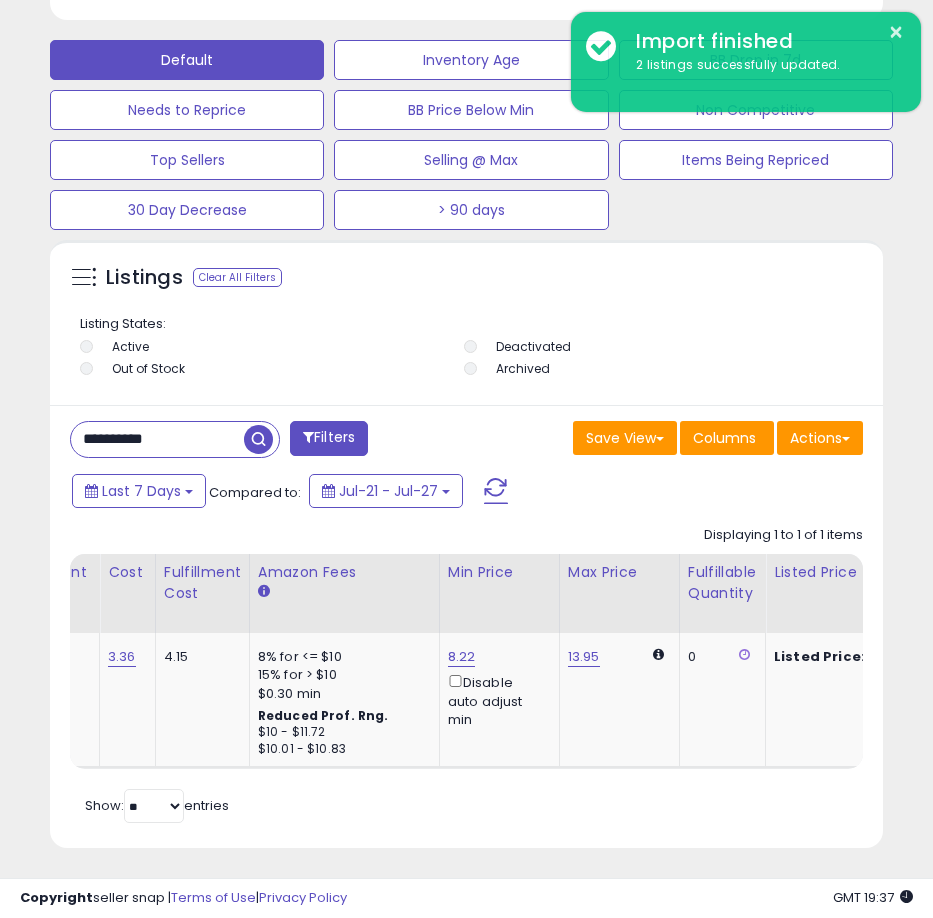 click on "**********" at bounding box center (157, 439) 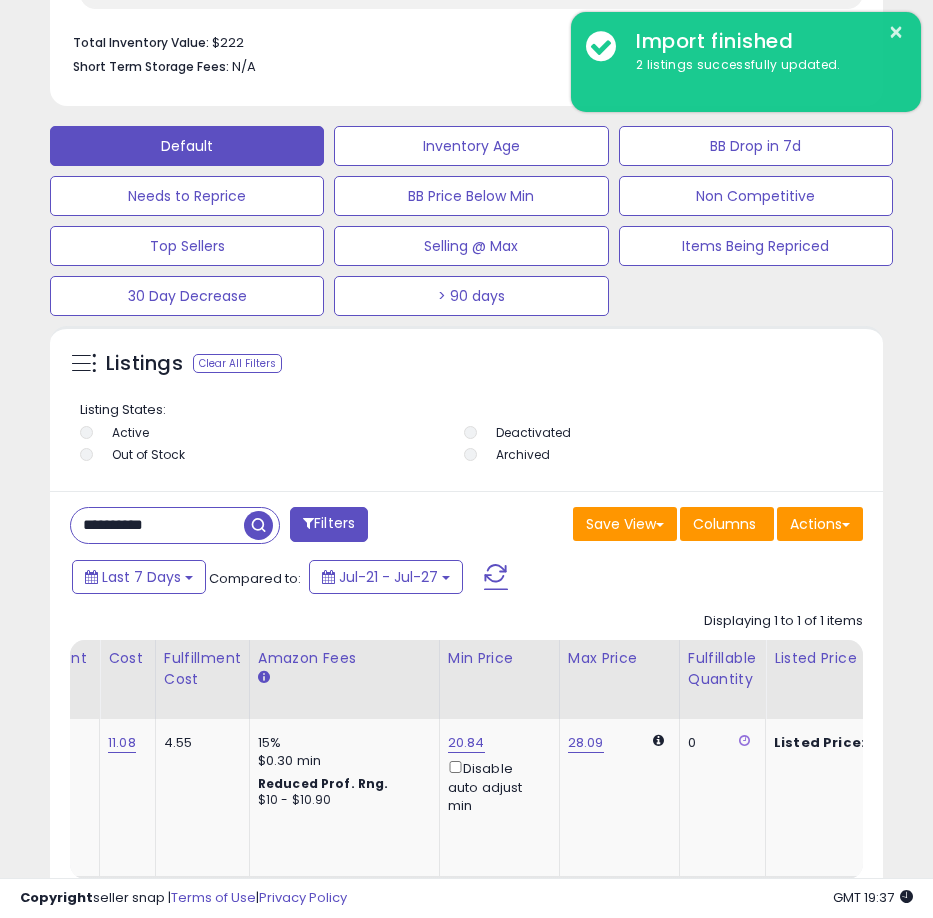 click on "**********" at bounding box center [157, 525] 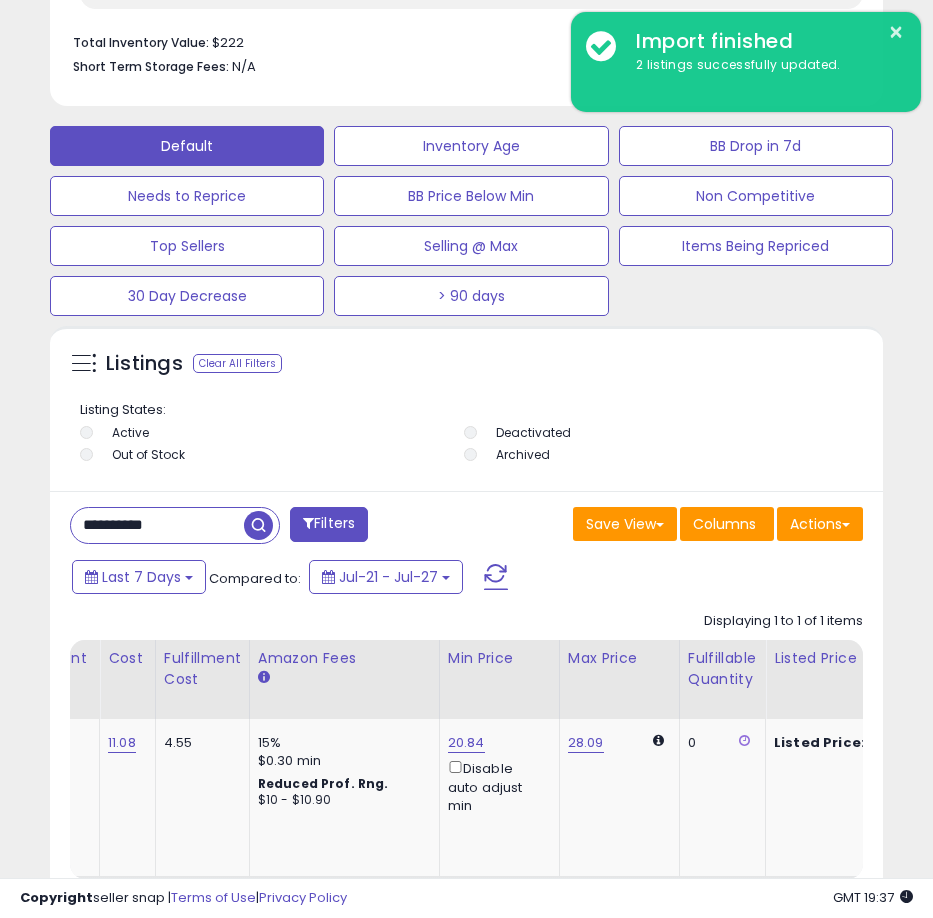 click on "**********" at bounding box center (157, 525) 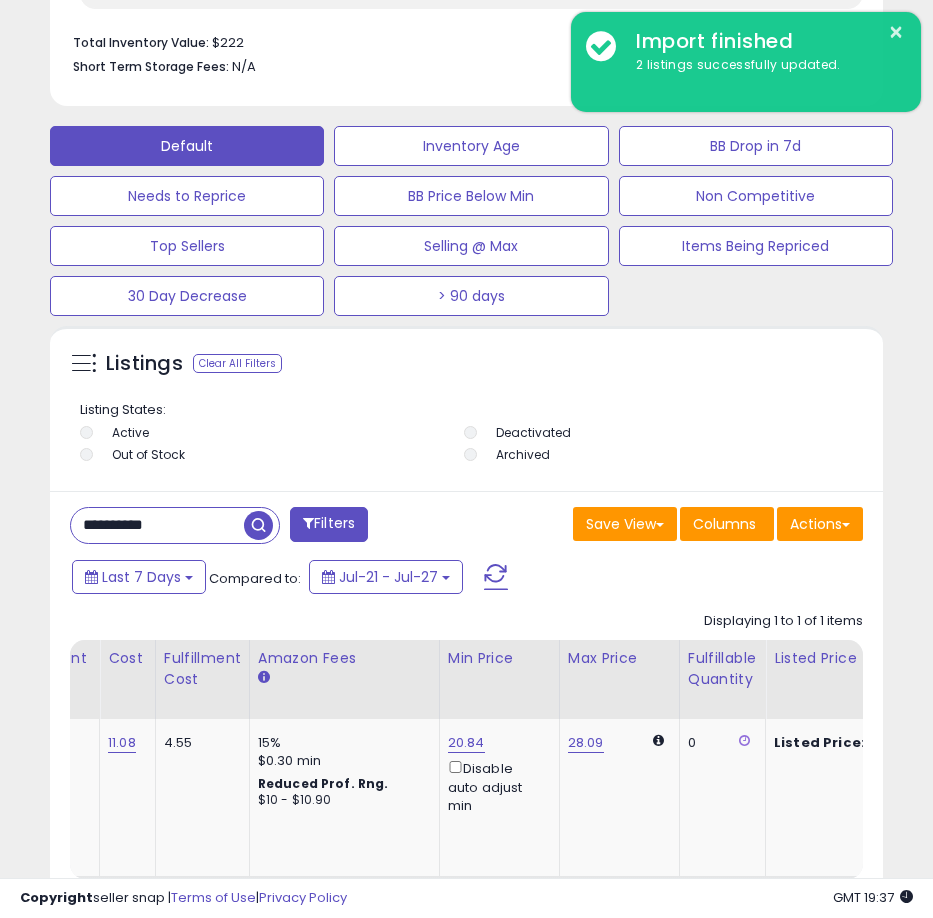 paste 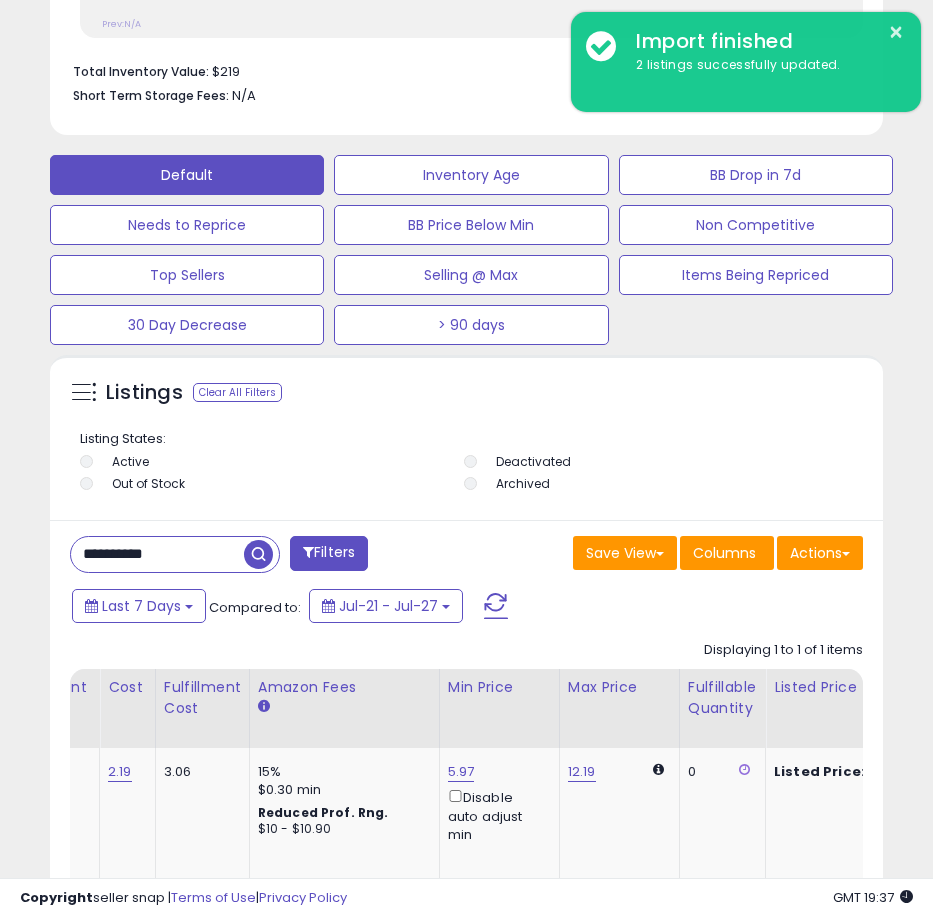 click on "**********" at bounding box center [157, 554] 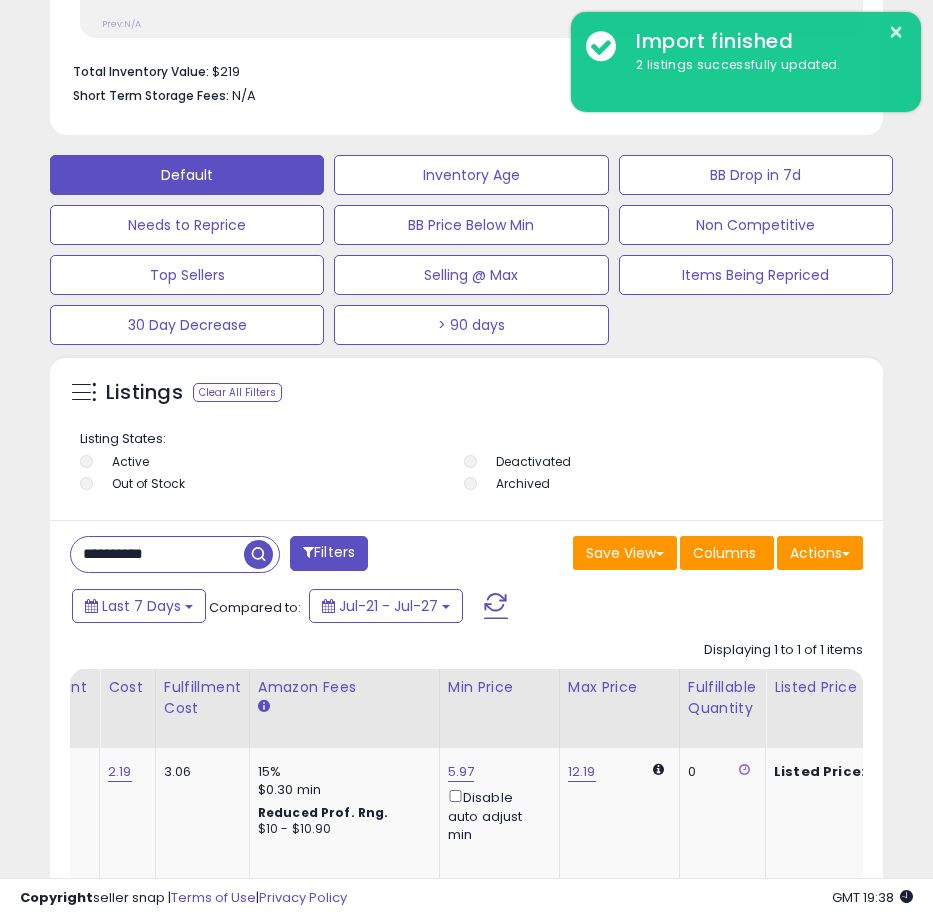 click on "**********" at bounding box center (157, 554) 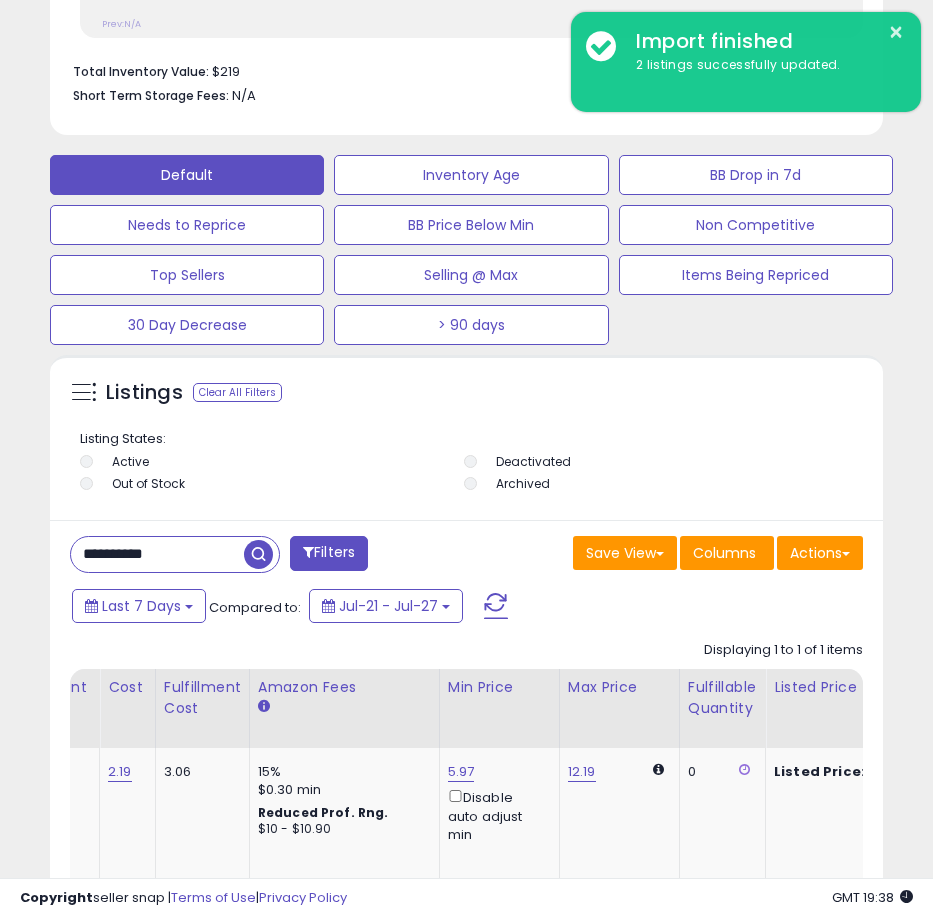 click on "**********" at bounding box center (157, 554) 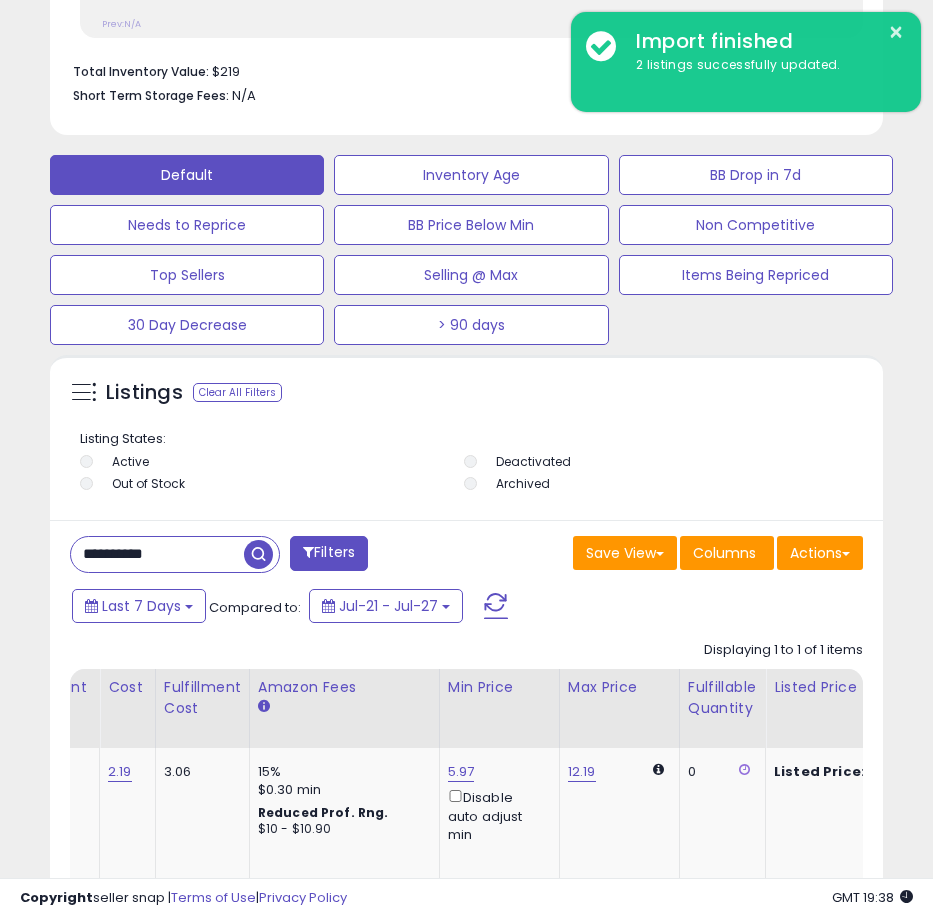 paste 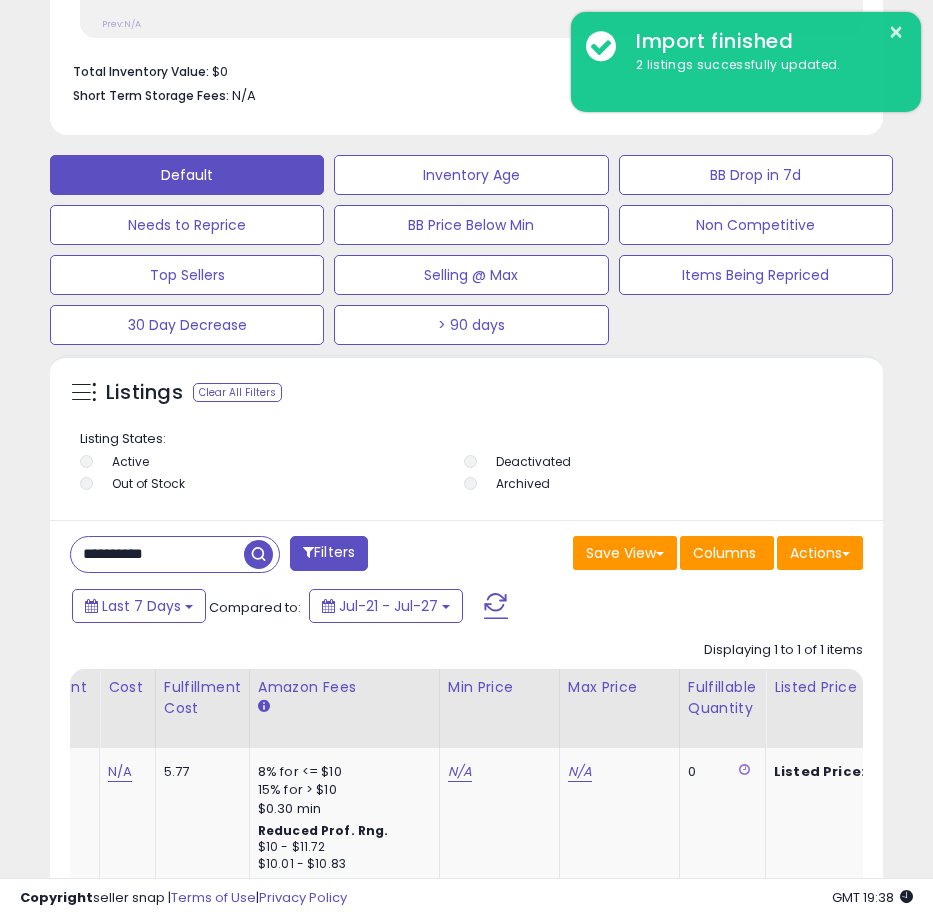 click on "**********" at bounding box center [157, 554] 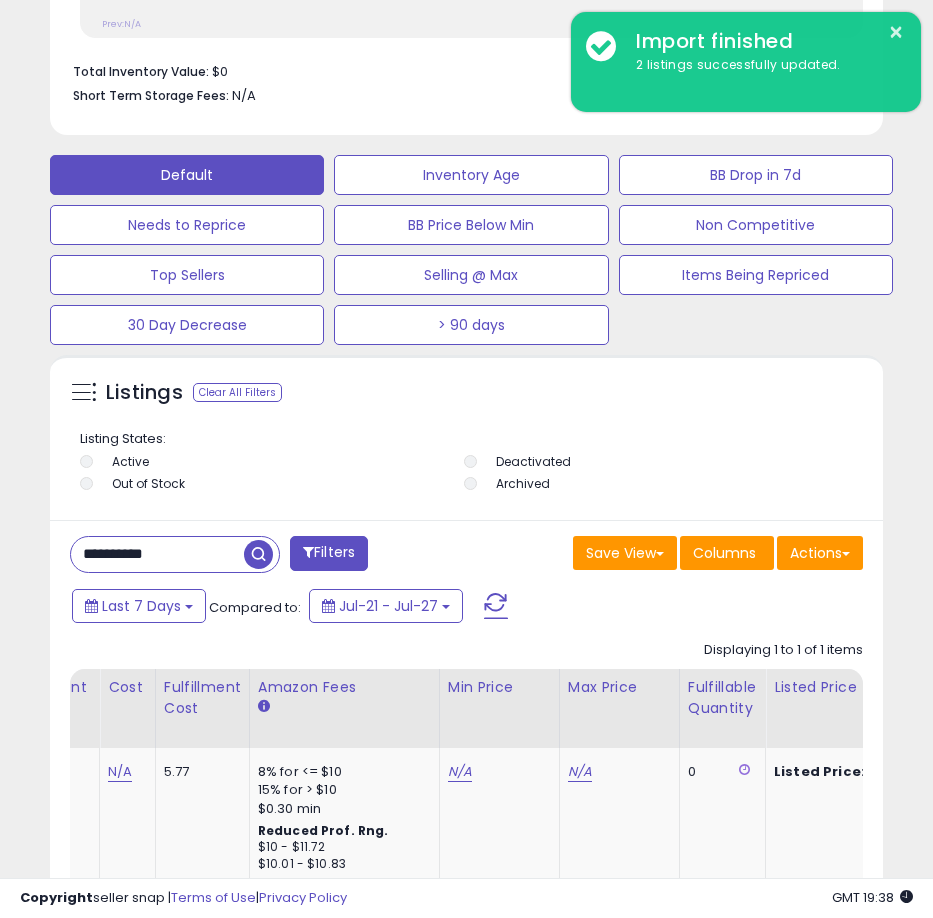 click on "**********" at bounding box center [157, 554] 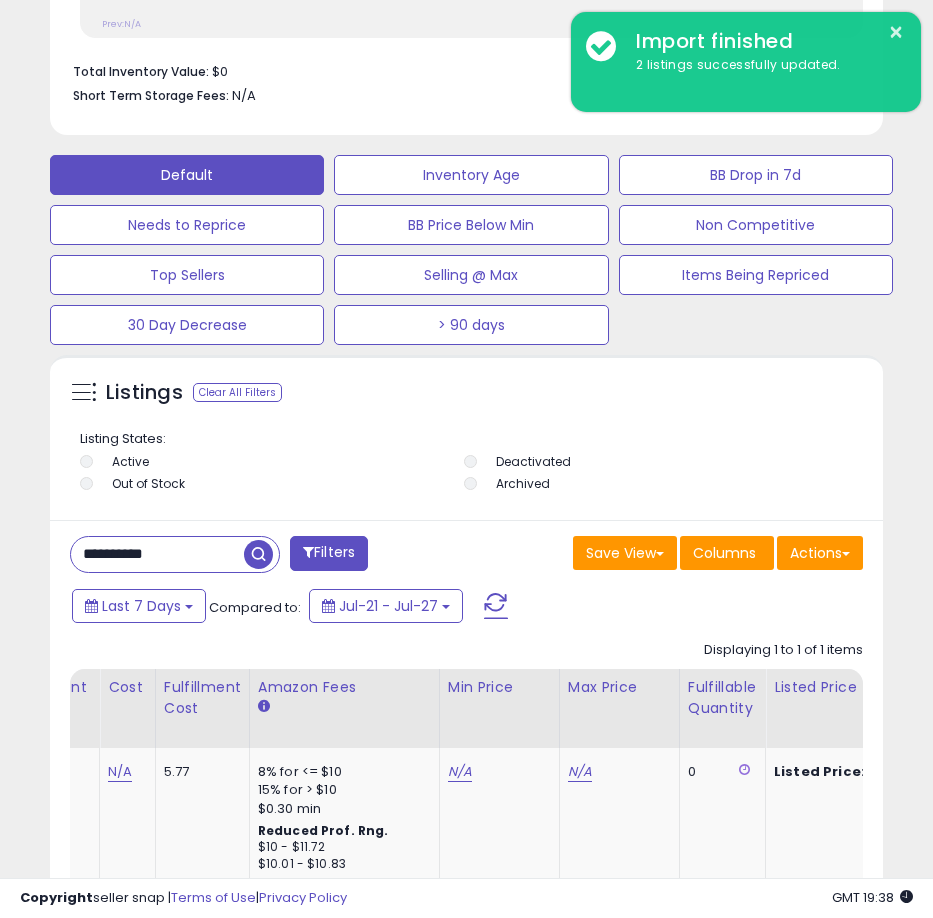 paste 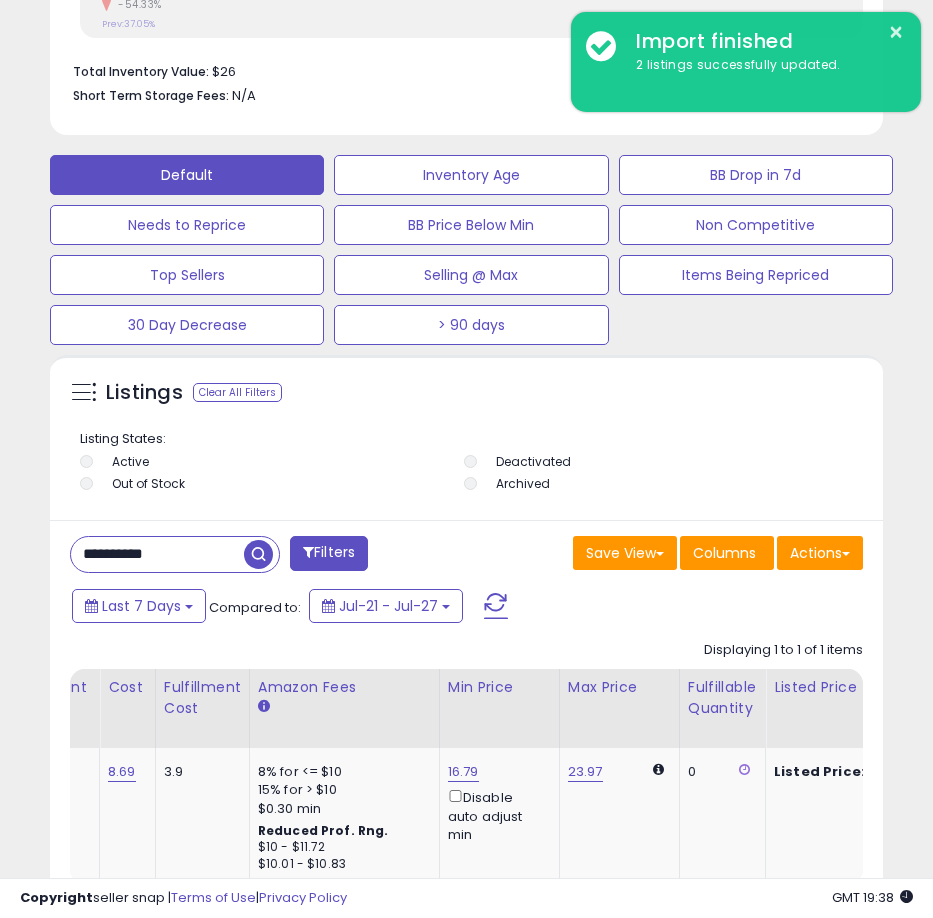 click on "**********" at bounding box center (157, 554) 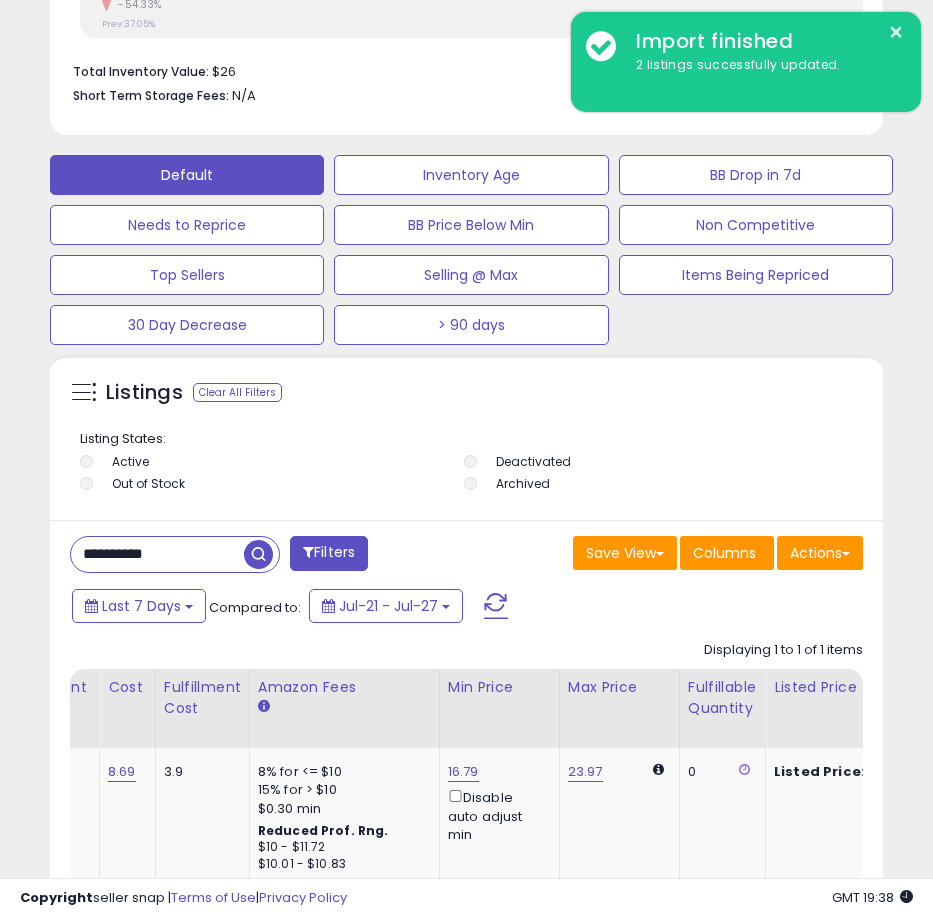 click on "**********" at bounding box center (157, 554) 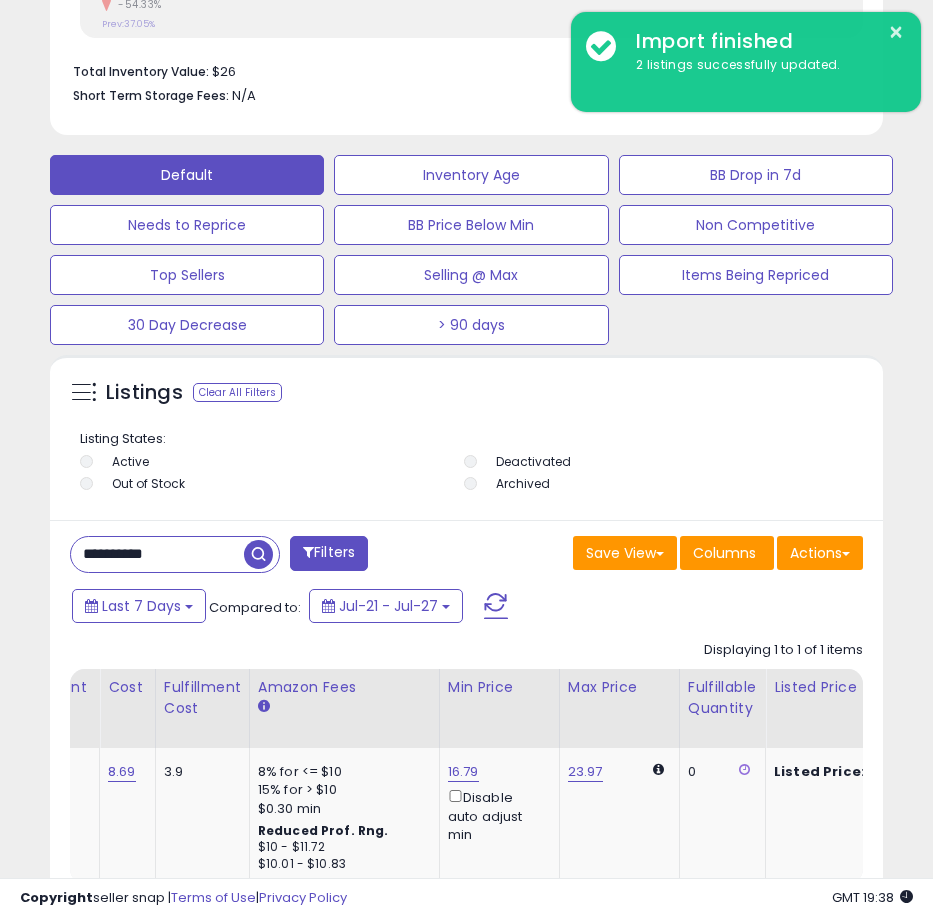 paste 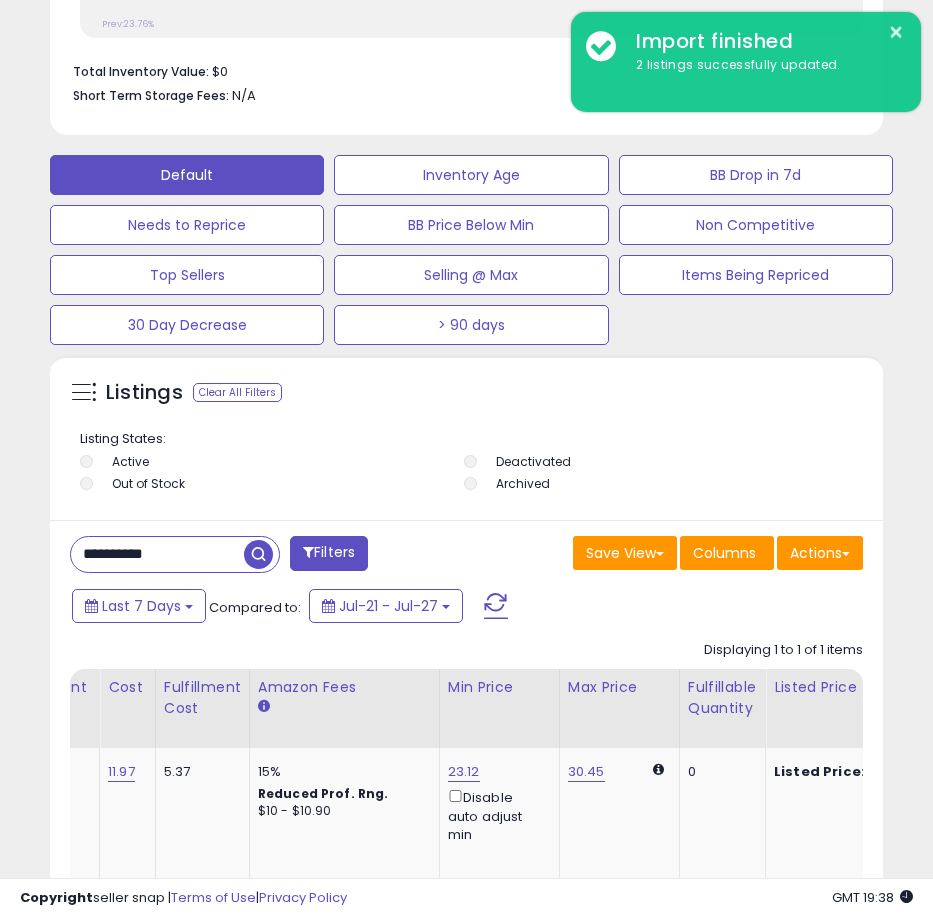 click on "**********" at bounding box center [157, 554] 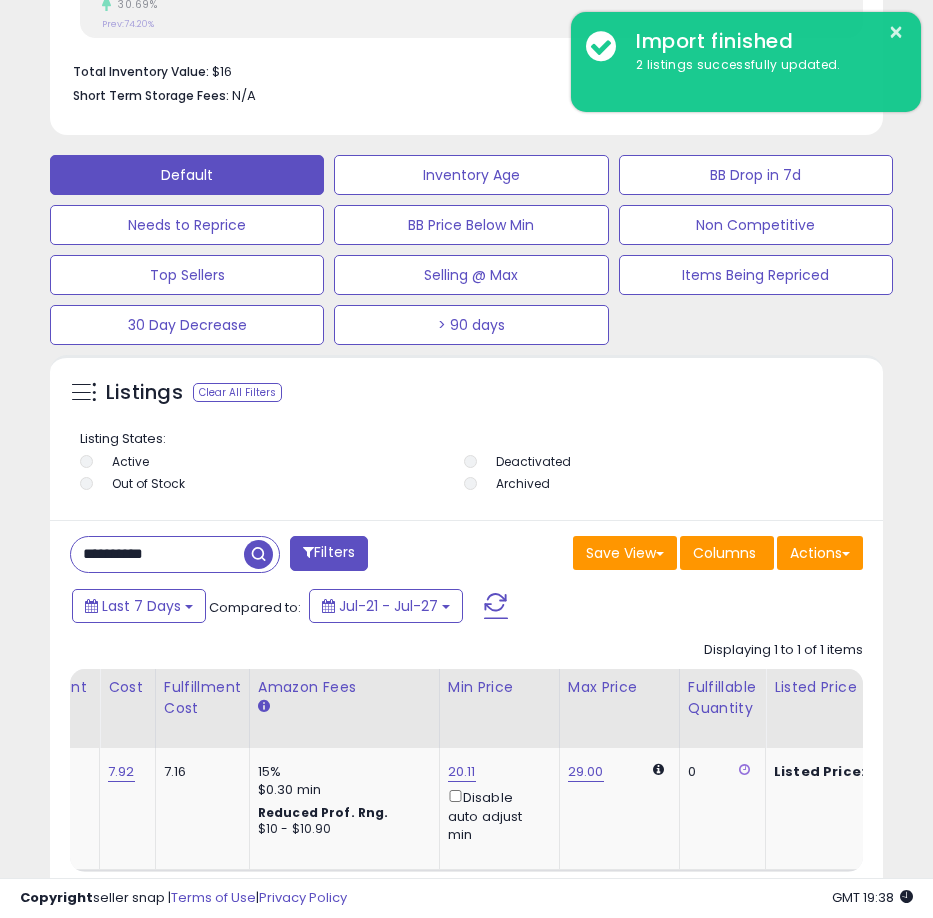 click on "**********" at bounding box center (157, 554) 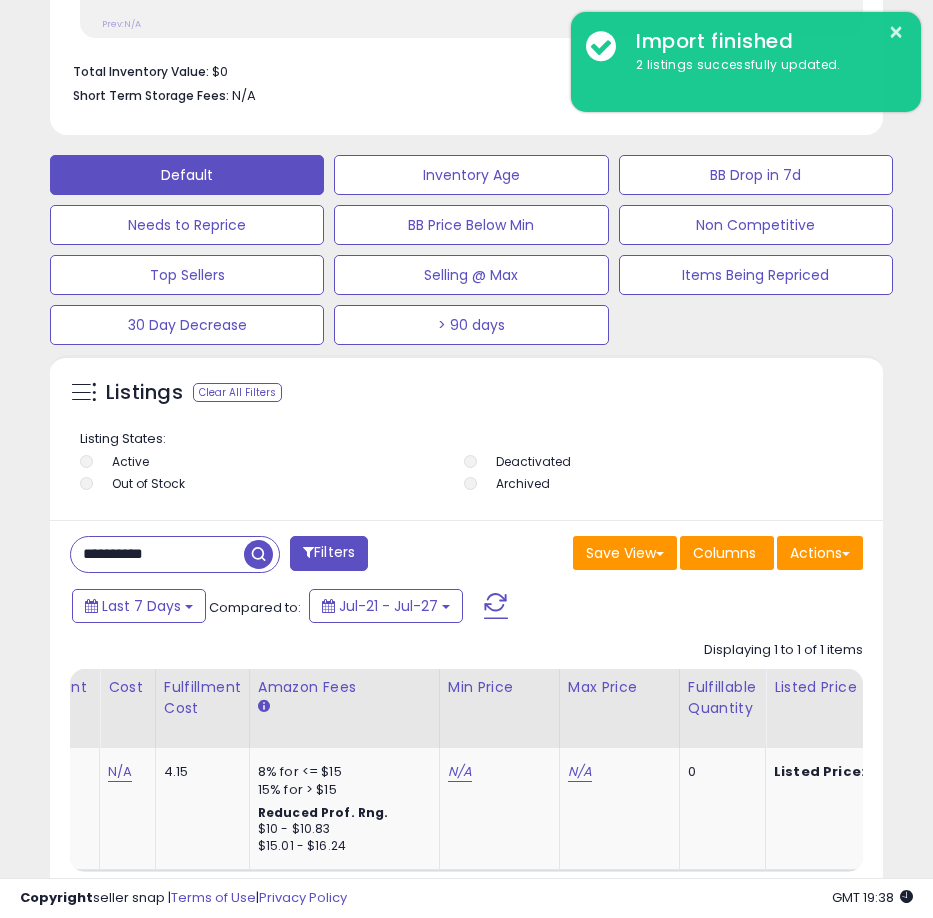 click on "**********" at bounding box center [157, 554] 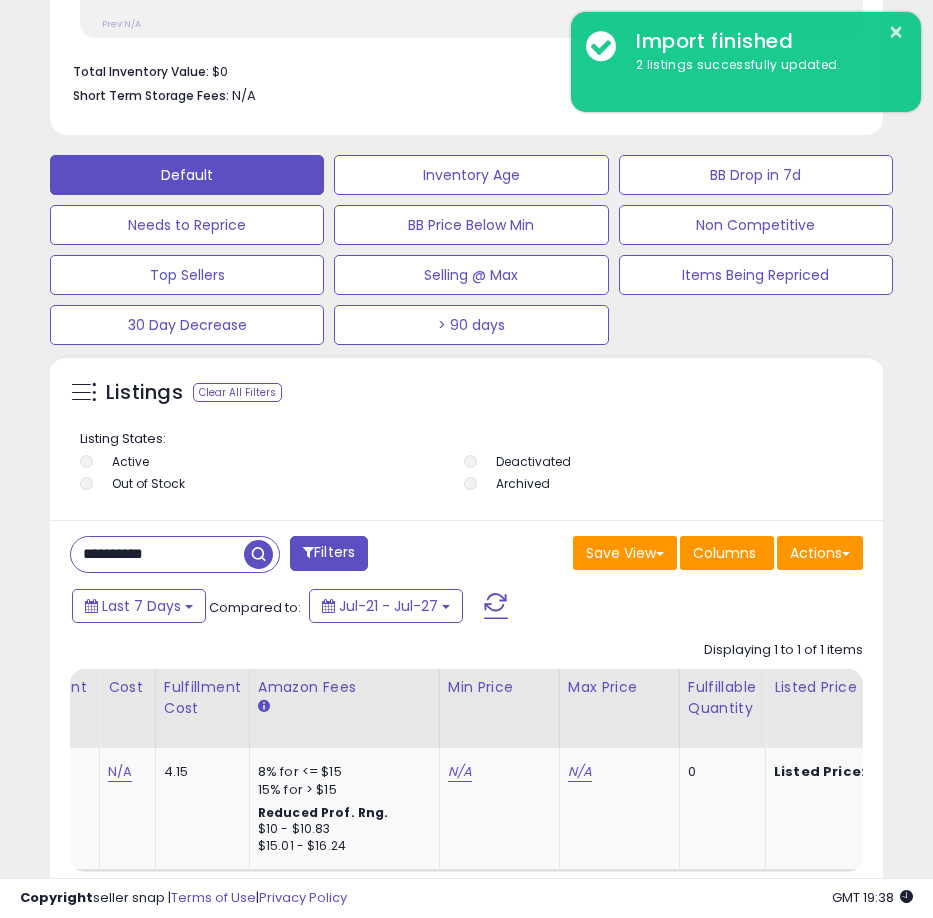 click on "**********" at bounding box center (157, 554) 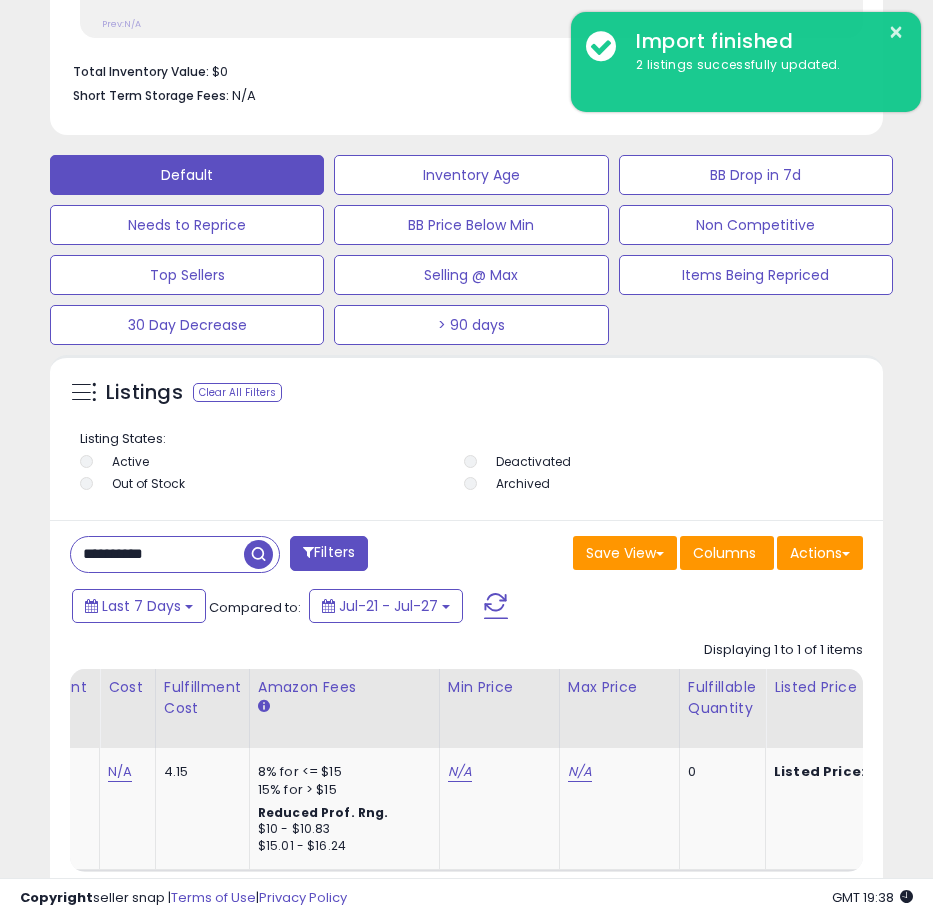 paste 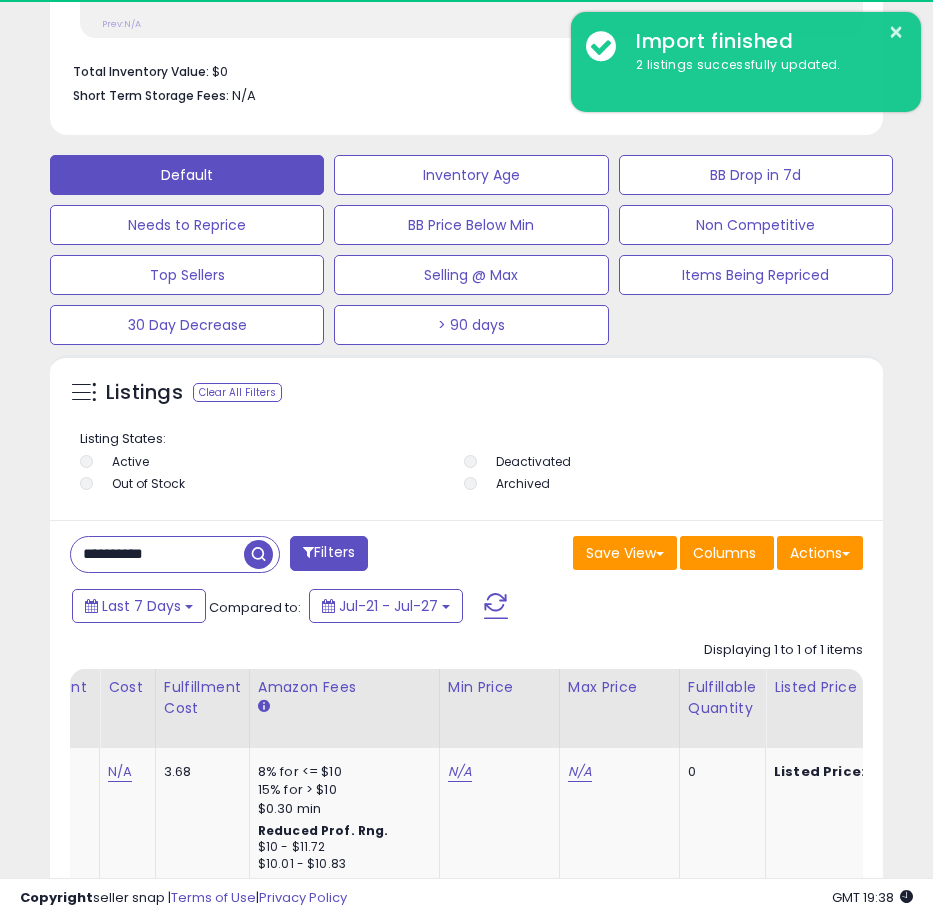 click on "**********" at bounding box center (157, 554) 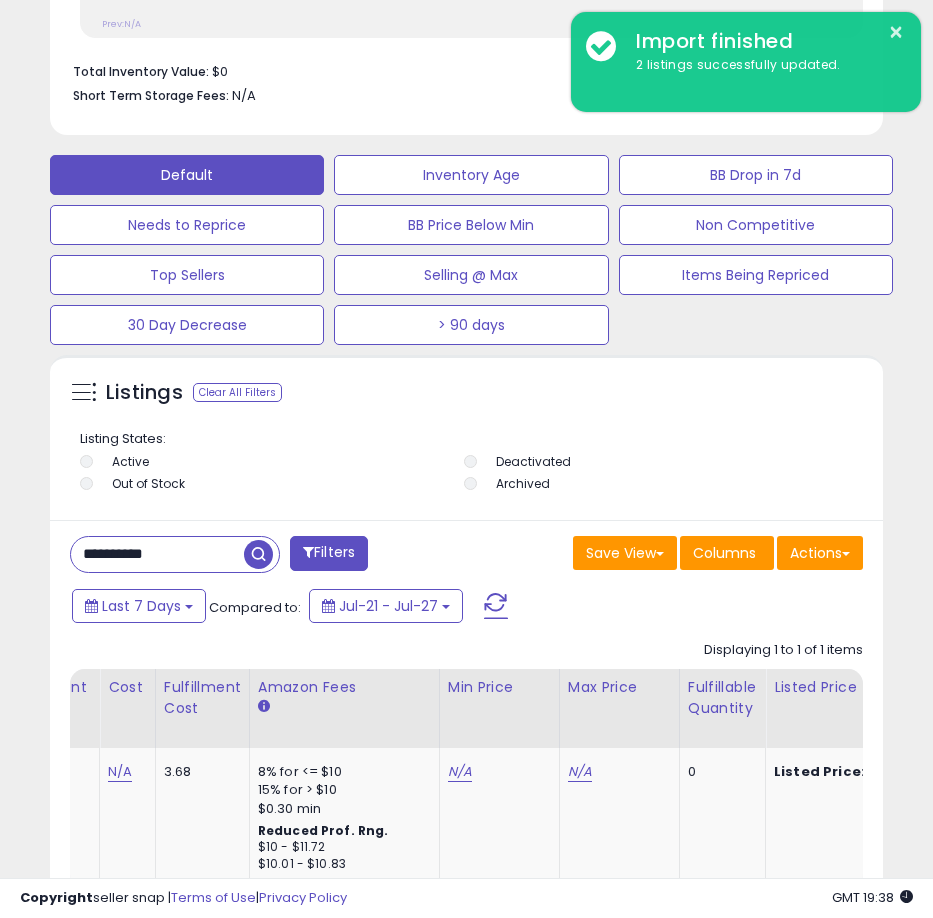 click on "**********" at bounding box center (157, 554) 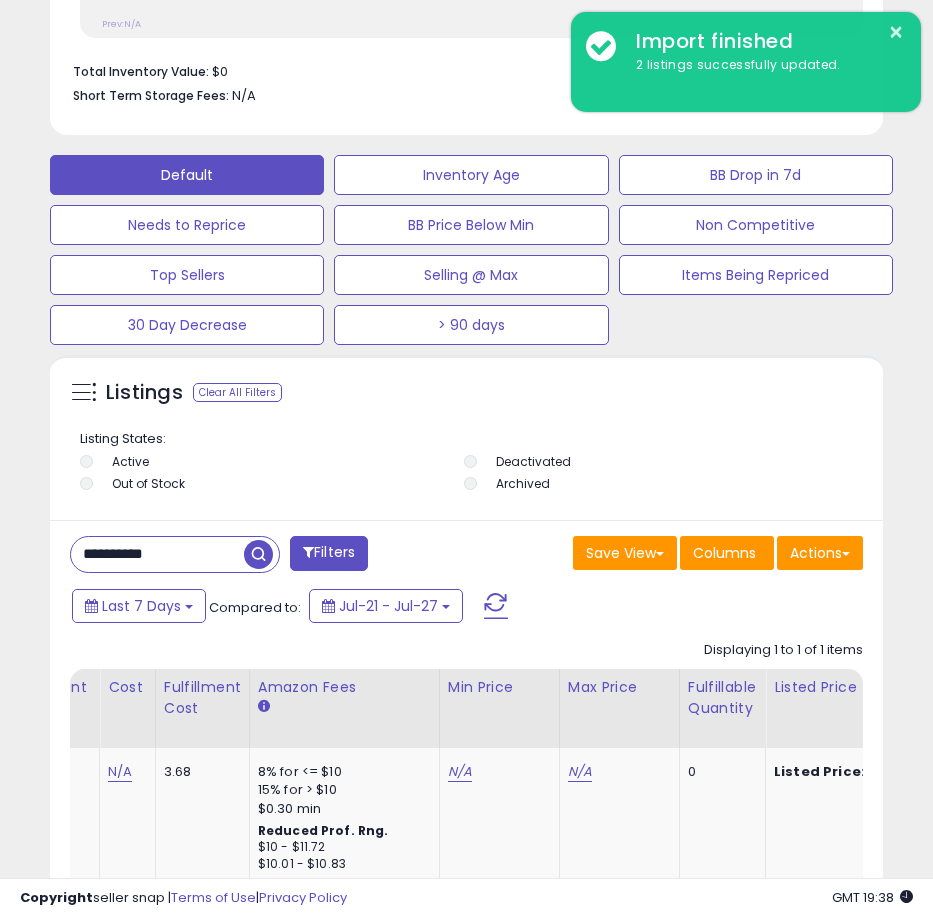 paste 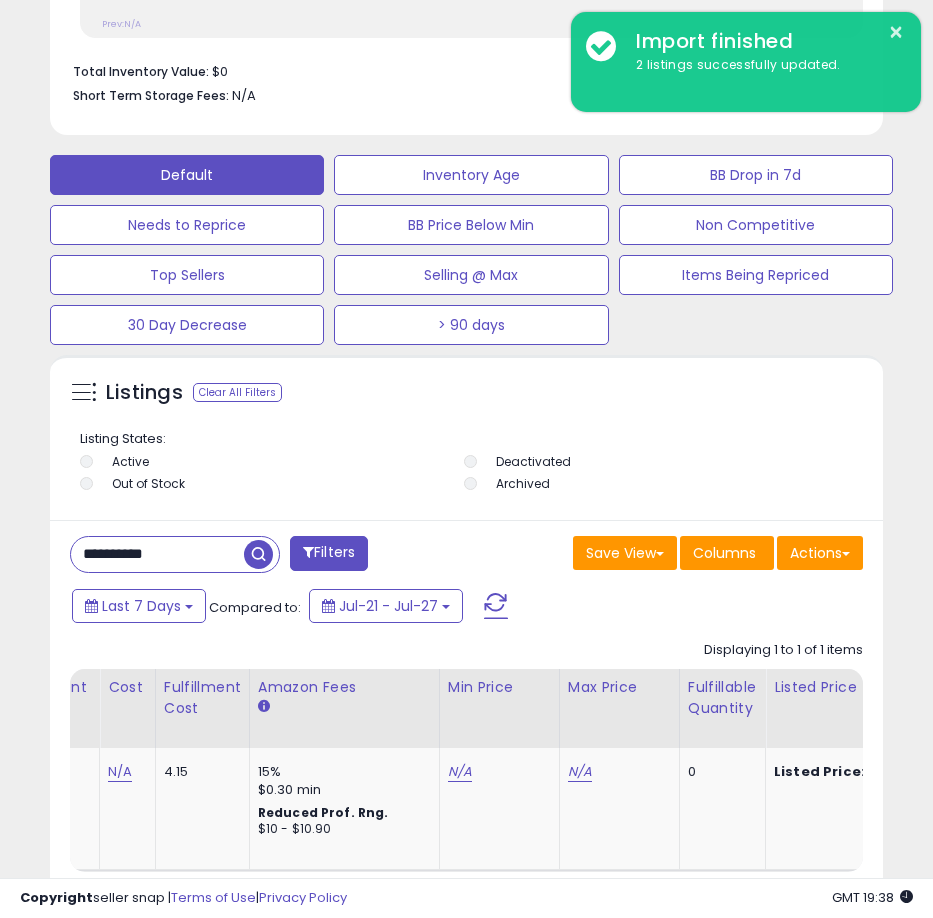type 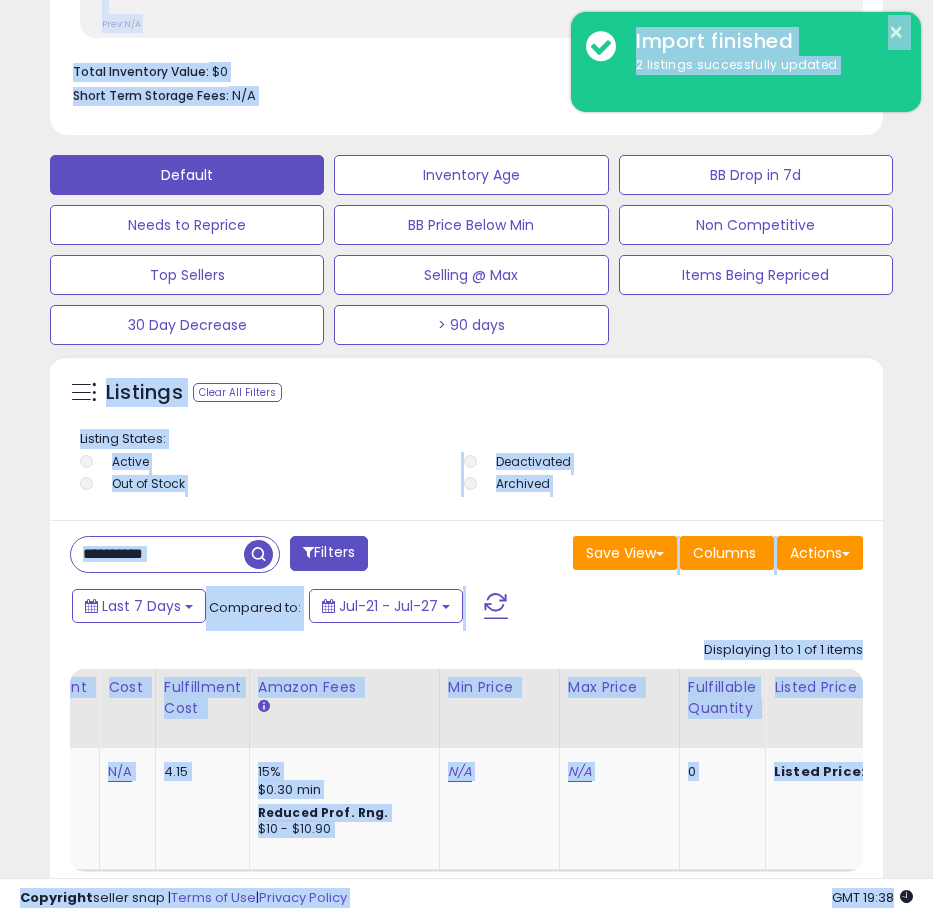 click on "**********" at bounding box center [157, 554] 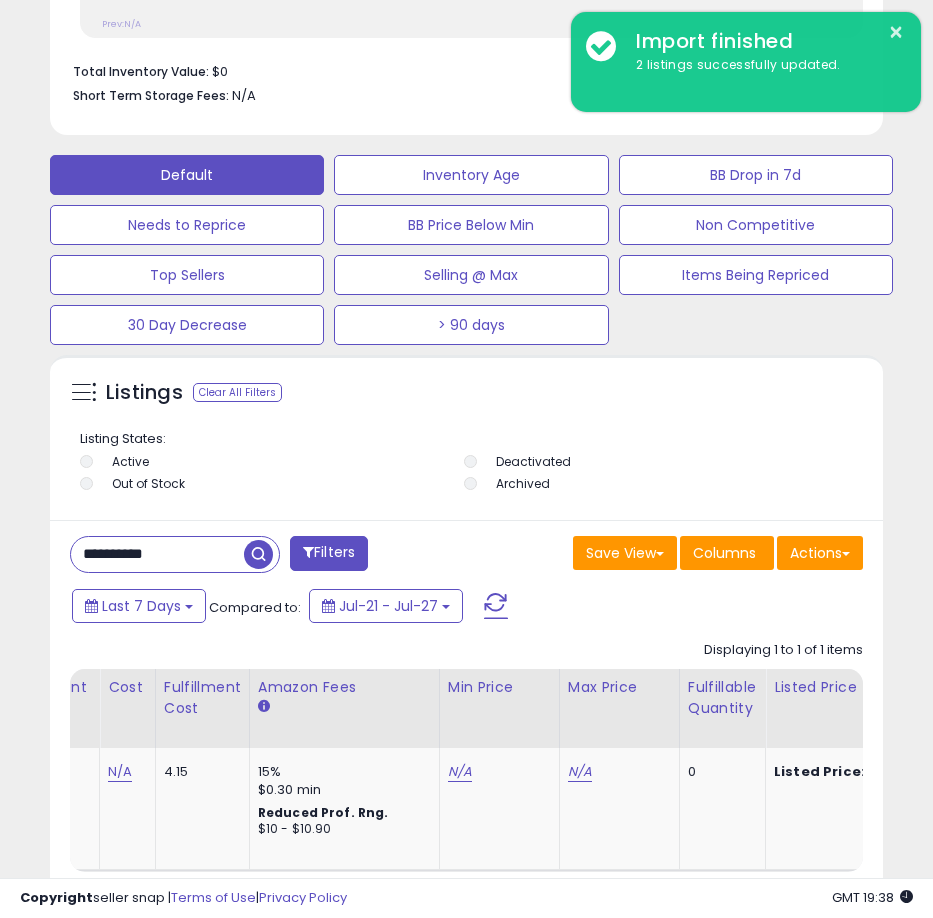 paste 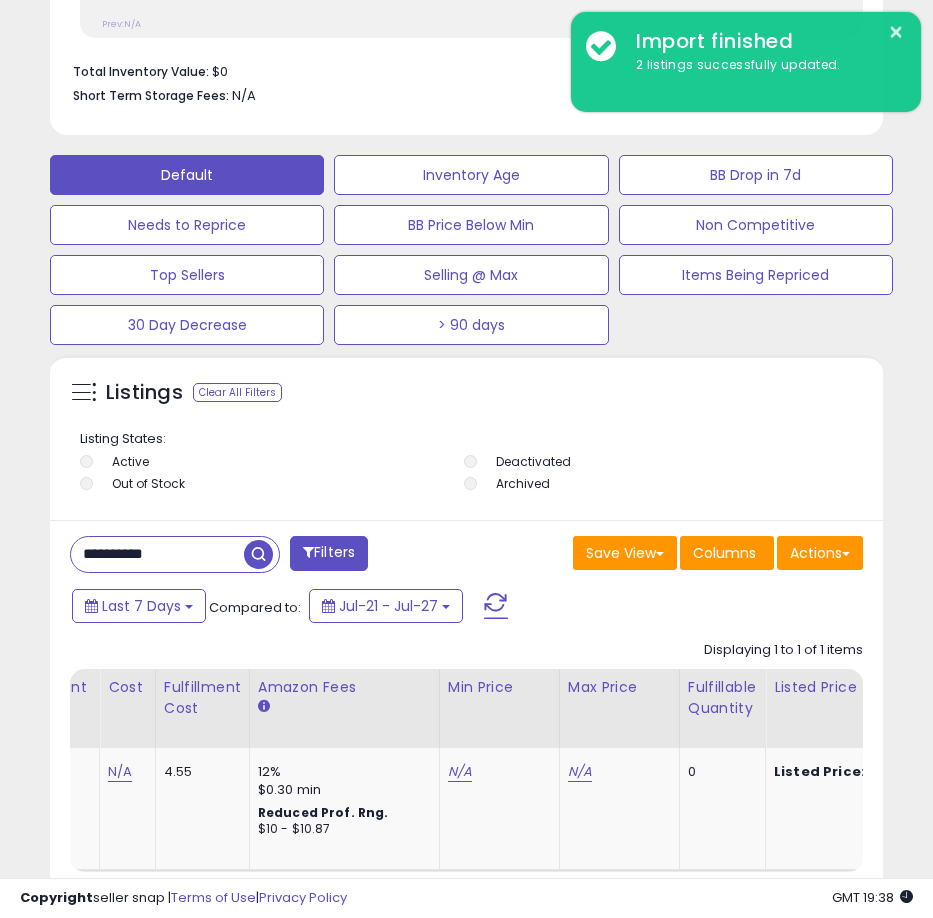 click on "**********" at bounding box center [157, 554] 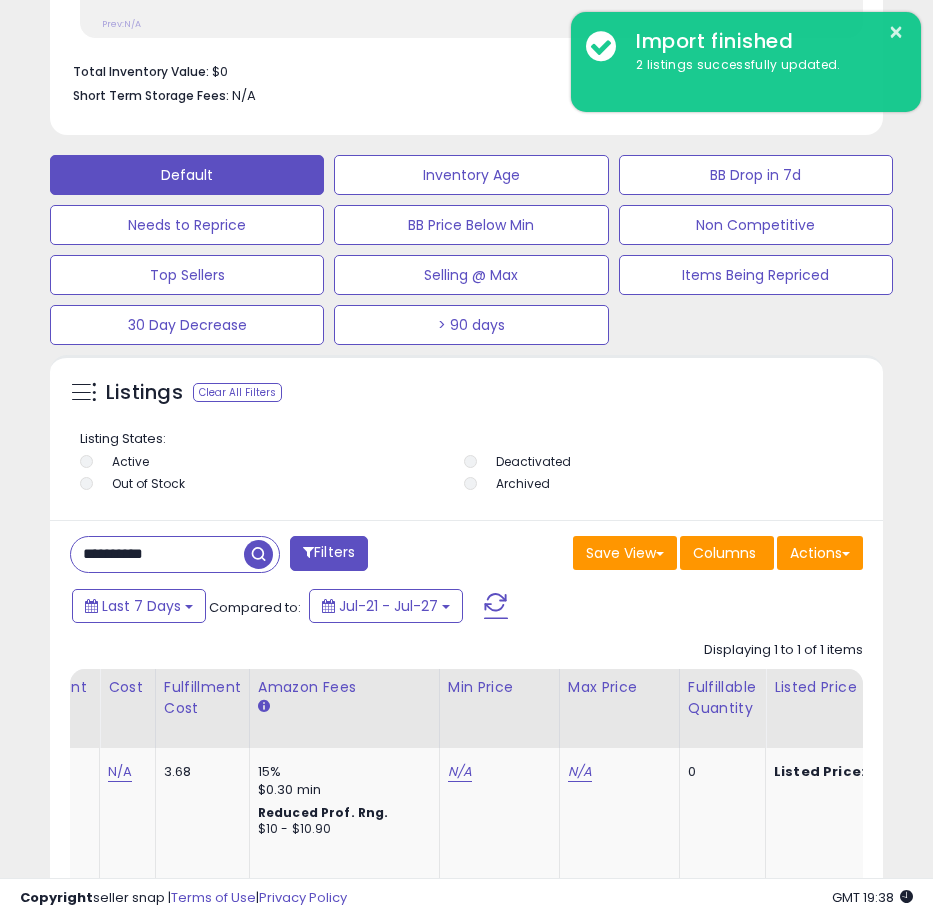 click on "**********" at bounding box center (157, 554) 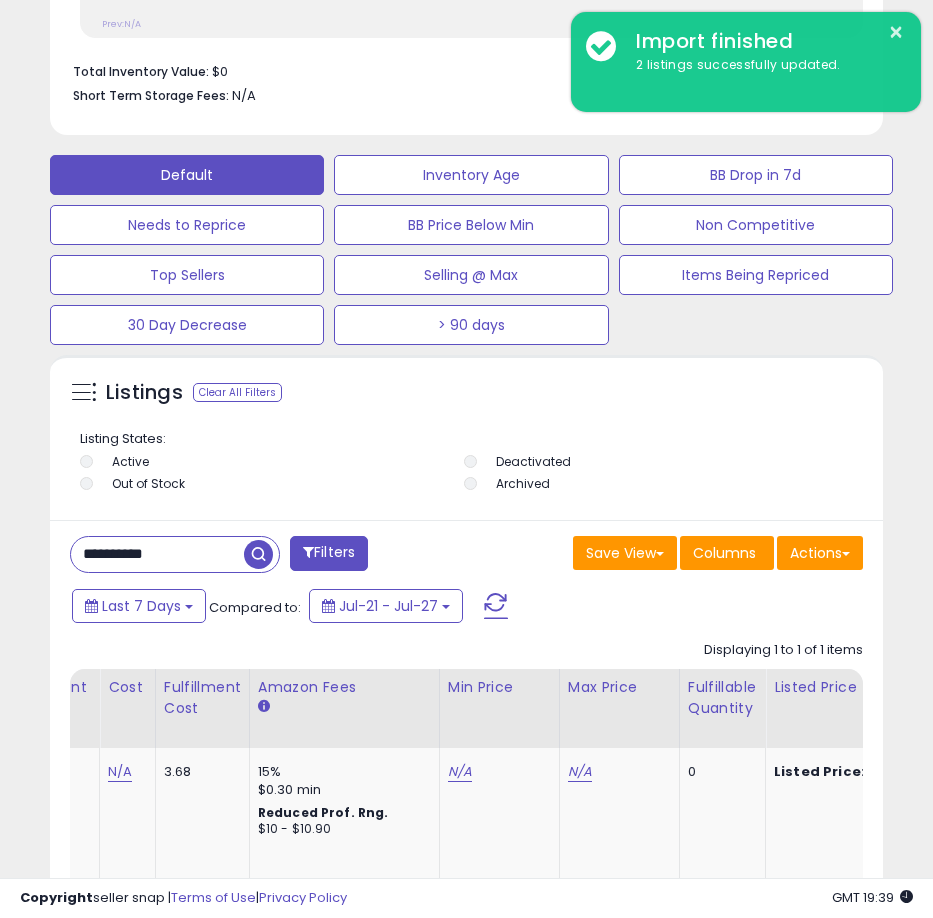 click at bounding box center (258, 554) 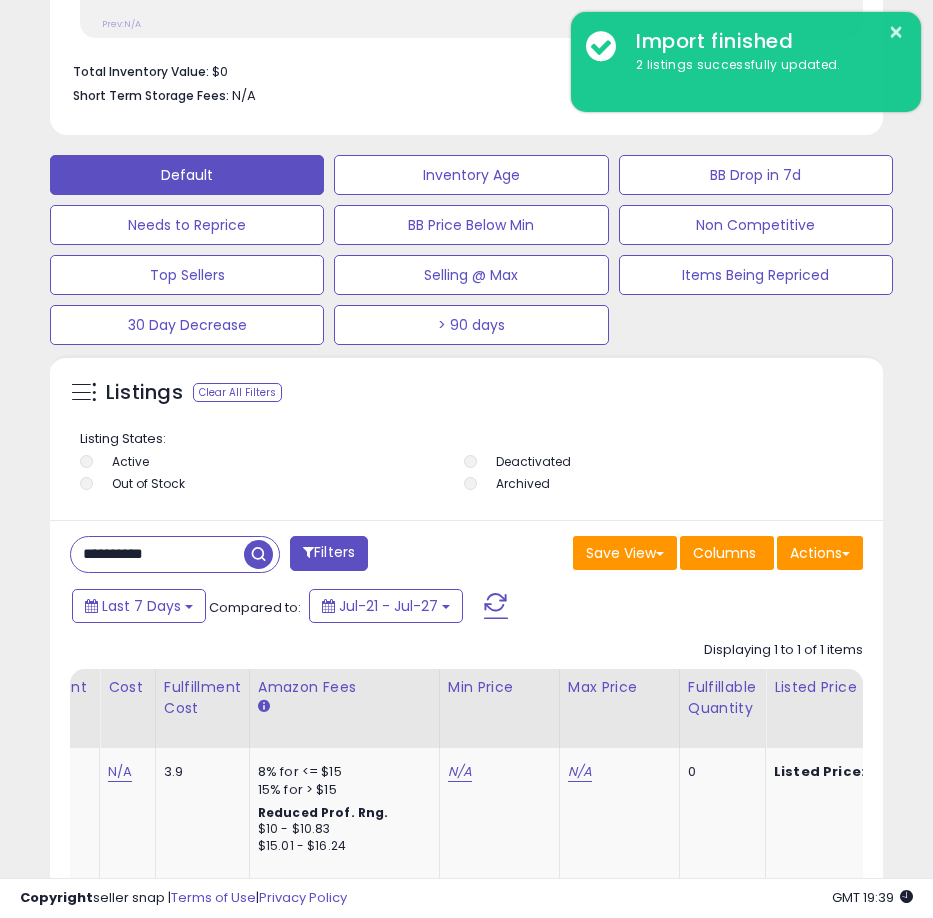 click on "**********" at bounding box center [157, 554] 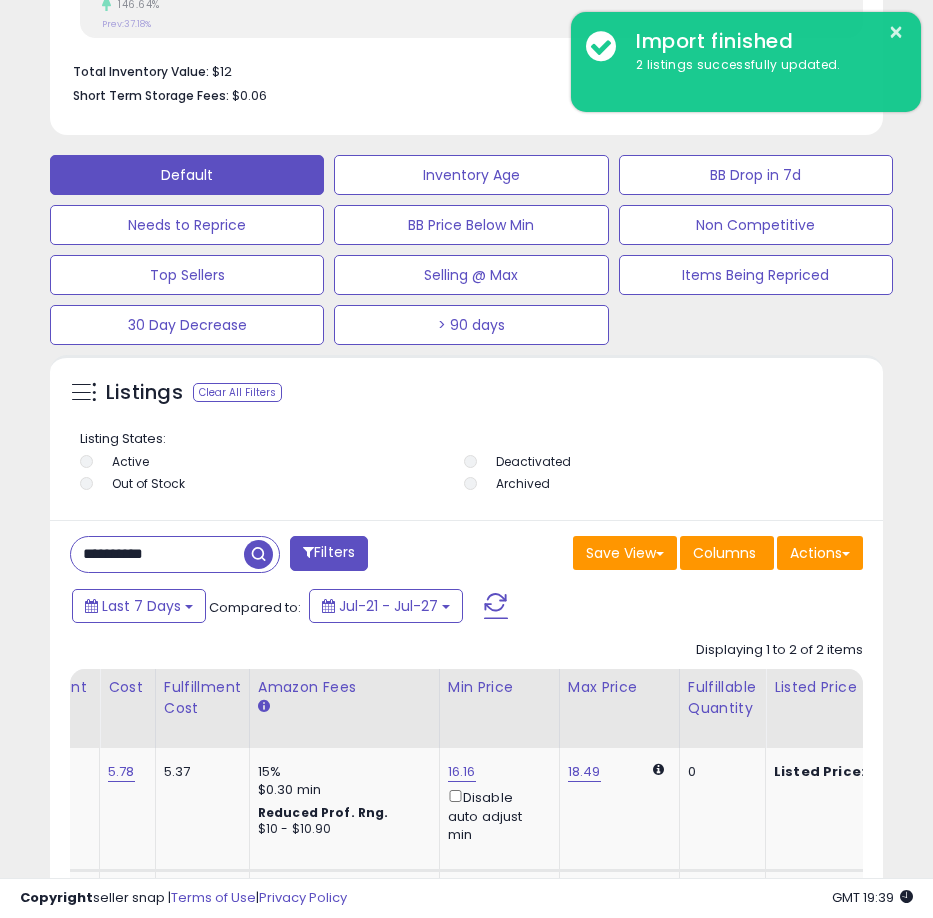 click on "**********" at bounding box center (157, 554) 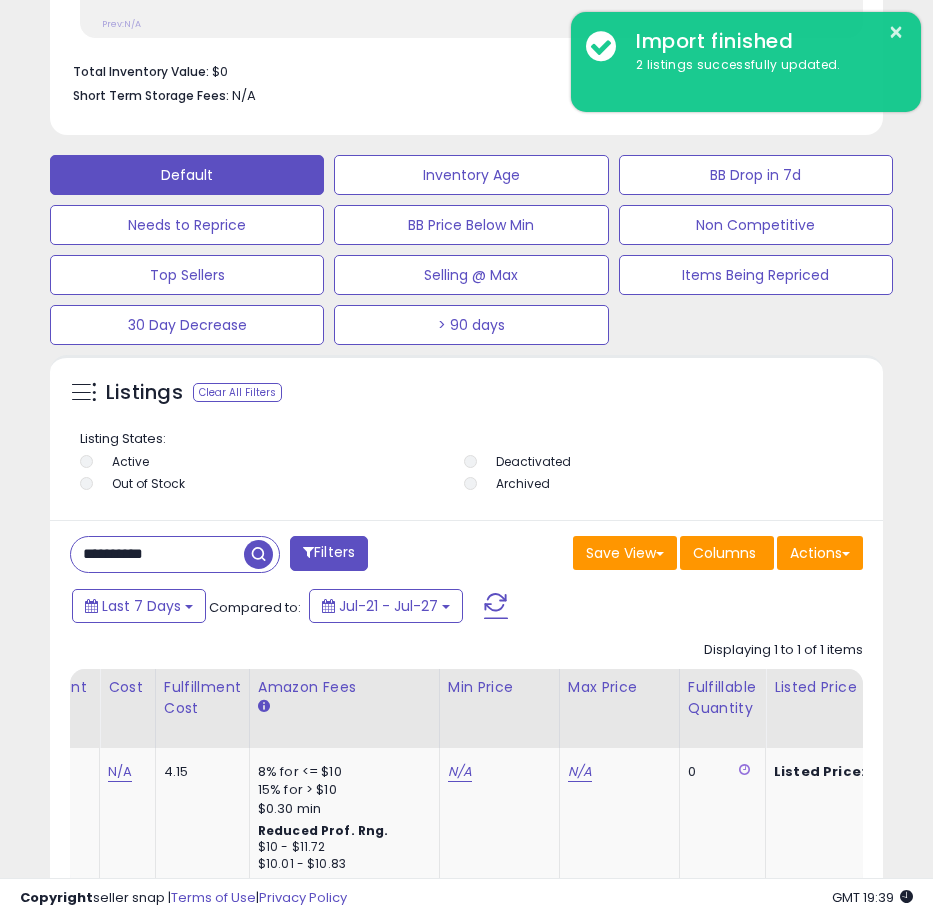 click on "**********" at bounding box center [157, 554] 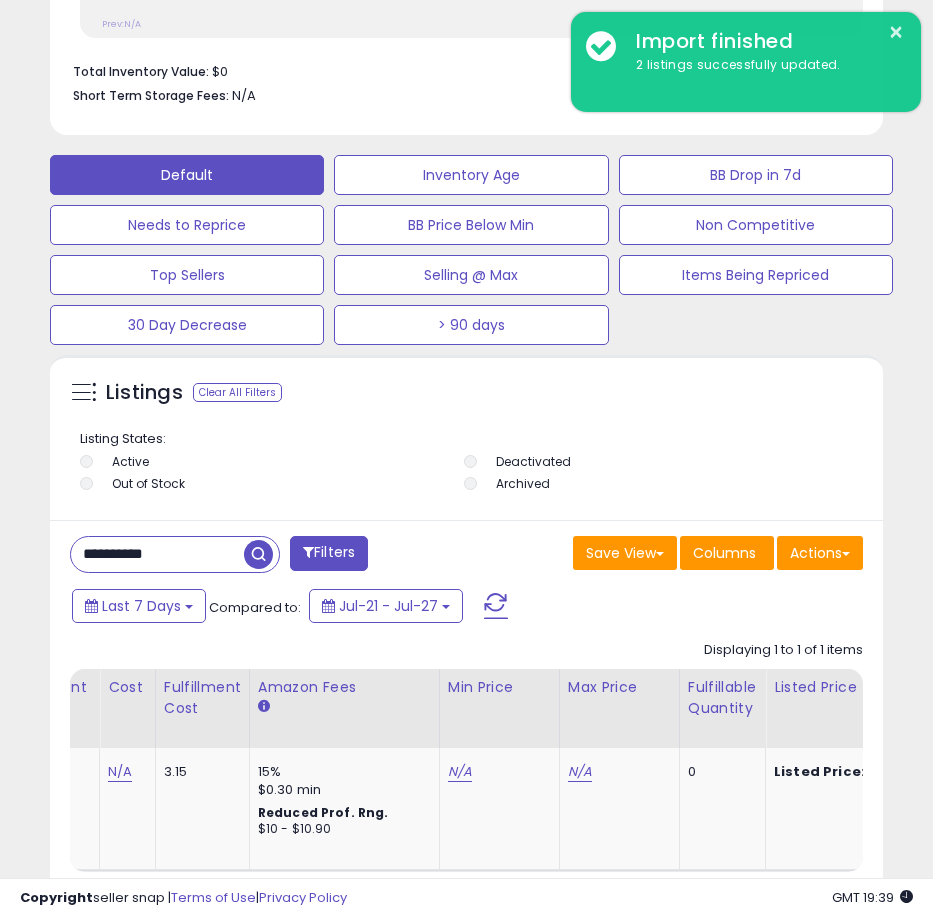 click on "**********" at bounding box center [157, 554] 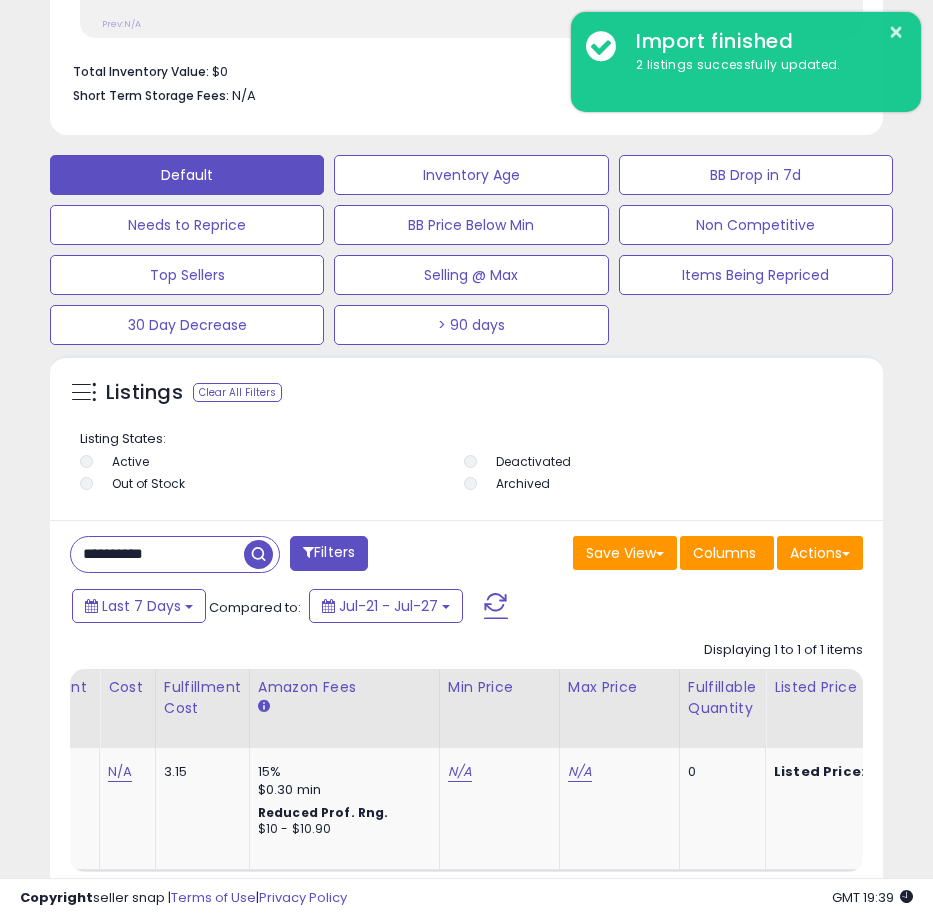 click on "**********" at bounding box center [157, 554] 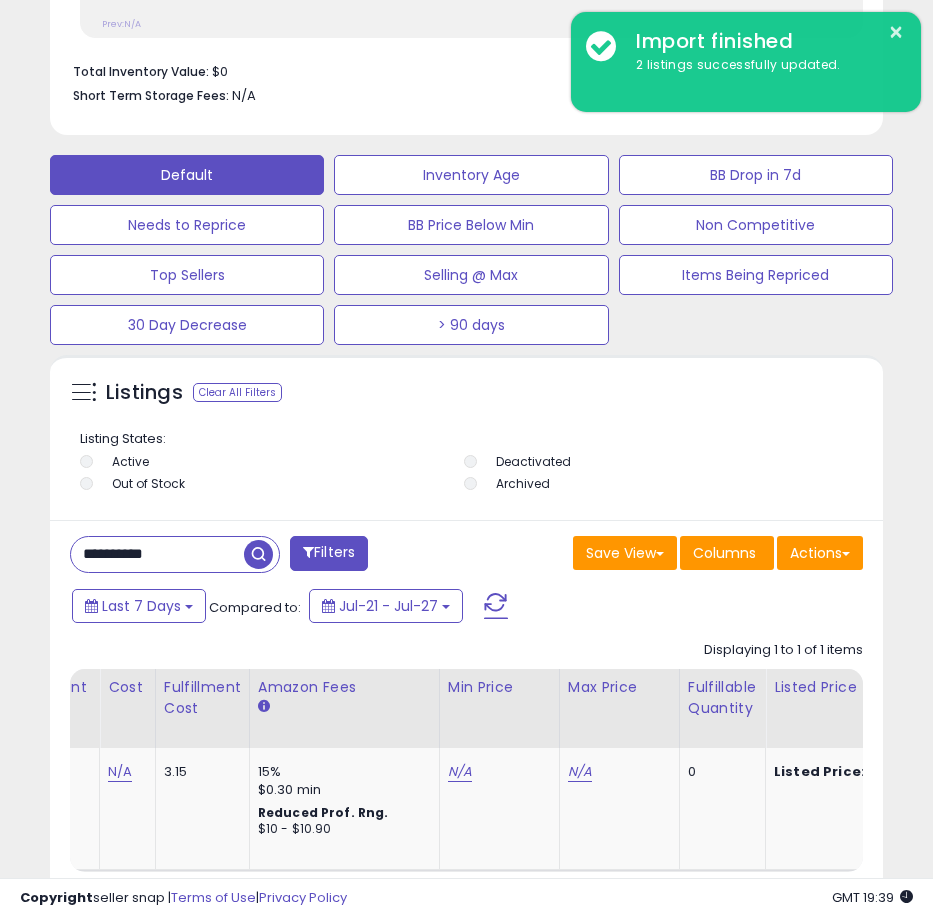 paste 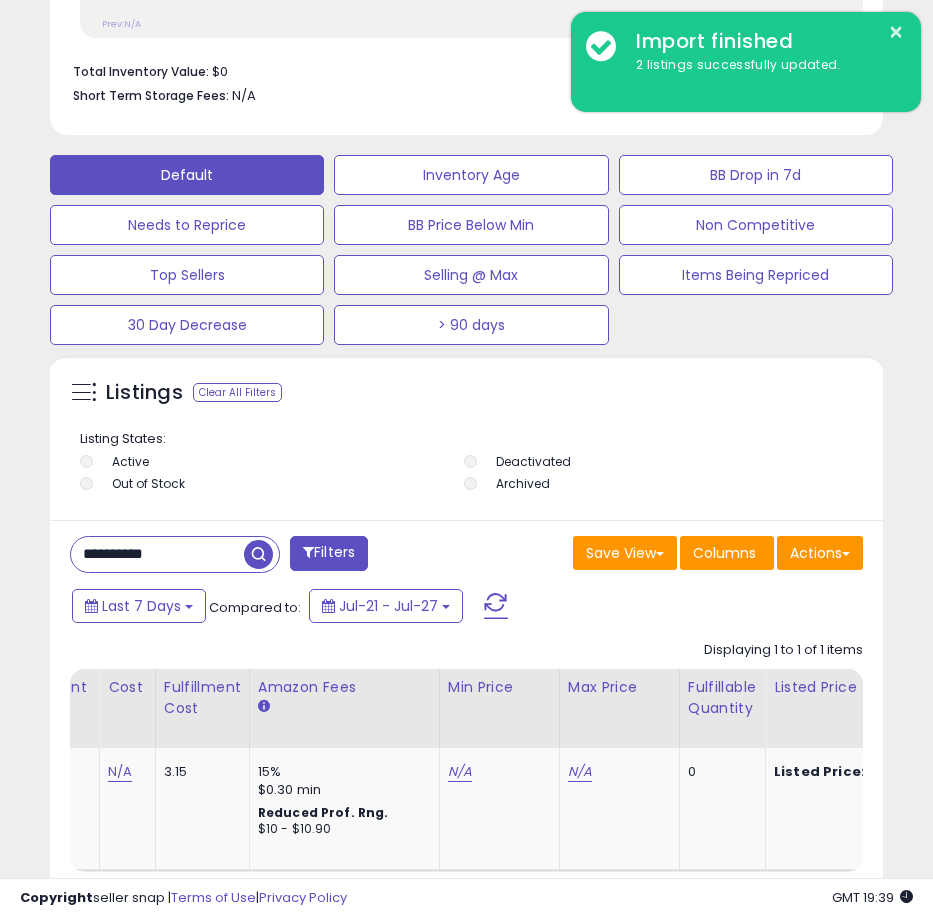 click at bounding box center (258, 554) 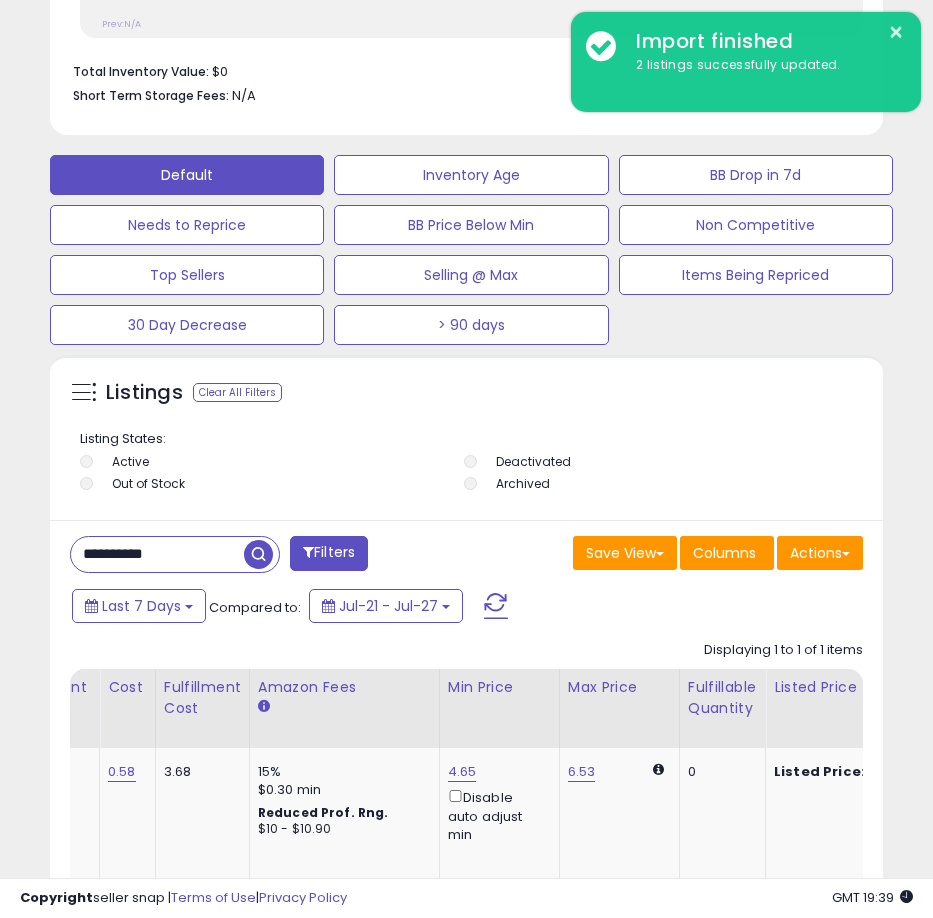 click on "**********" at bounding box center (157, 554) 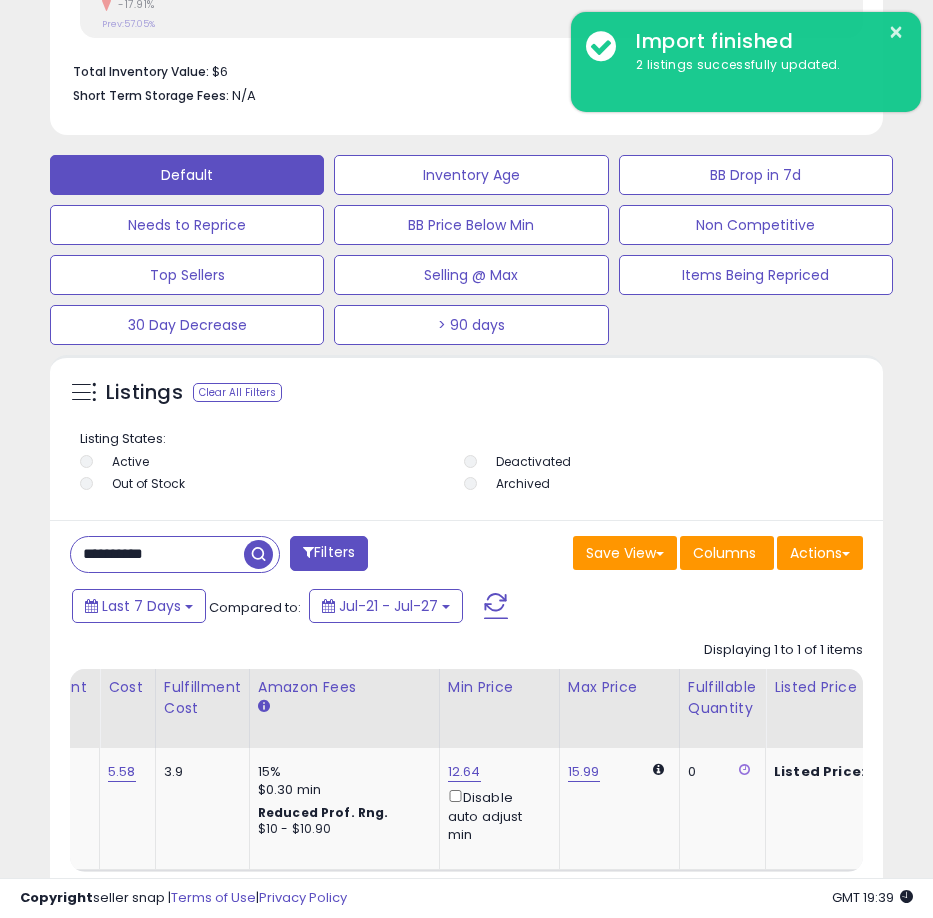 click on "**********" at bounding box center [157, 554] 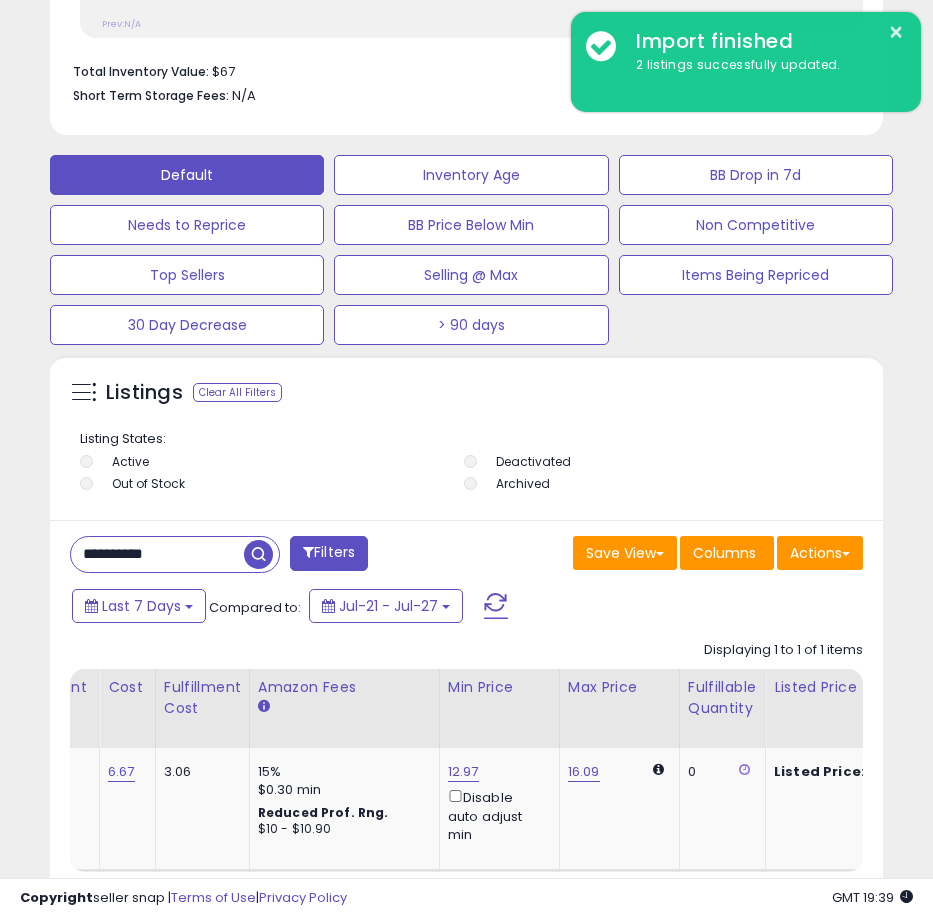 click on "**********" at bounding box center (157, 554) 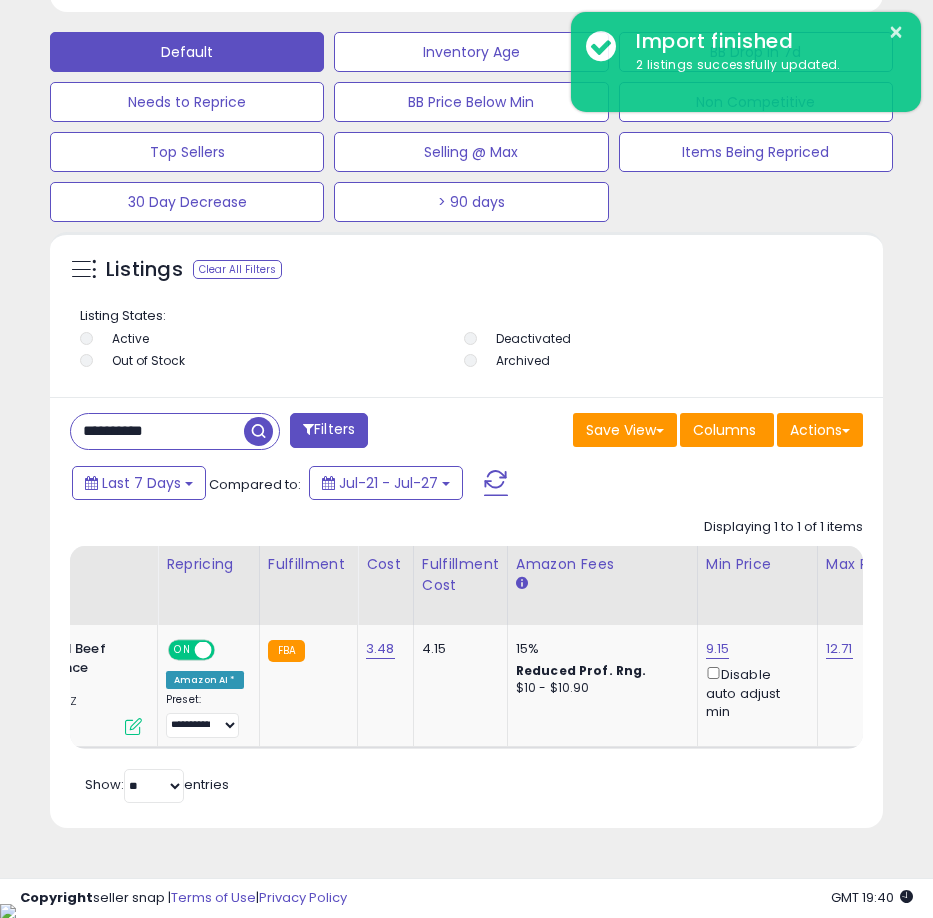click on "**********" at bounding box center (157, 431) 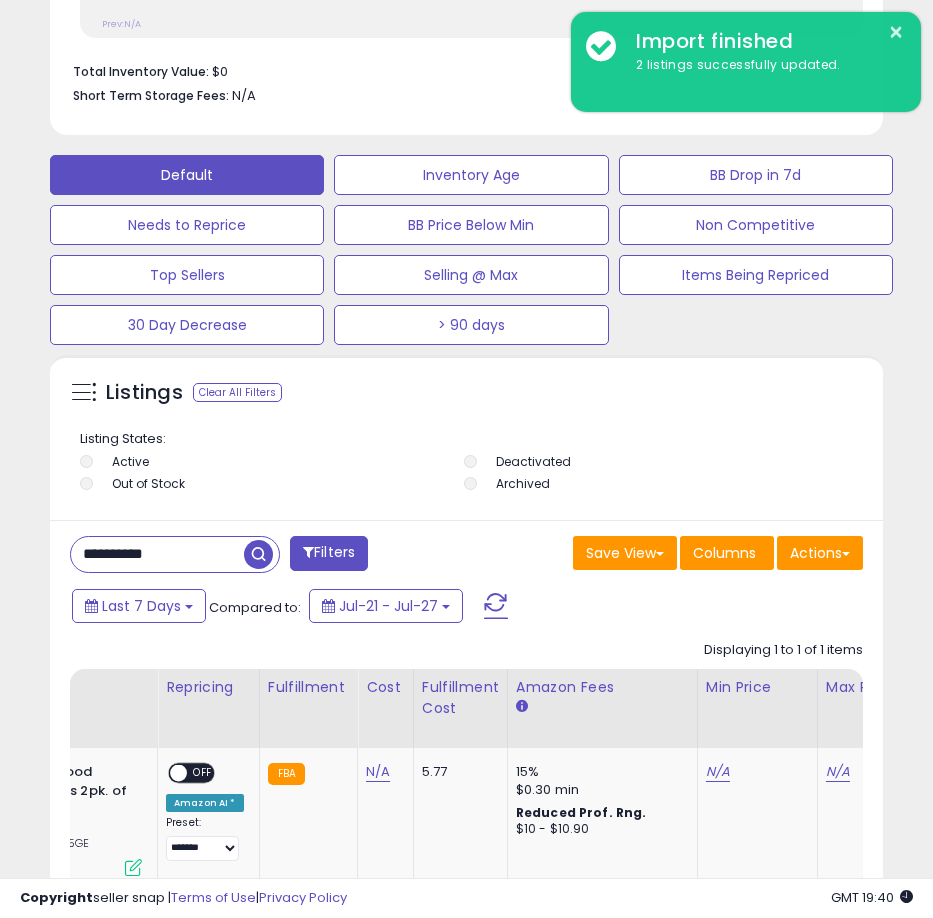 click on "**********" at bounding box center [157, 554] 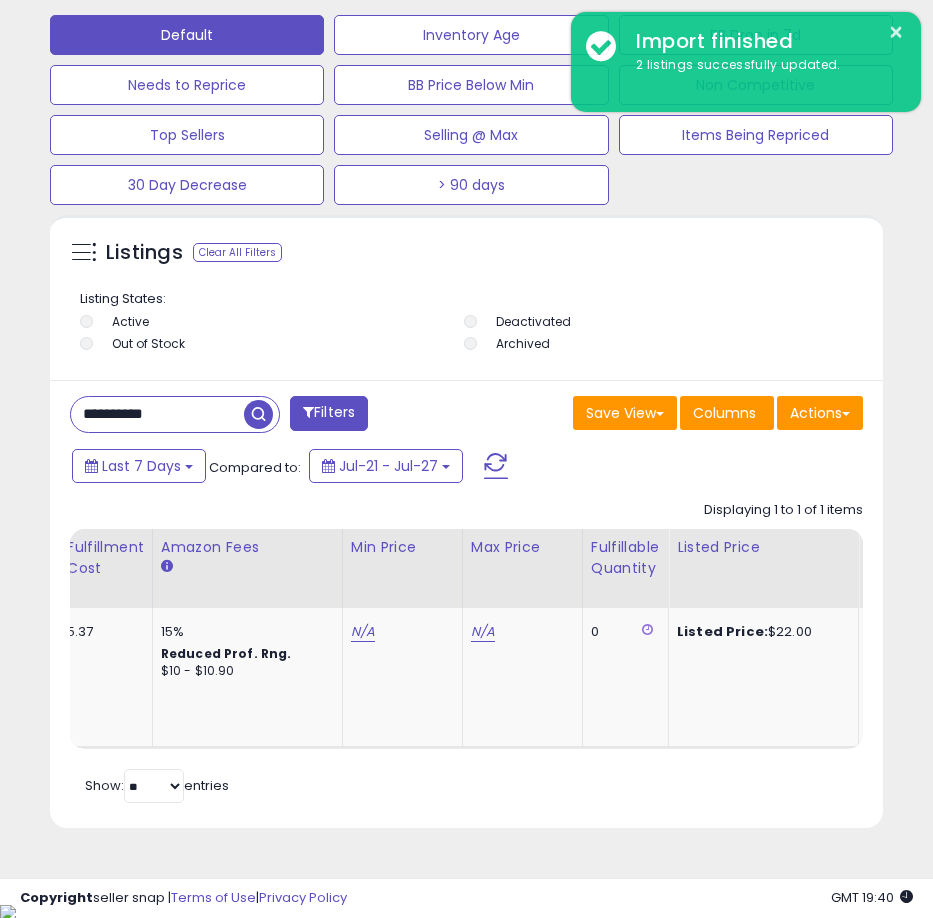 click on "**********" at bounding box center [157, 414] 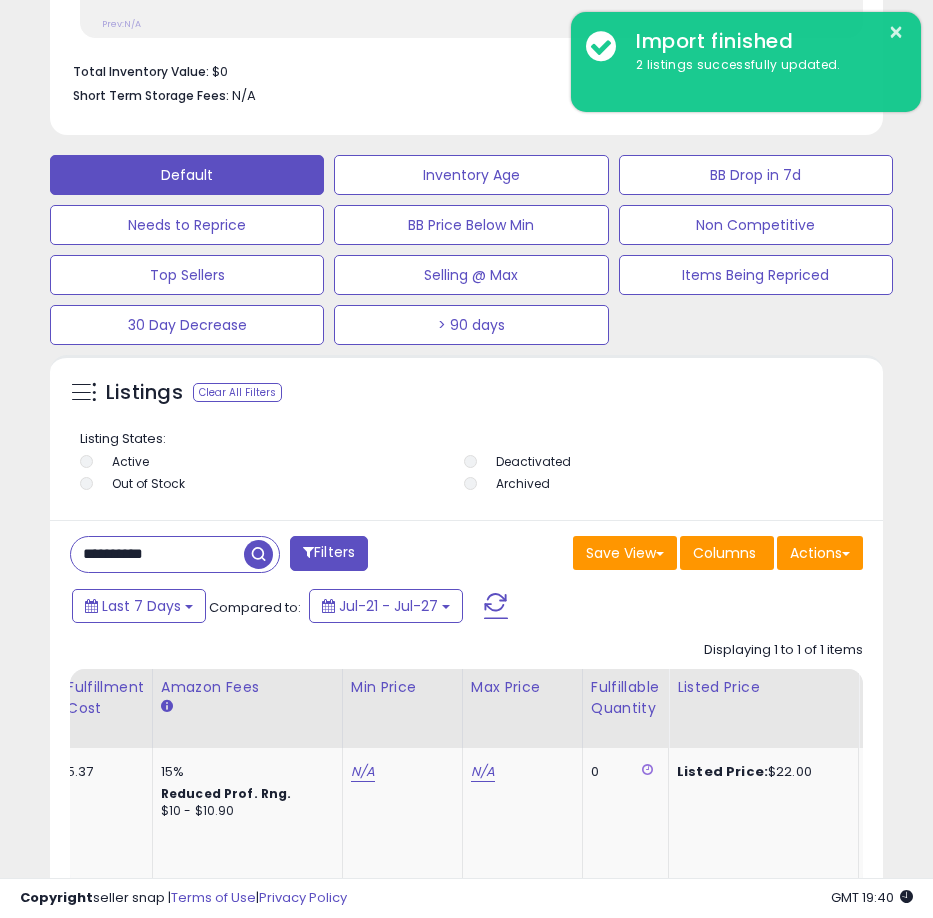 click on "**********" at bounding box center (157, 554) 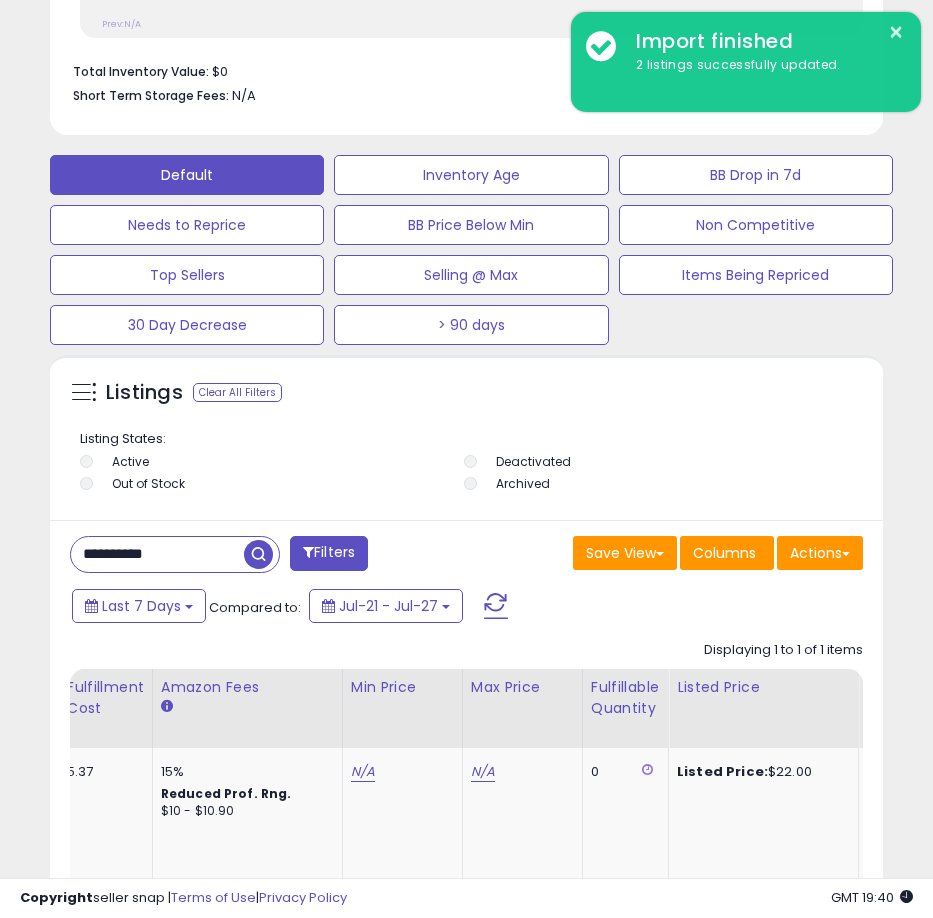 click on "**********" at bounding box center (157, 554) 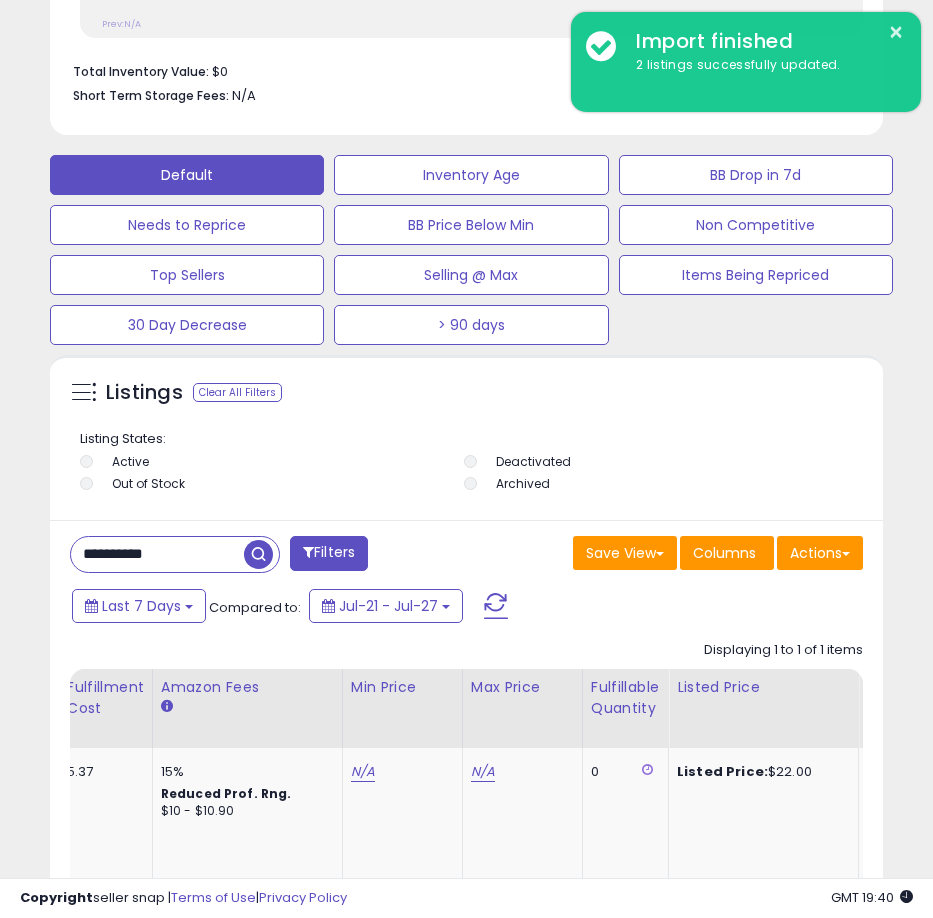 paste 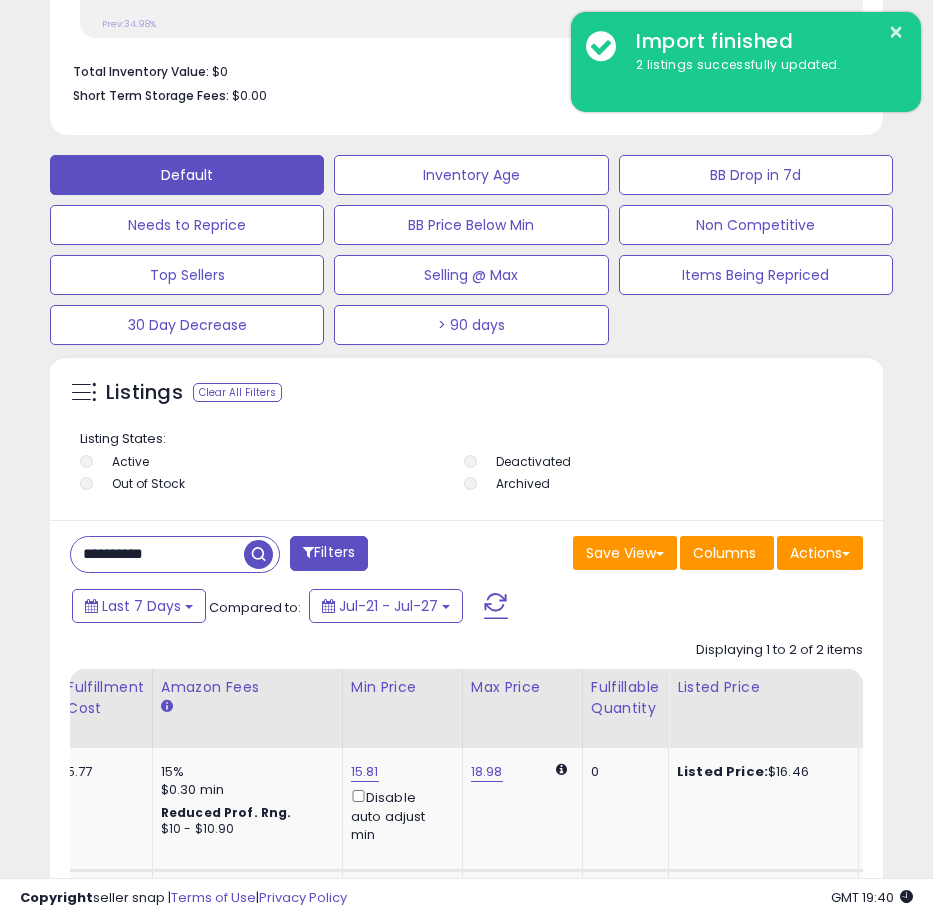 click on "**********" at bounding box center [157, 554] 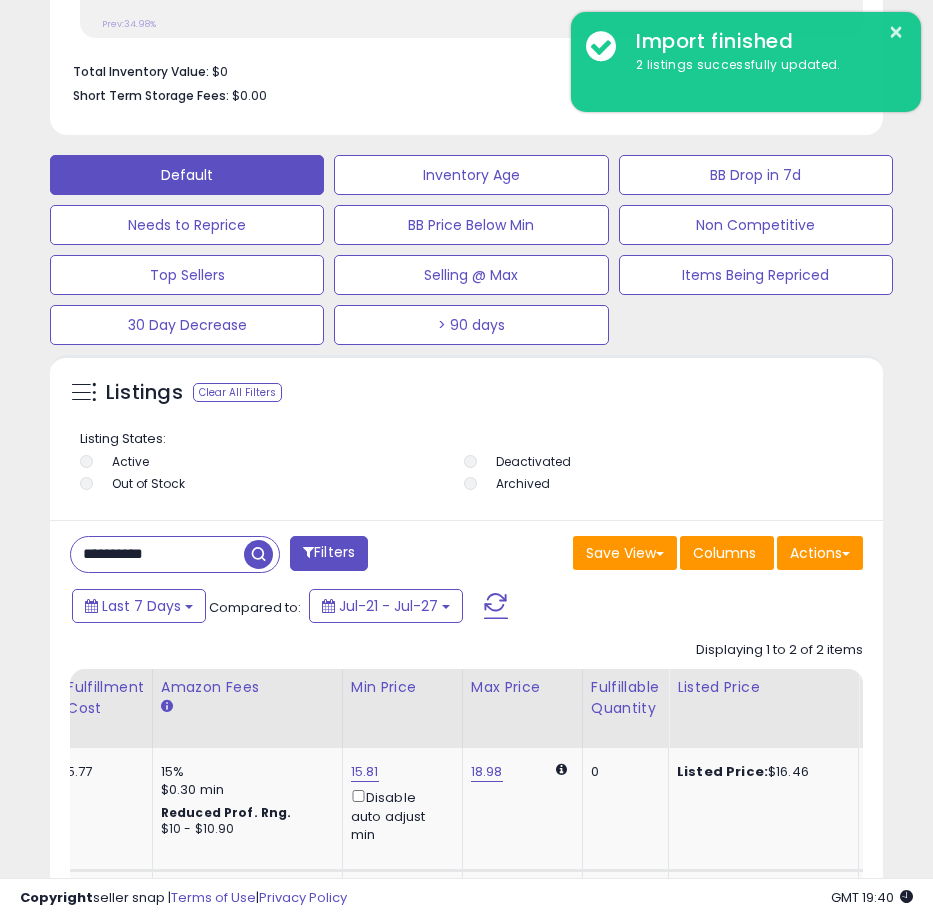 click on "**********" at bounding box center [157, 554] 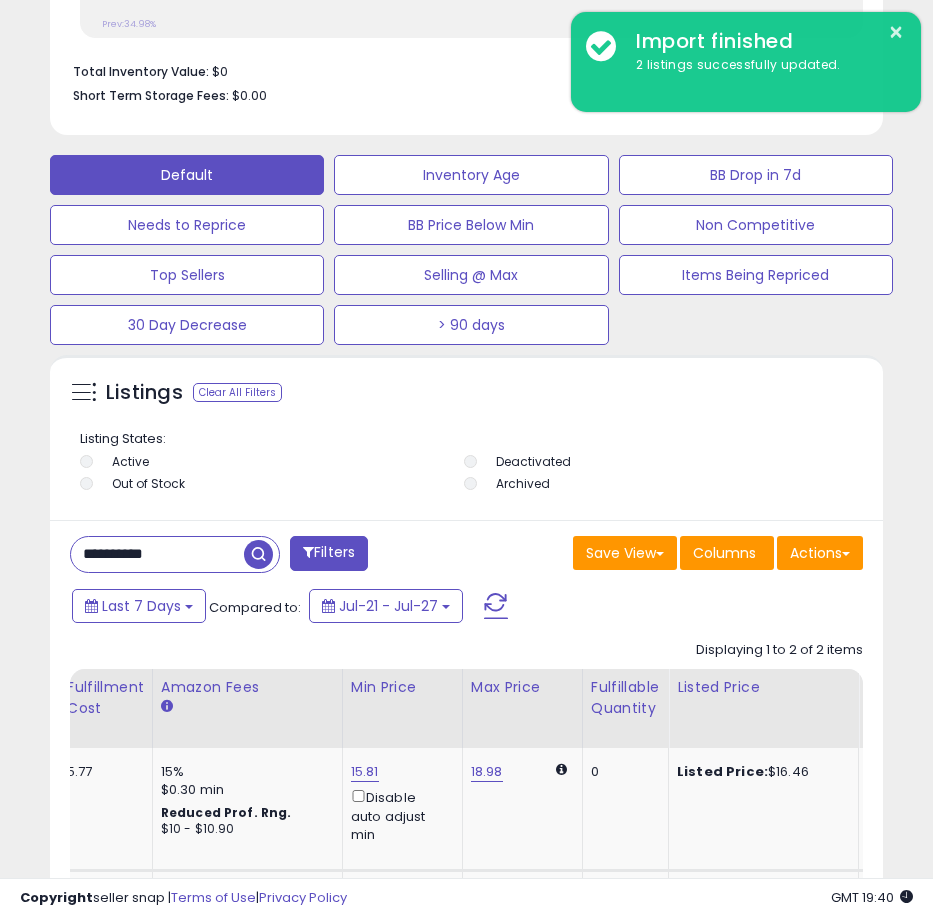 paste 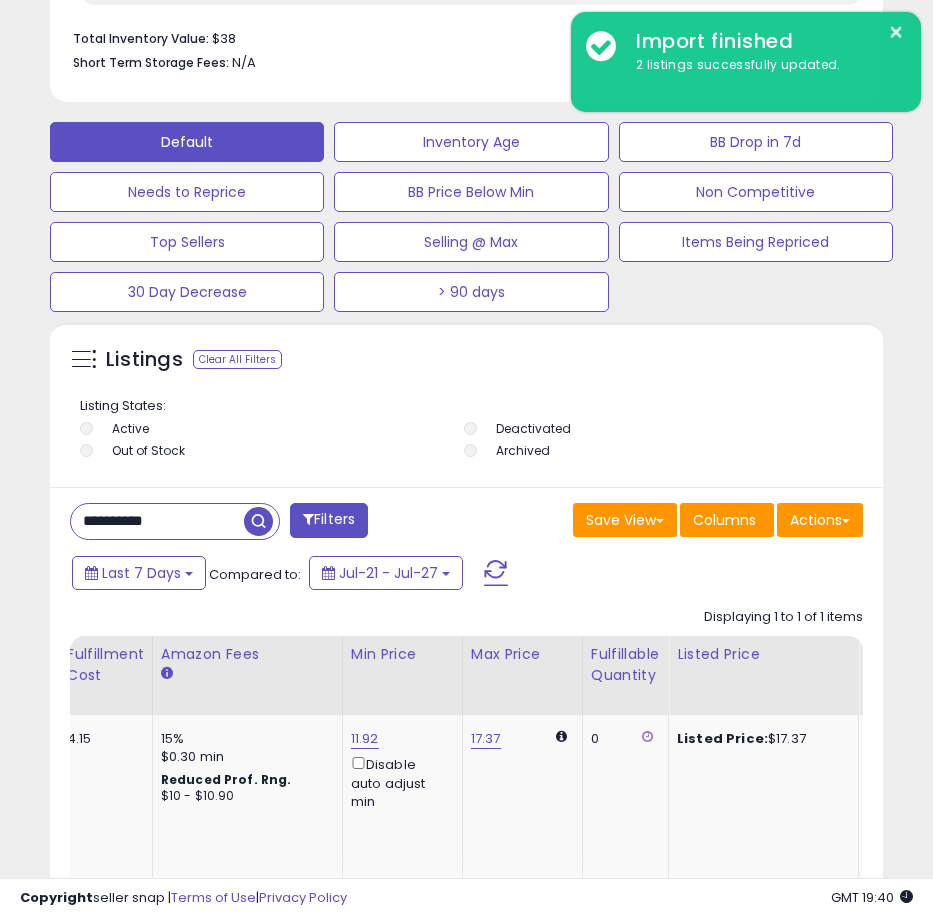 click on "**********" at bounding box center (157, 521) 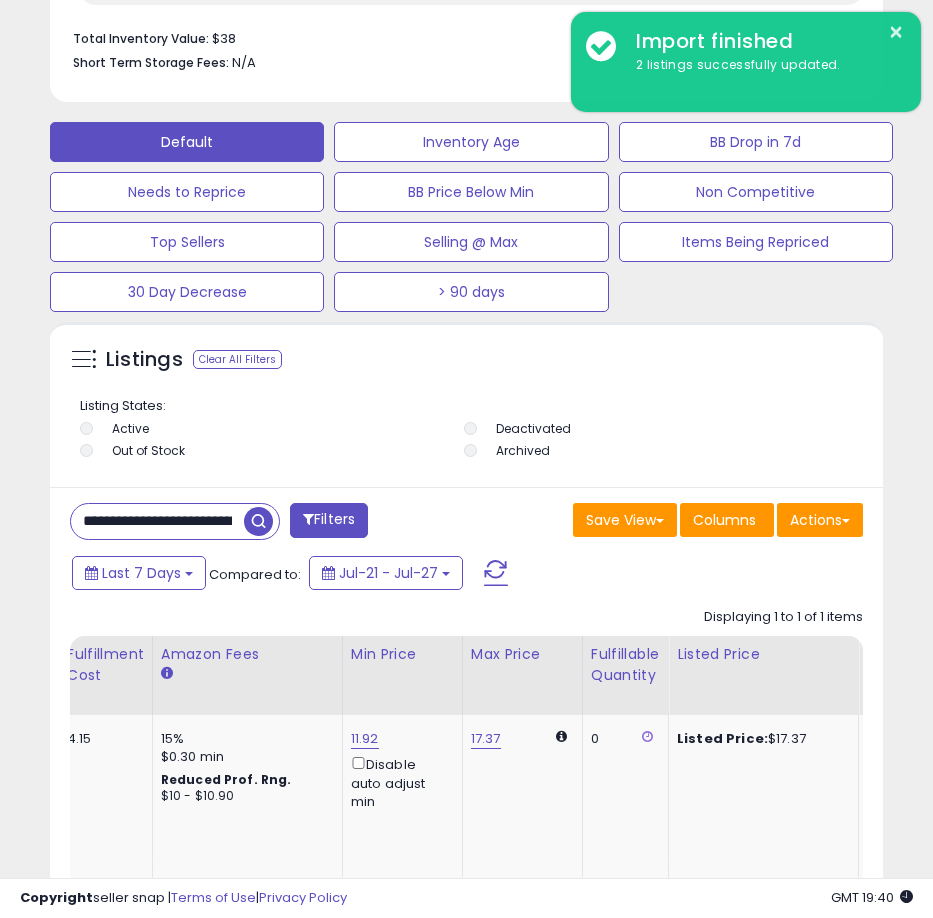 click at bounding box center (157, 521) 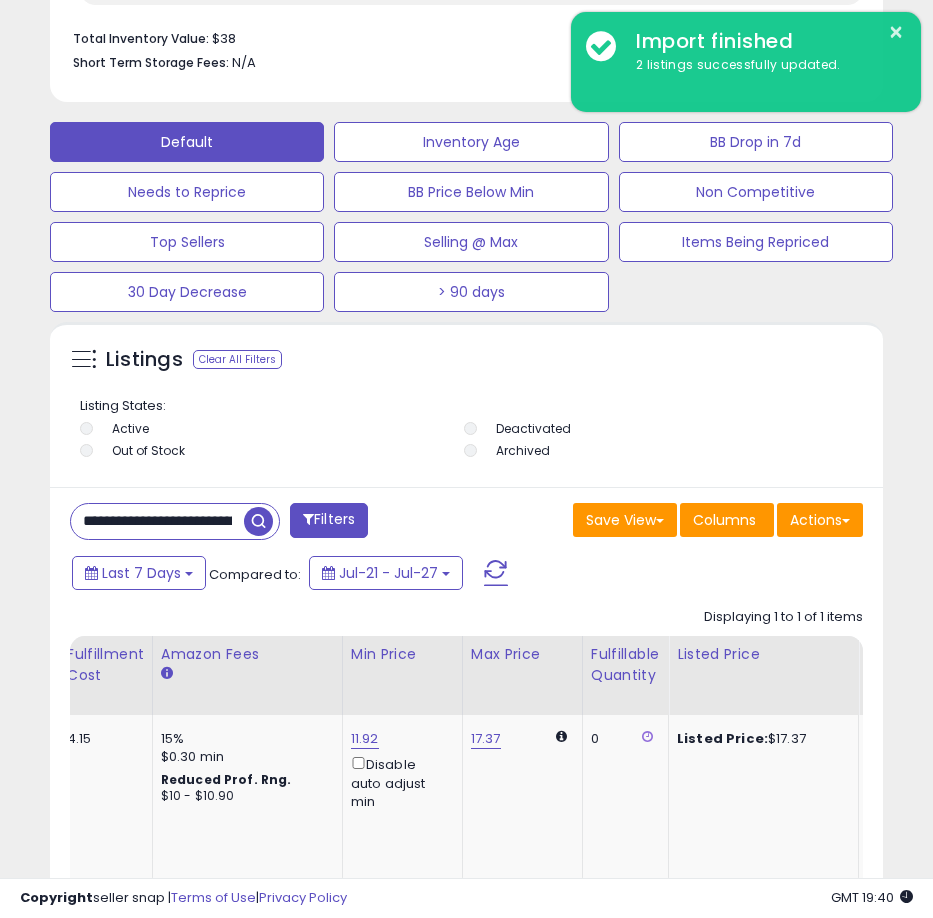 paste 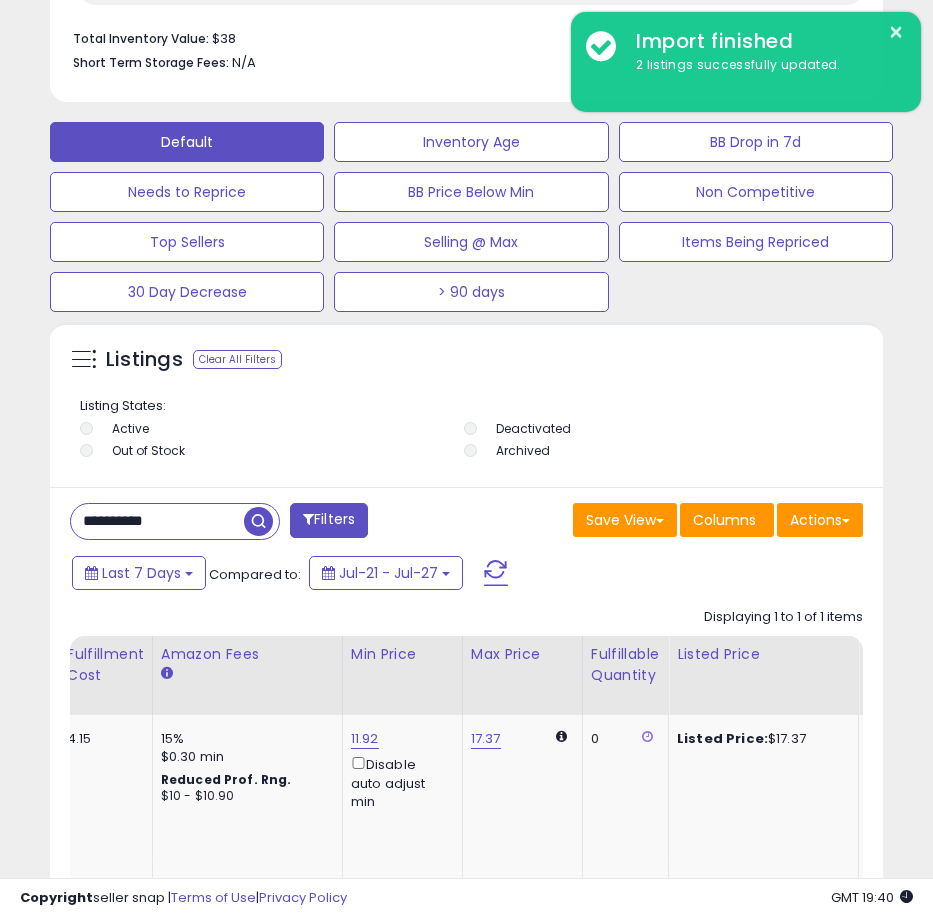 click at bounding box center (258, 521) 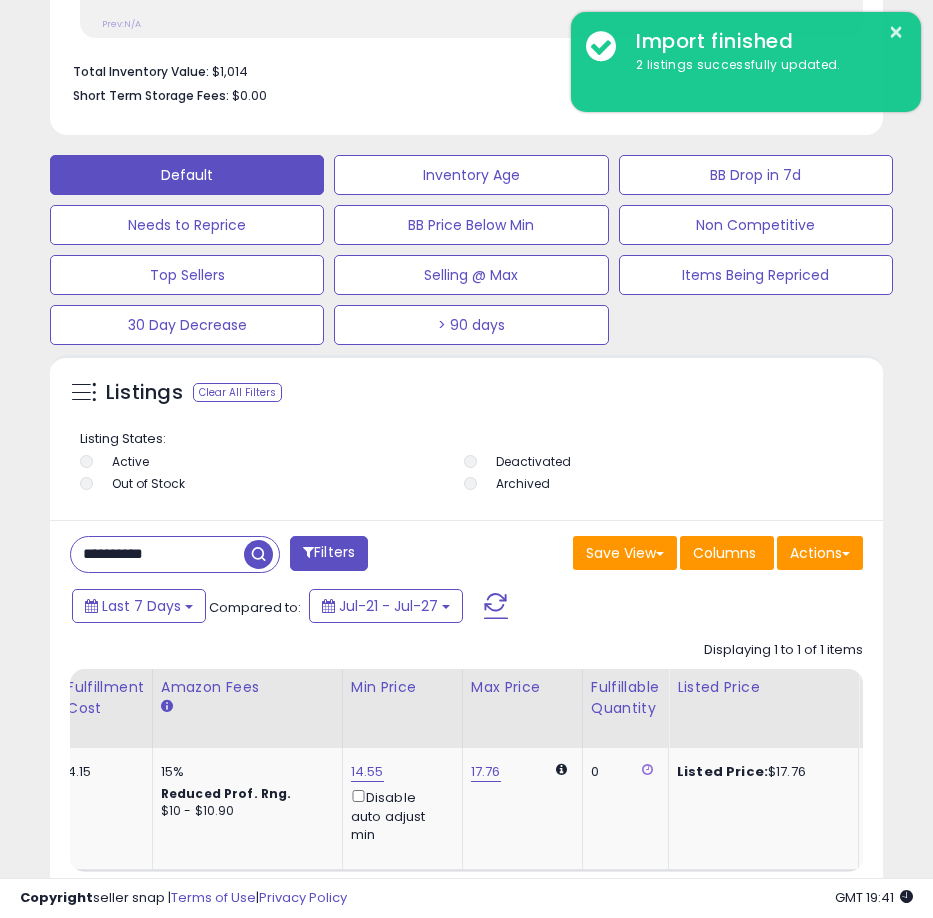 click on "**********" at bounding box center (157, 554) 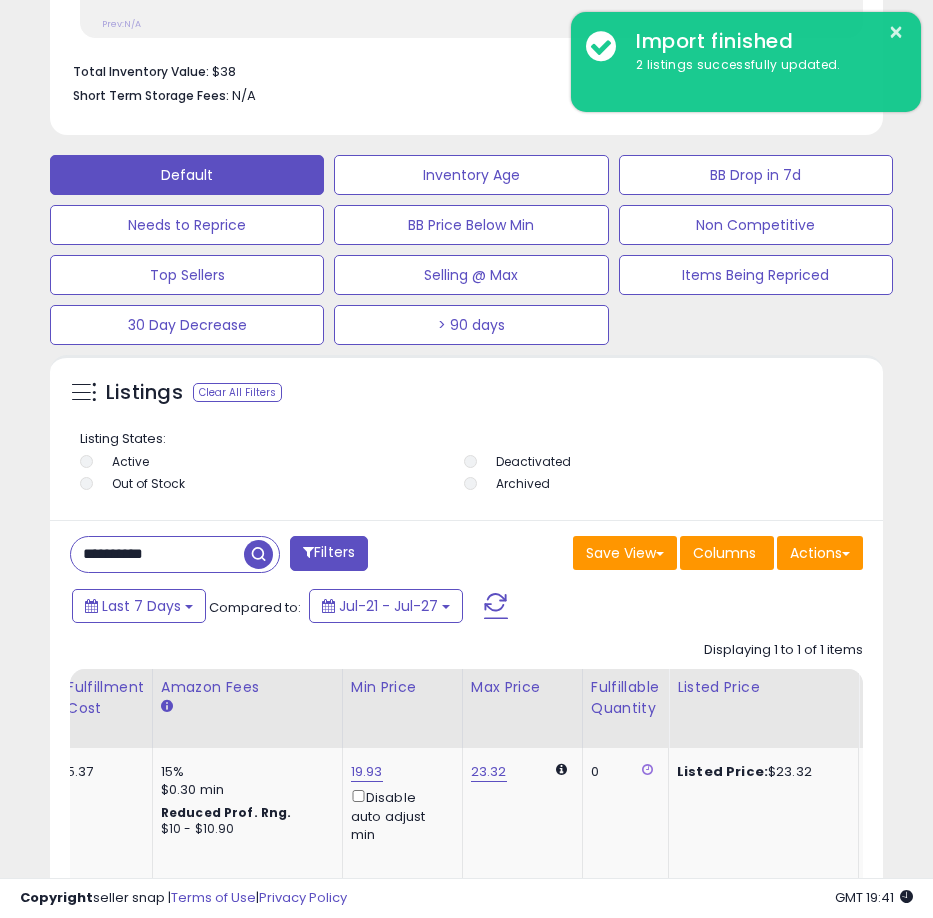 click on "**********" at bounding box center (157, 554) 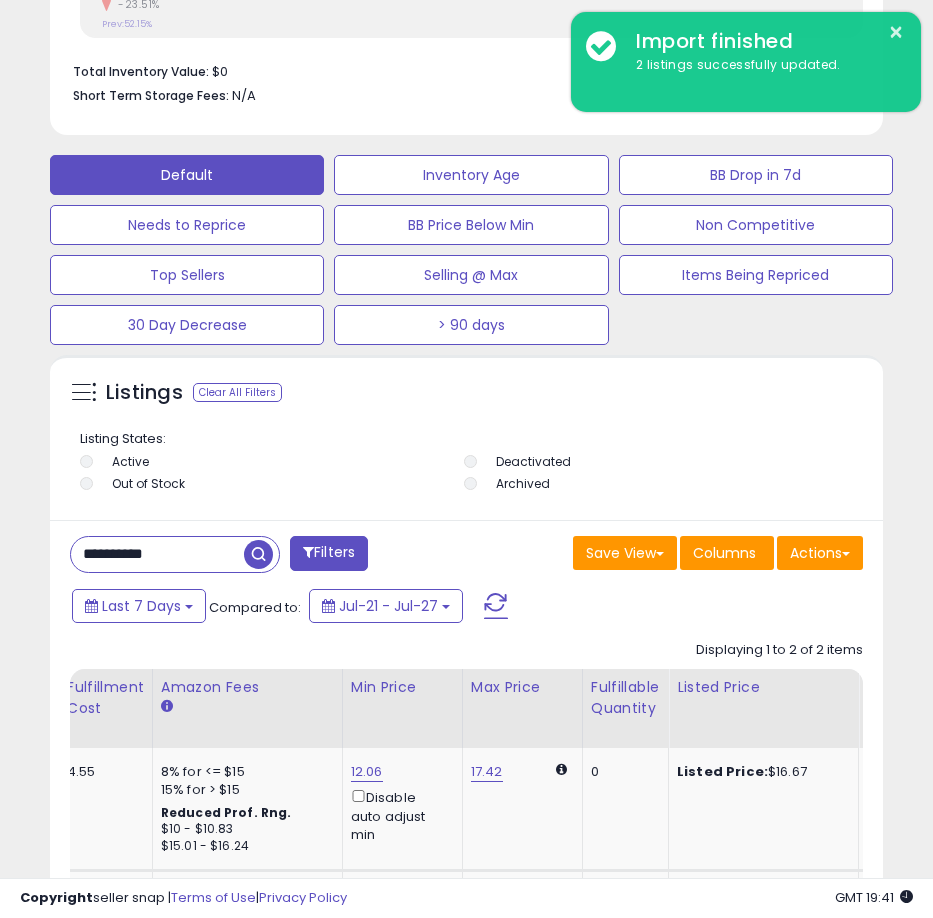 click on "**********" at bounding box center (157, 554) 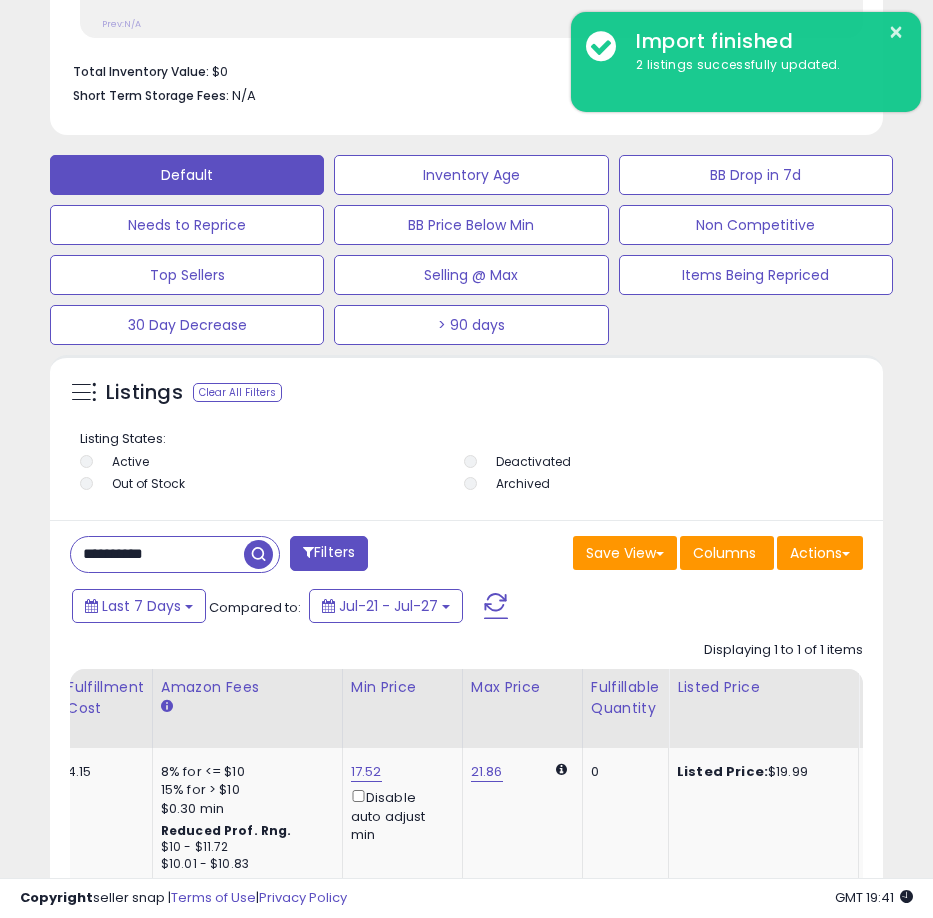 click on "**********" at bounding box center (157, 554) 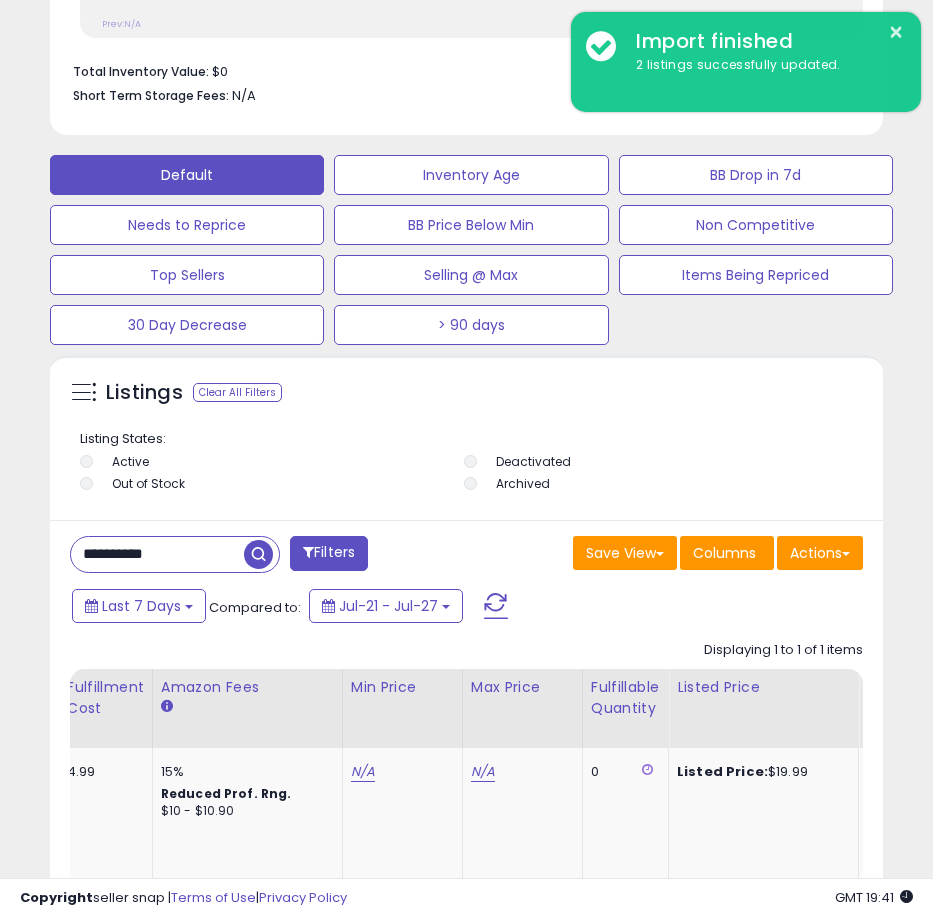 click on "**********" at bounding box center [157, 554] 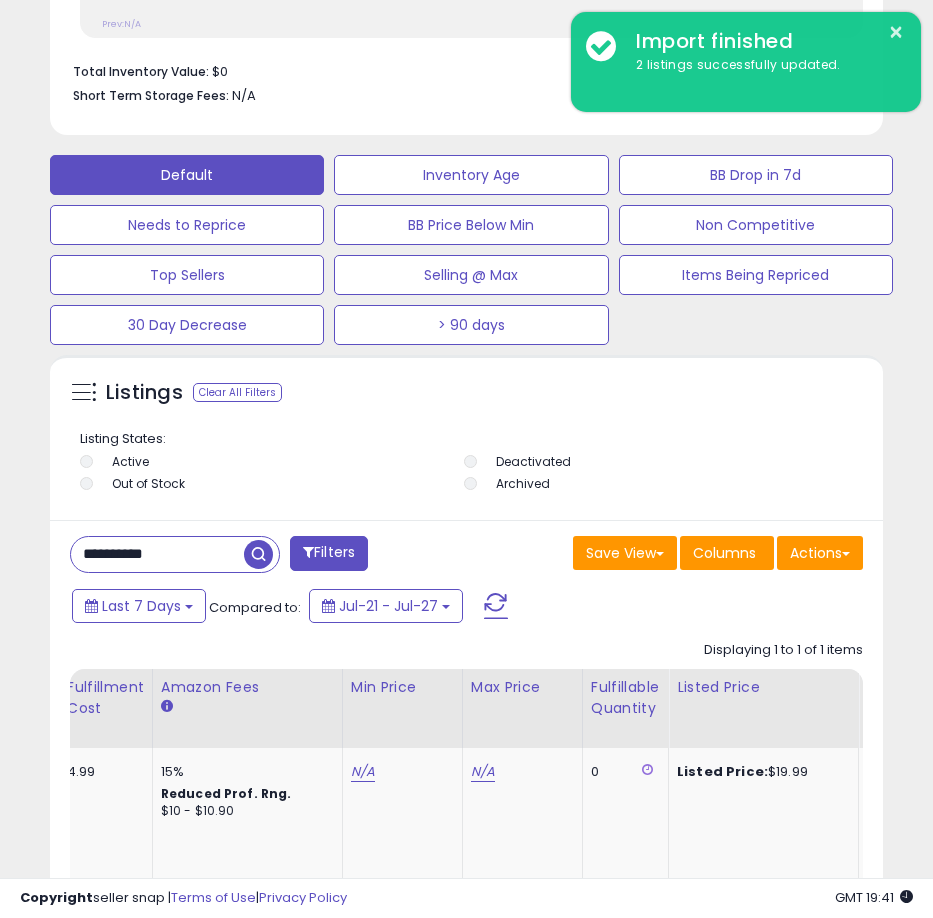 click on "**********" at bounding box center (157, 554) 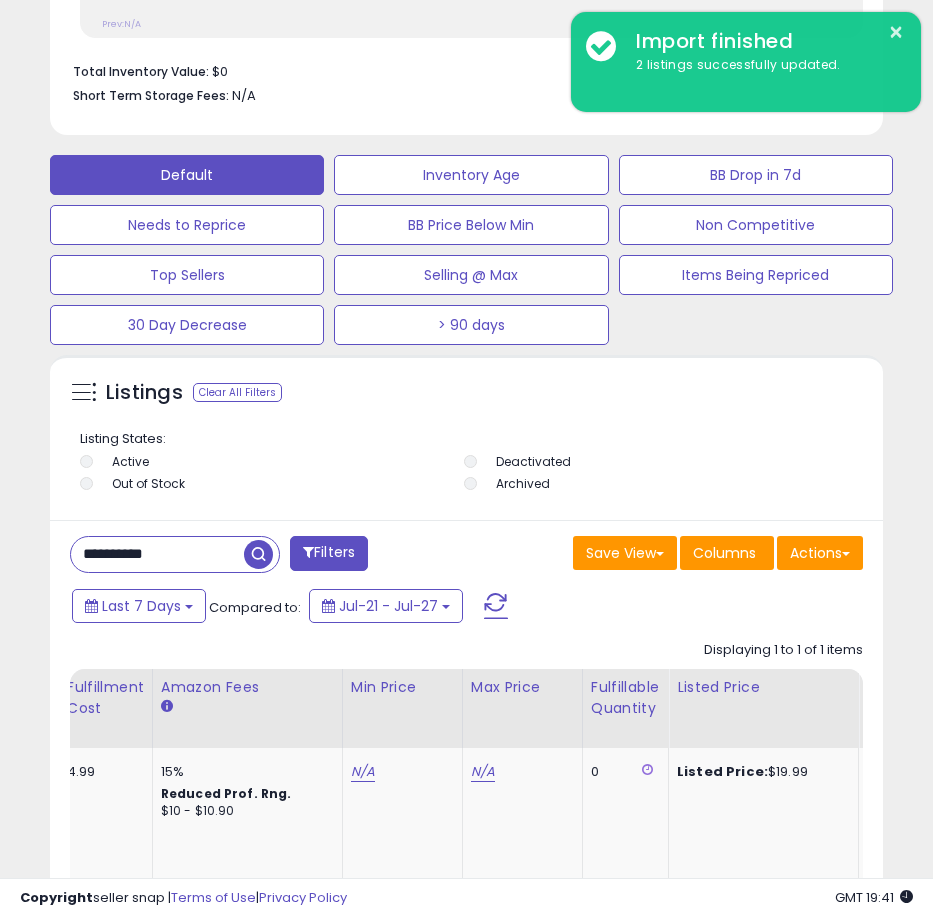 paste 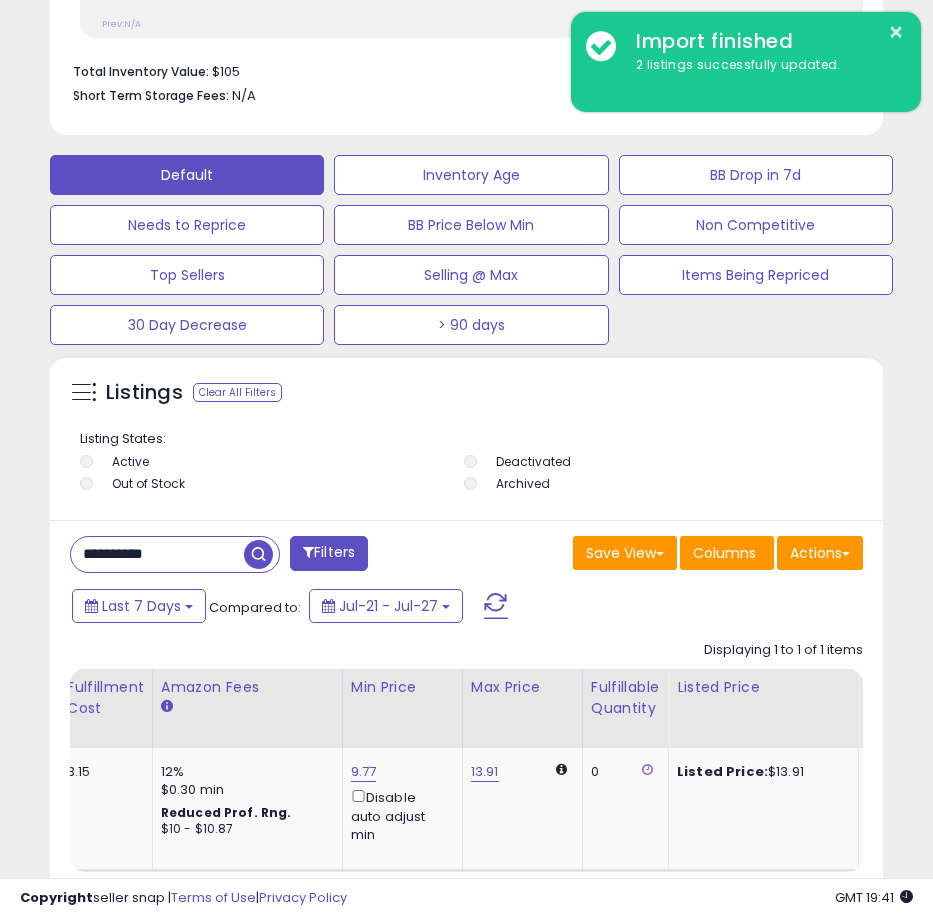 click on "**********" at bounding box center [157, 554] 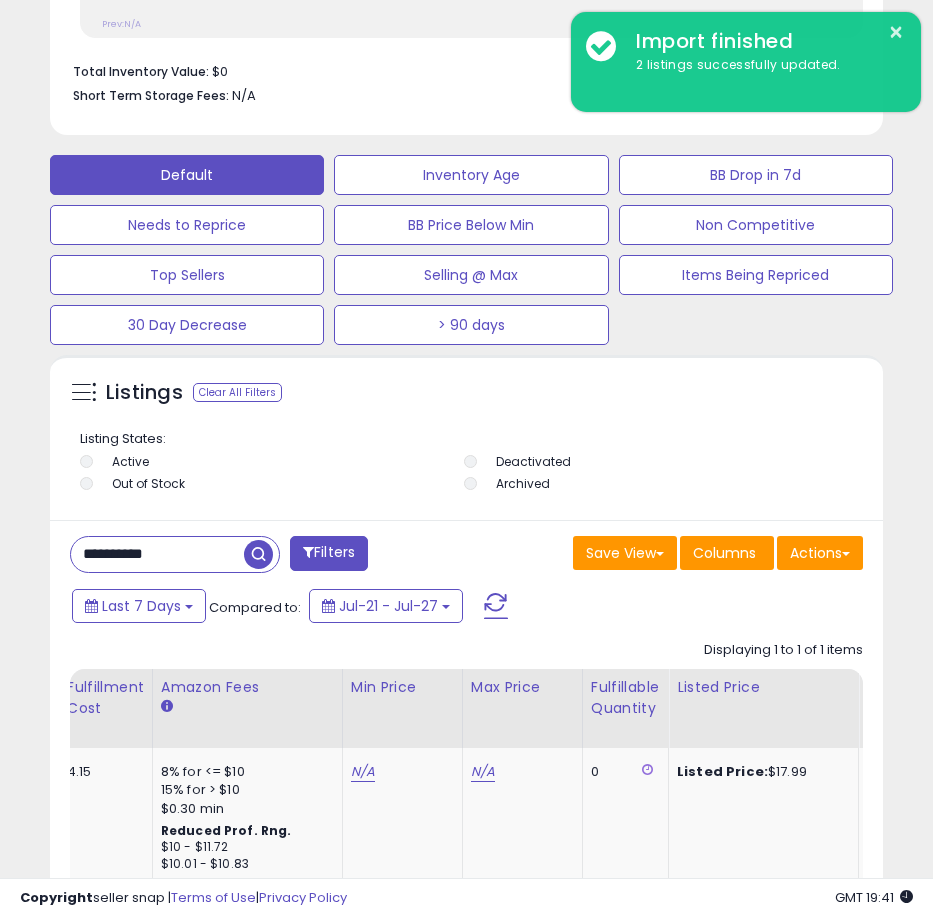 click on "**********" at bounding box center [157, 554] 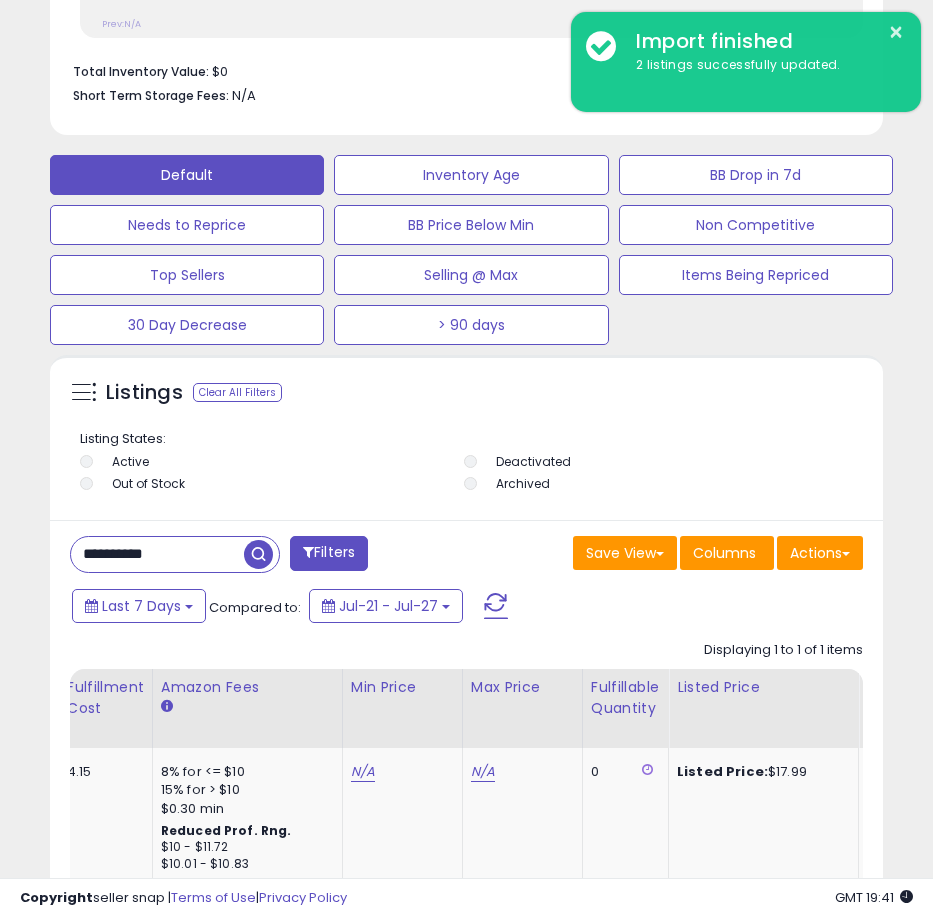 click on "**********" at bounding box center (157, 554) 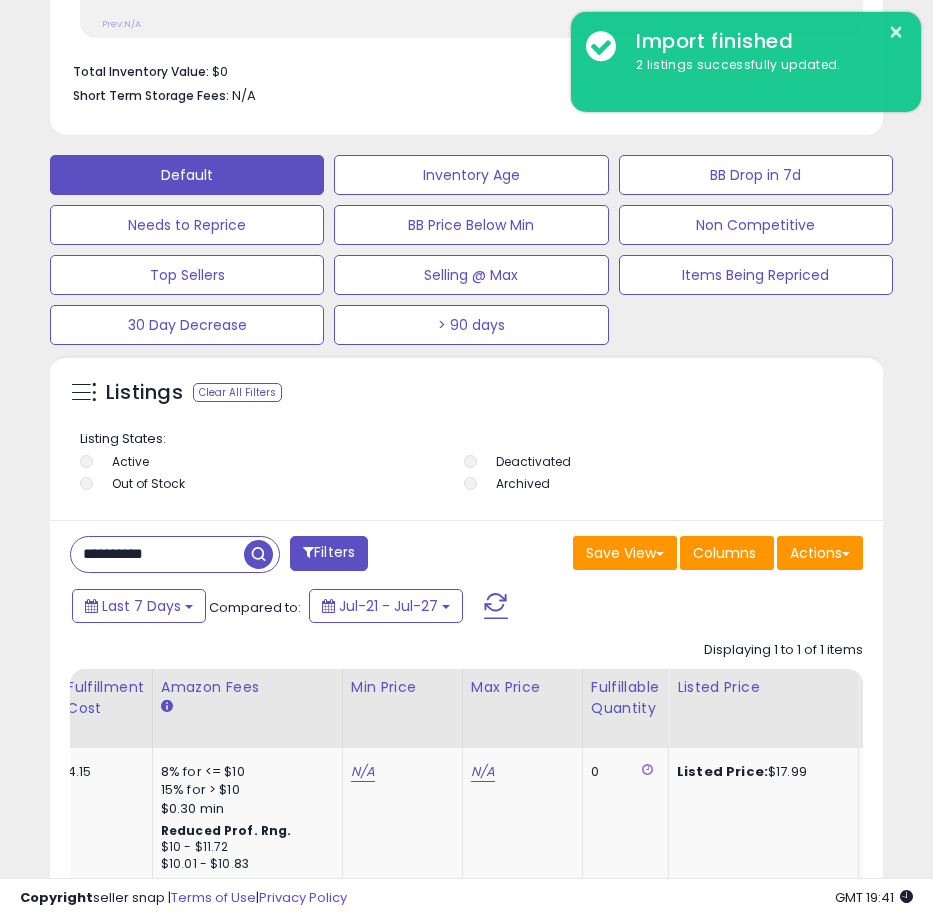 paste 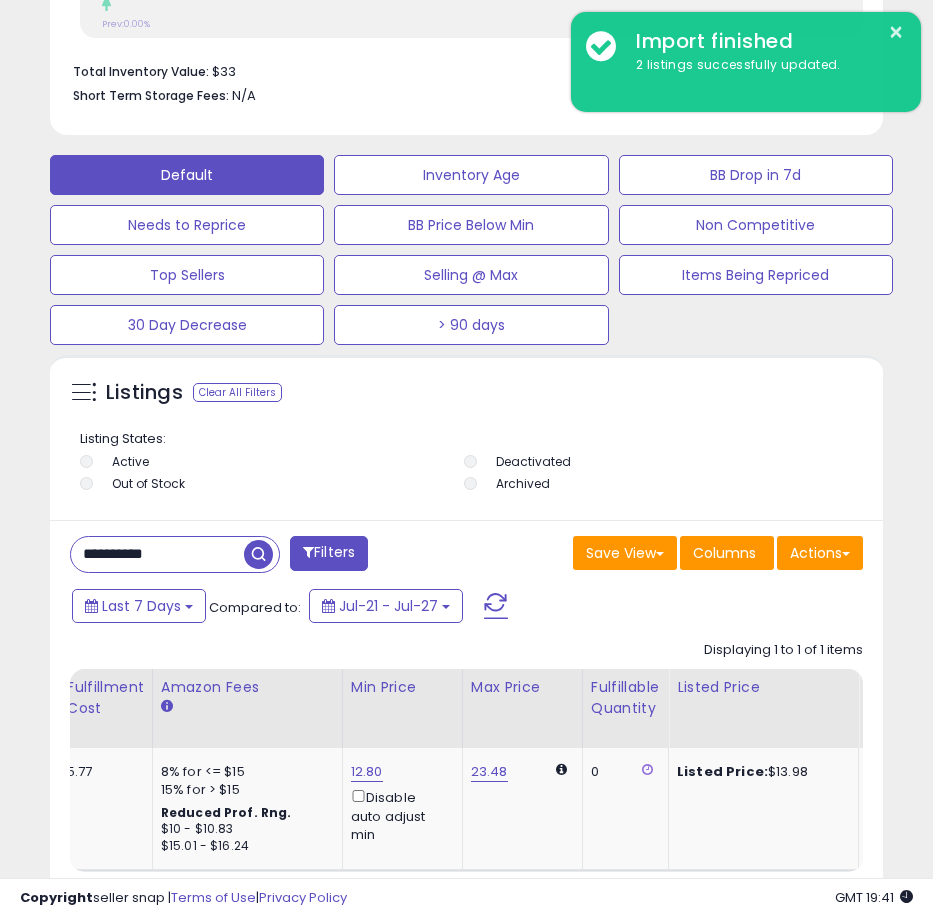 click on "**********" at bounding box center [157, 554] 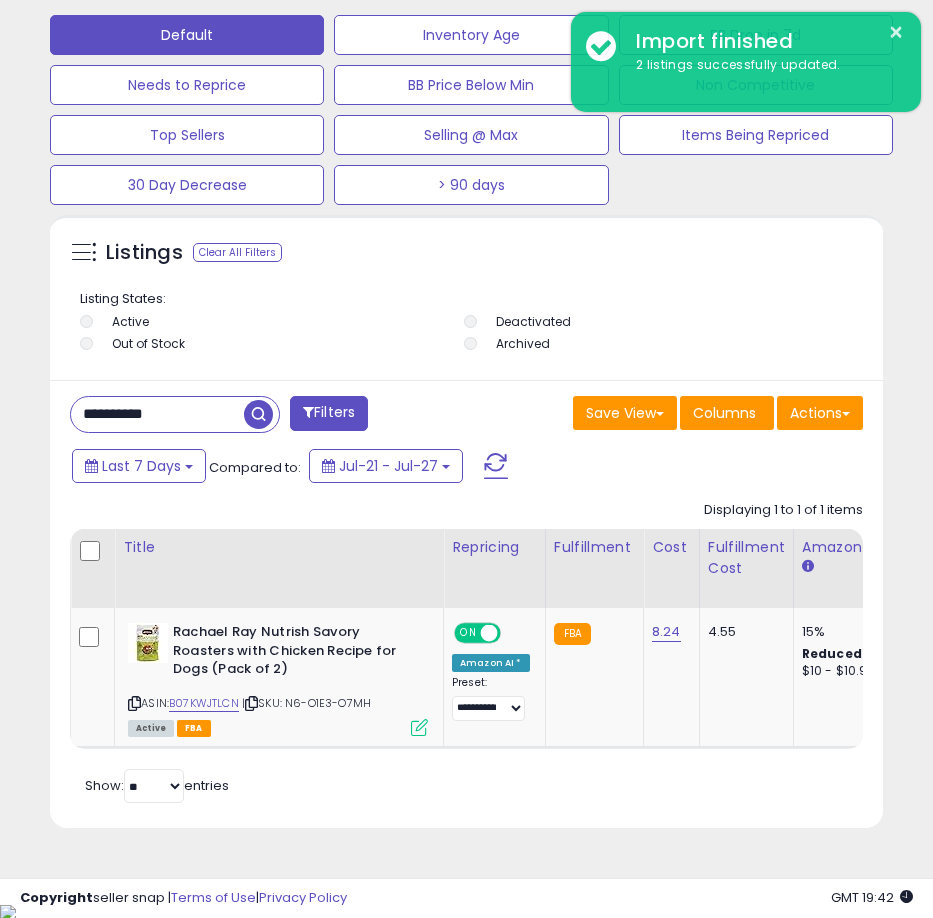 click on "**********" at bounding box center (157, 414) 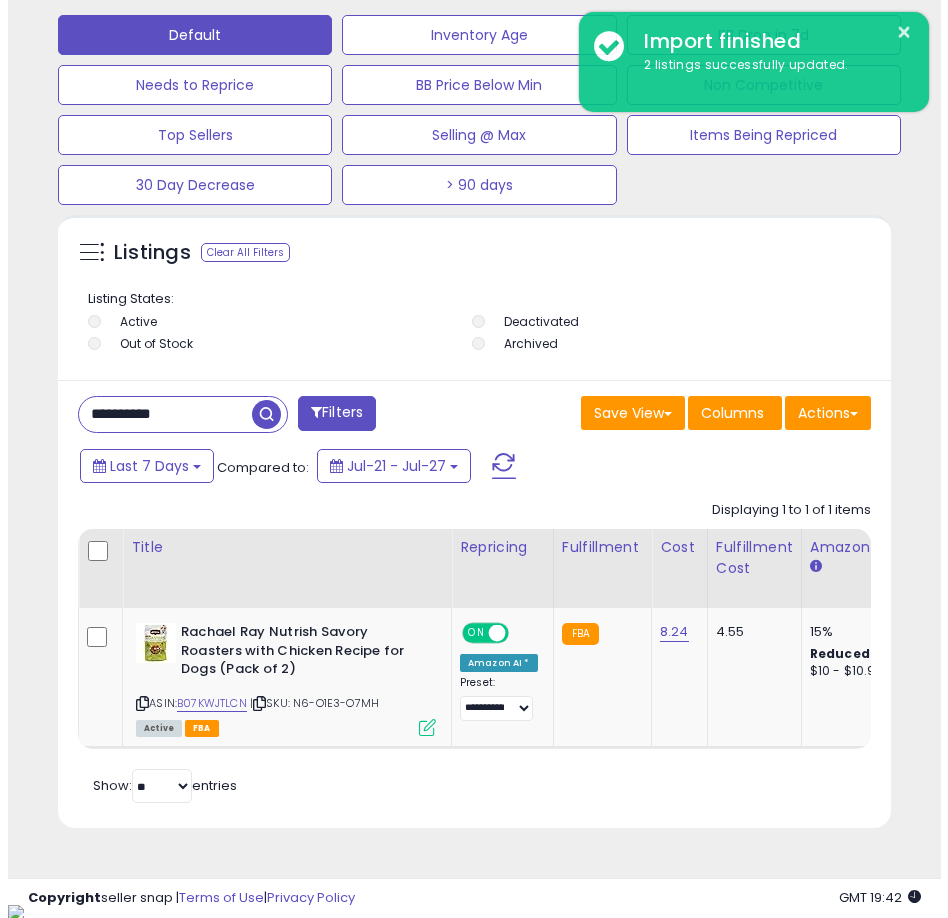 scroll, scrollTop: 1166, scrollLeft: 0, axis: vertical 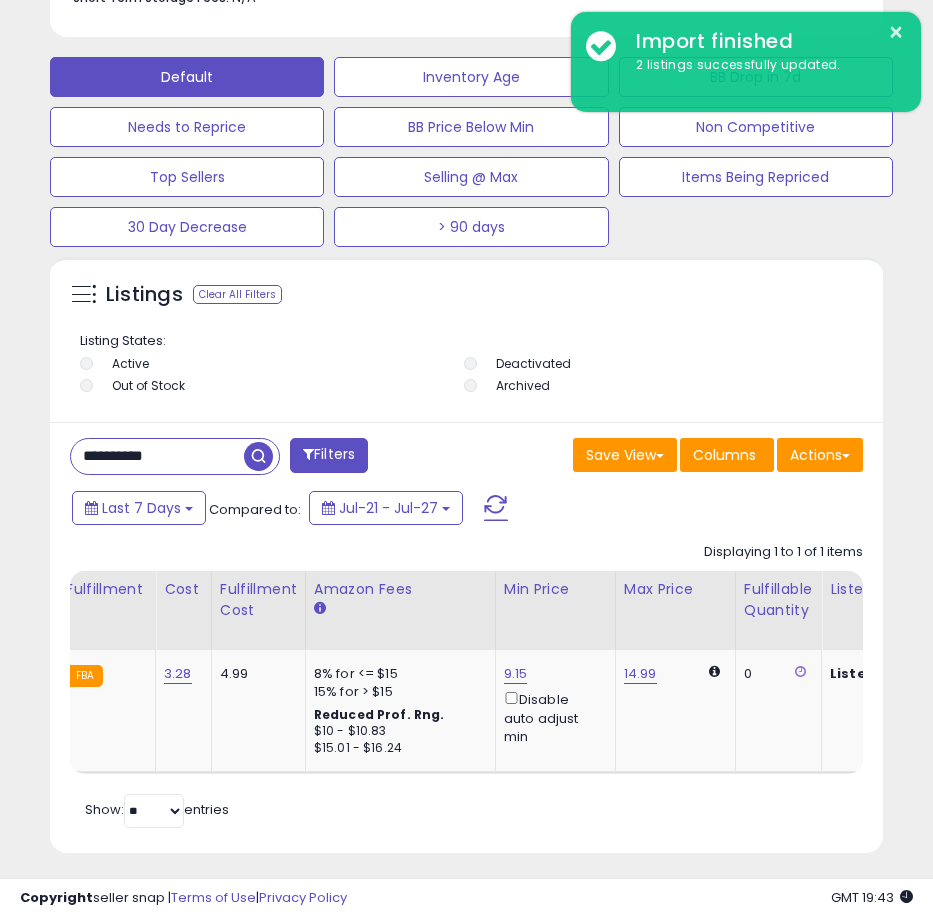 click on "**********" at bounding box center (157, 456) 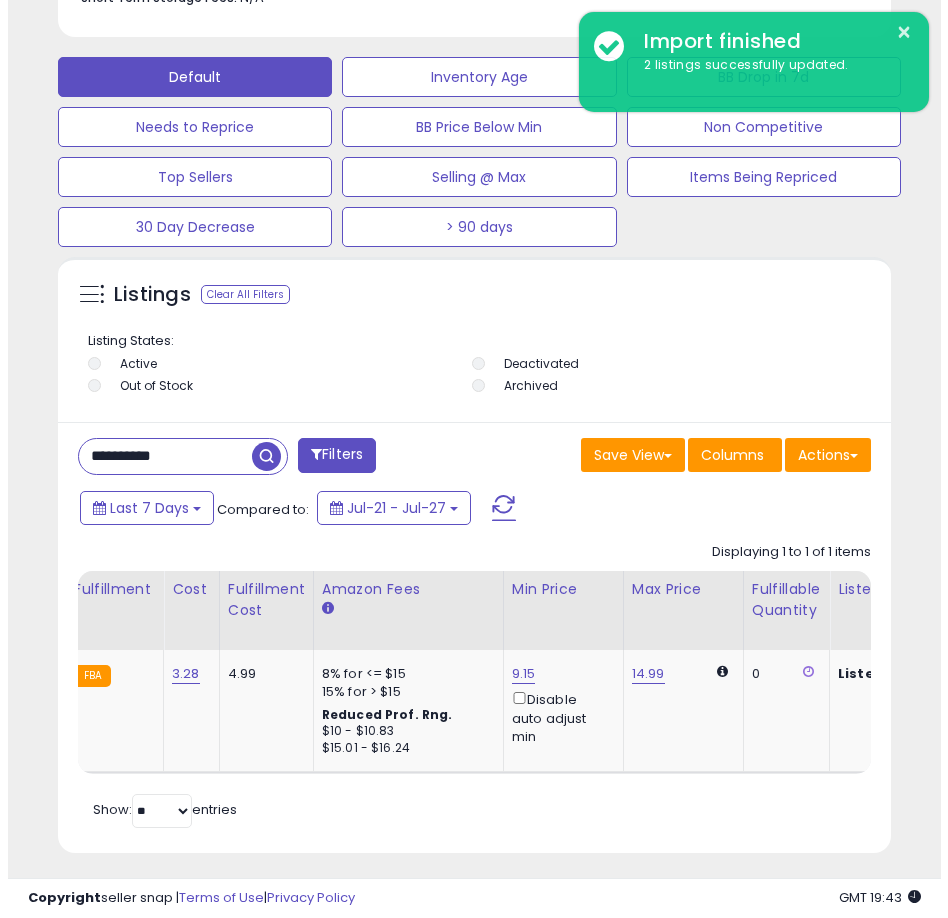 scroll, scrollTop: 1166, scrollLeft: 0, axis: vertical 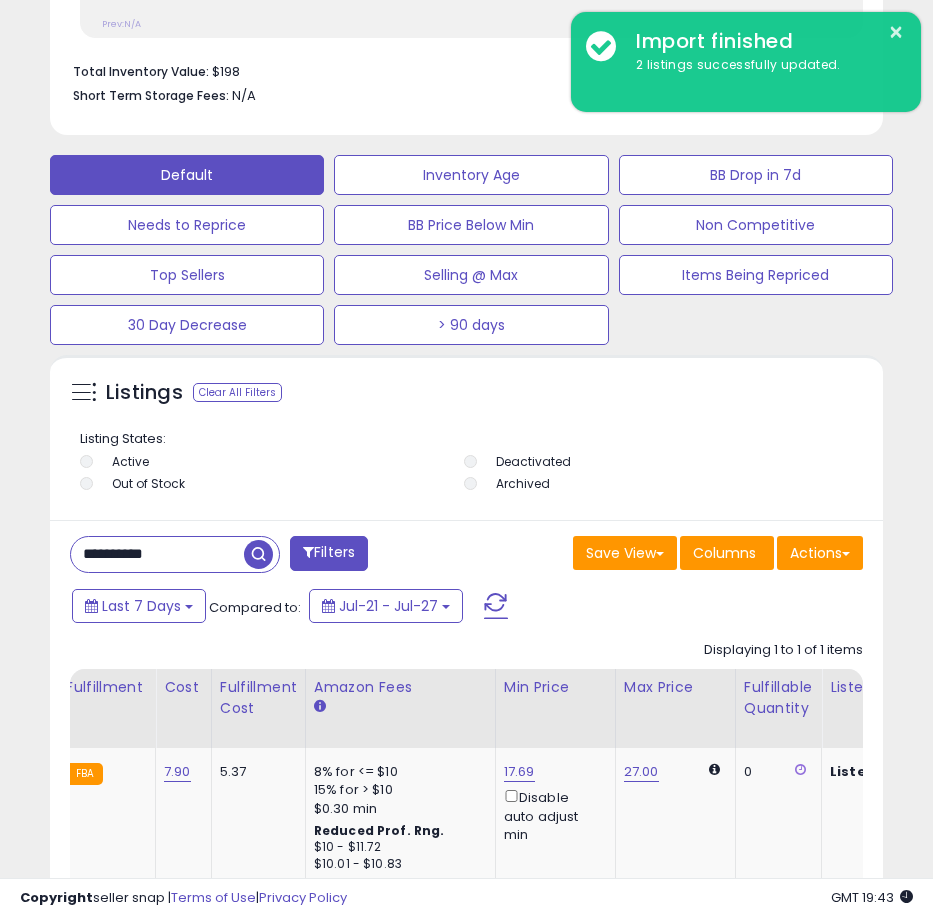 click on "**********" at bounding box center (157, 554) 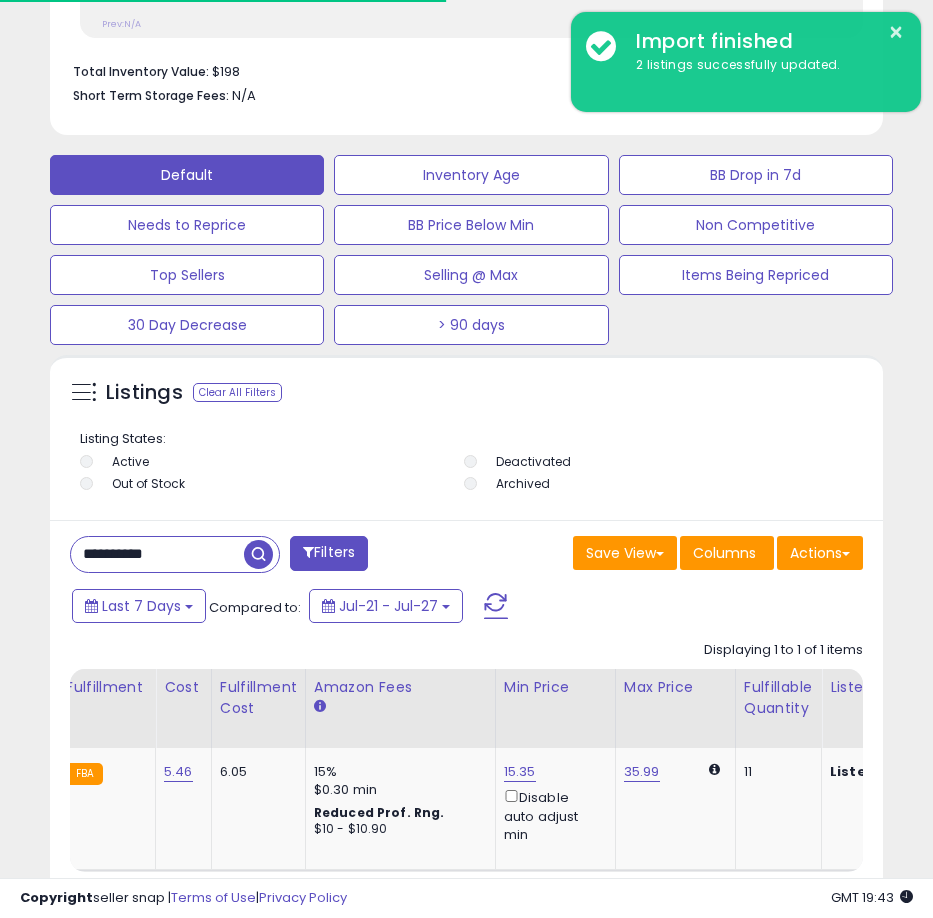 scroll, scrollTop: 390, scrollLeft: 823, axis: both 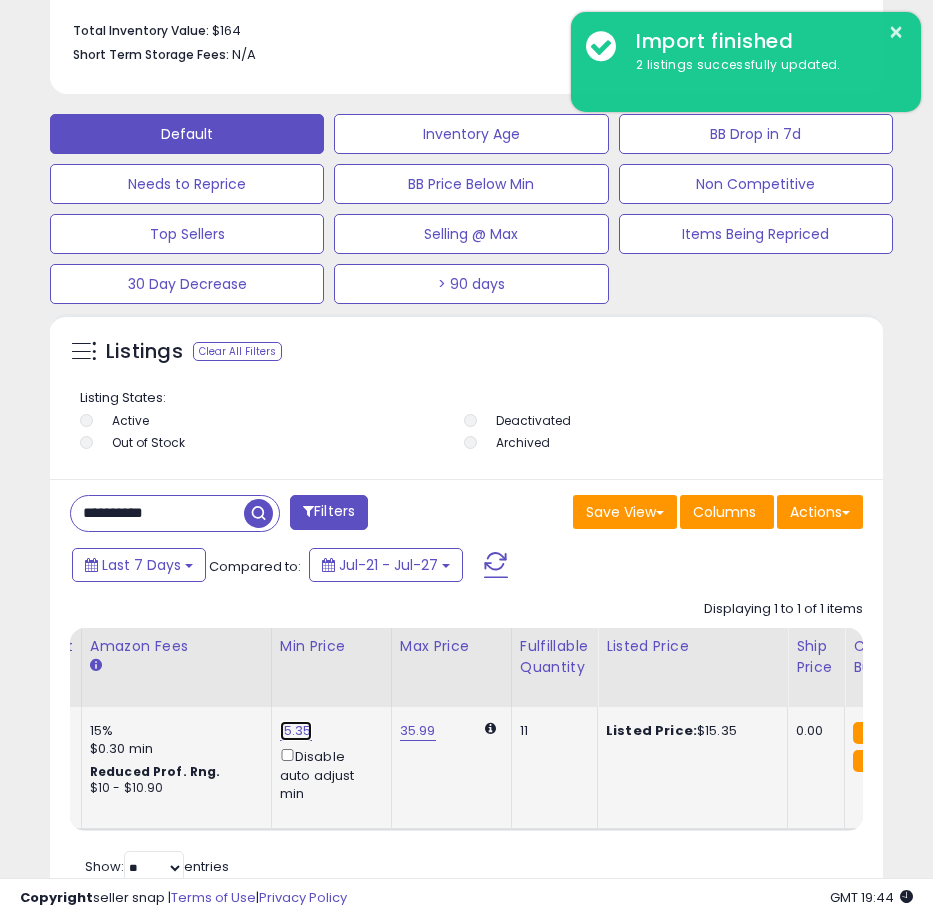 click on "15.35" at bounding box center [296, 731] 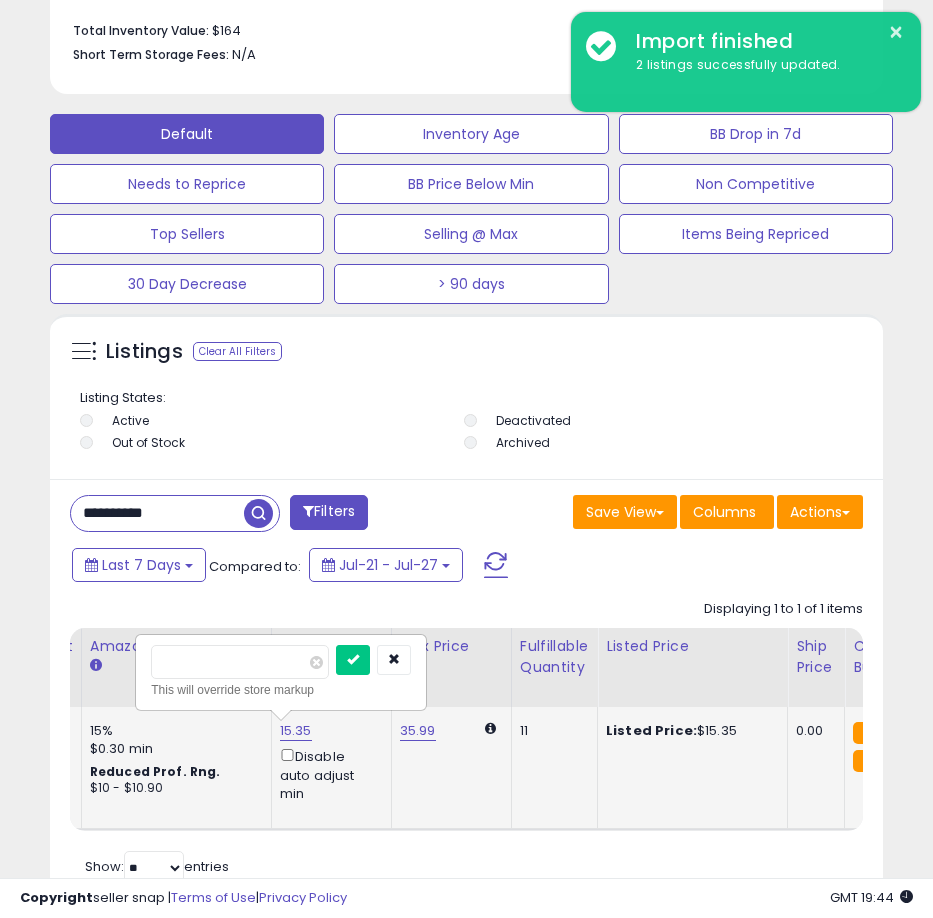 click on "*****" at bounding box center [240, 662] 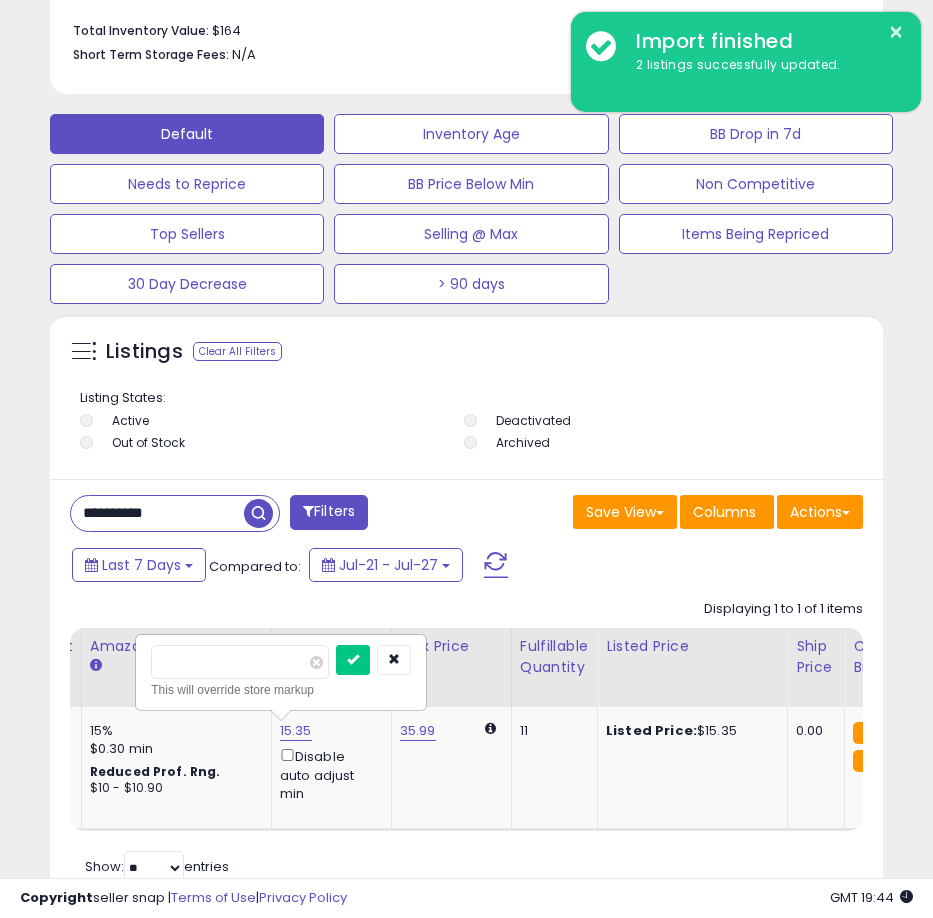type on "*****" 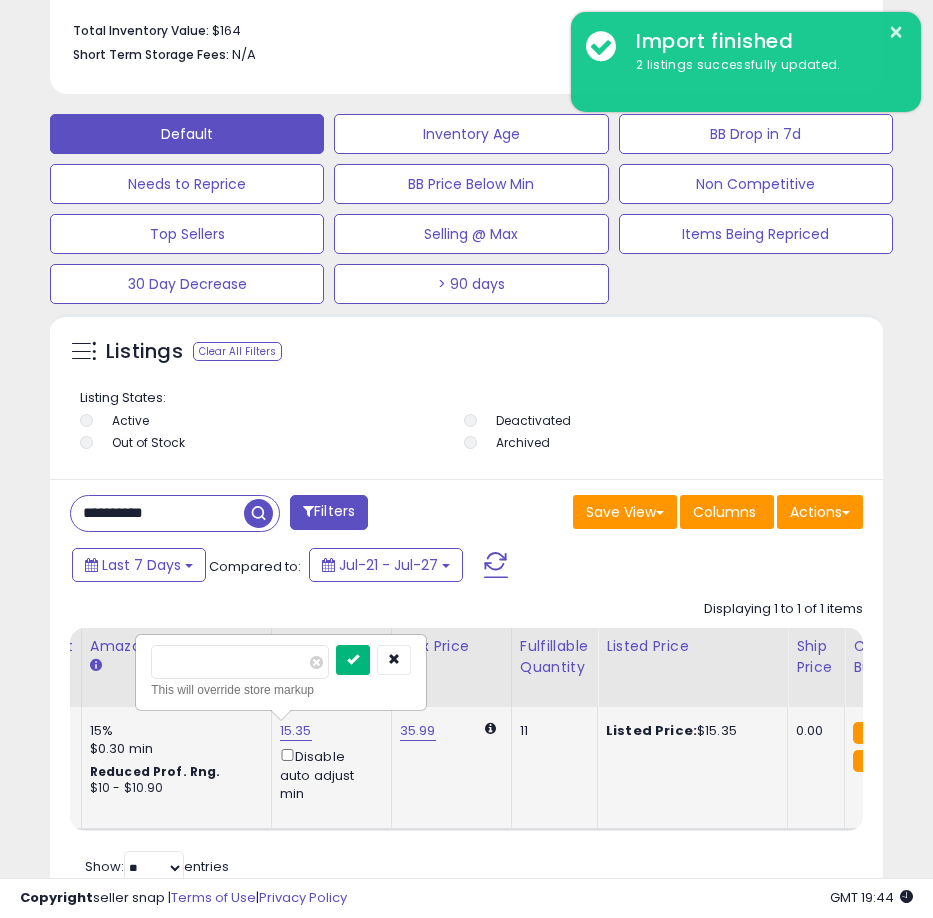 click at bounding box center (353, 659) 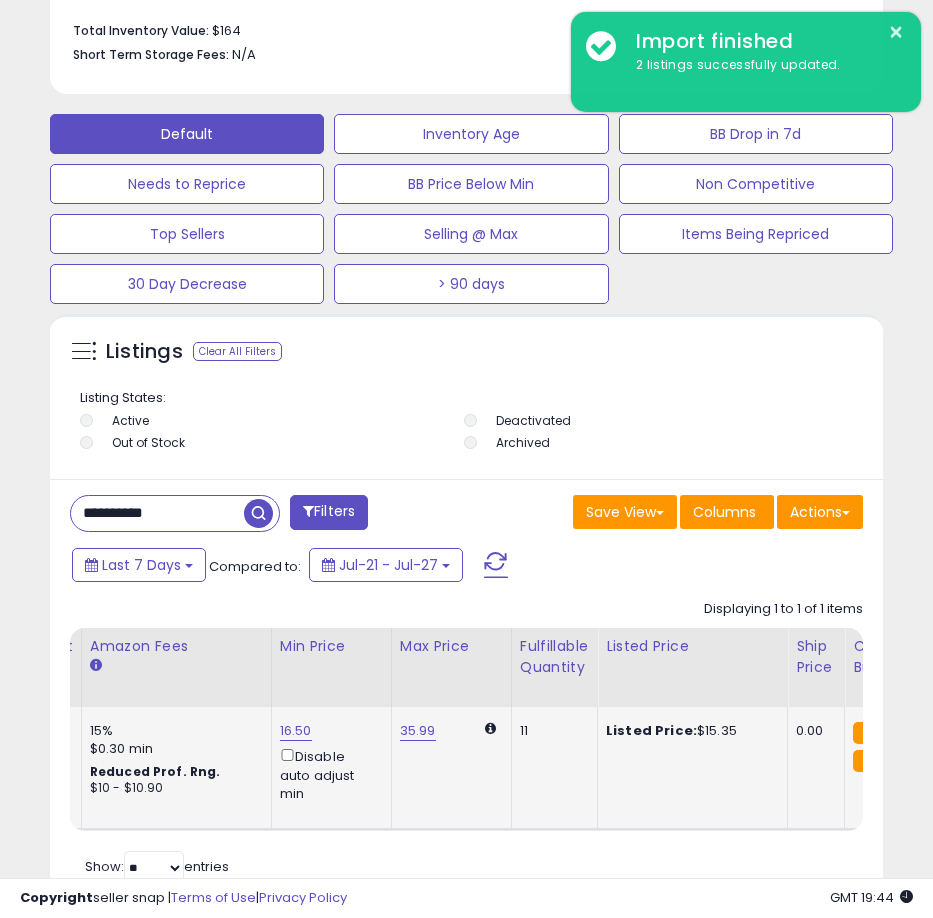scroll, scrollTop: 0, scrollLeft: 687, axis: horizontal 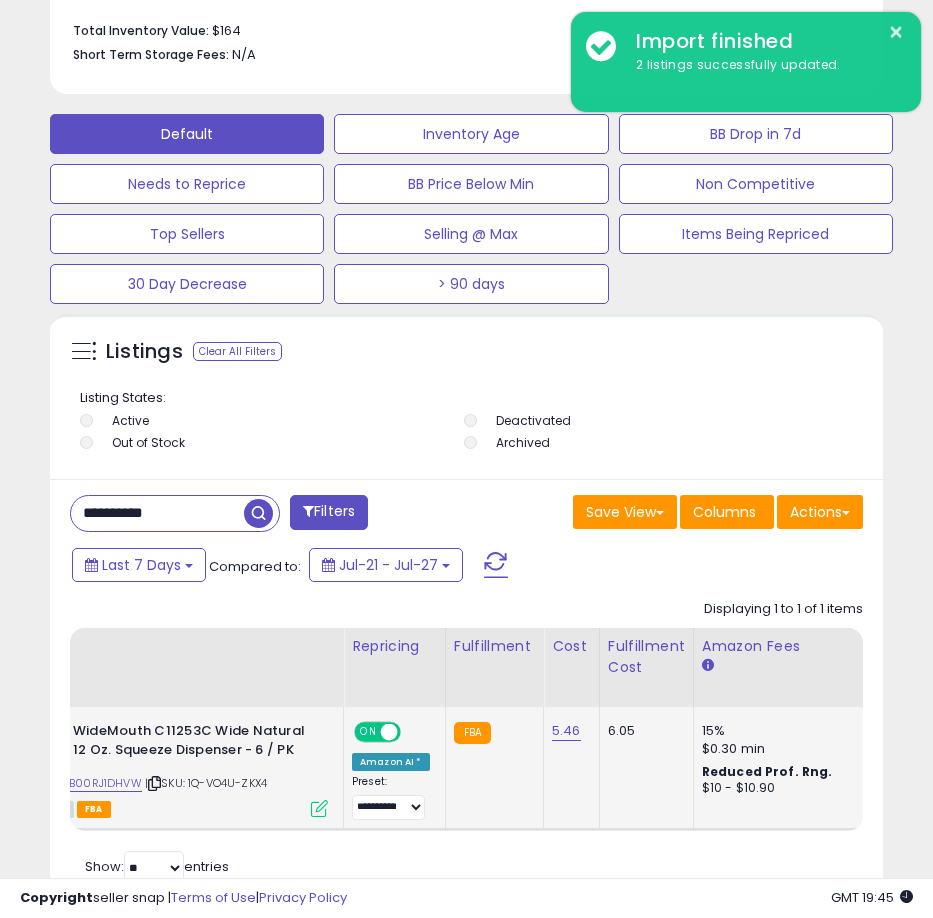 click on "**********" at bounding box center (157, 513) 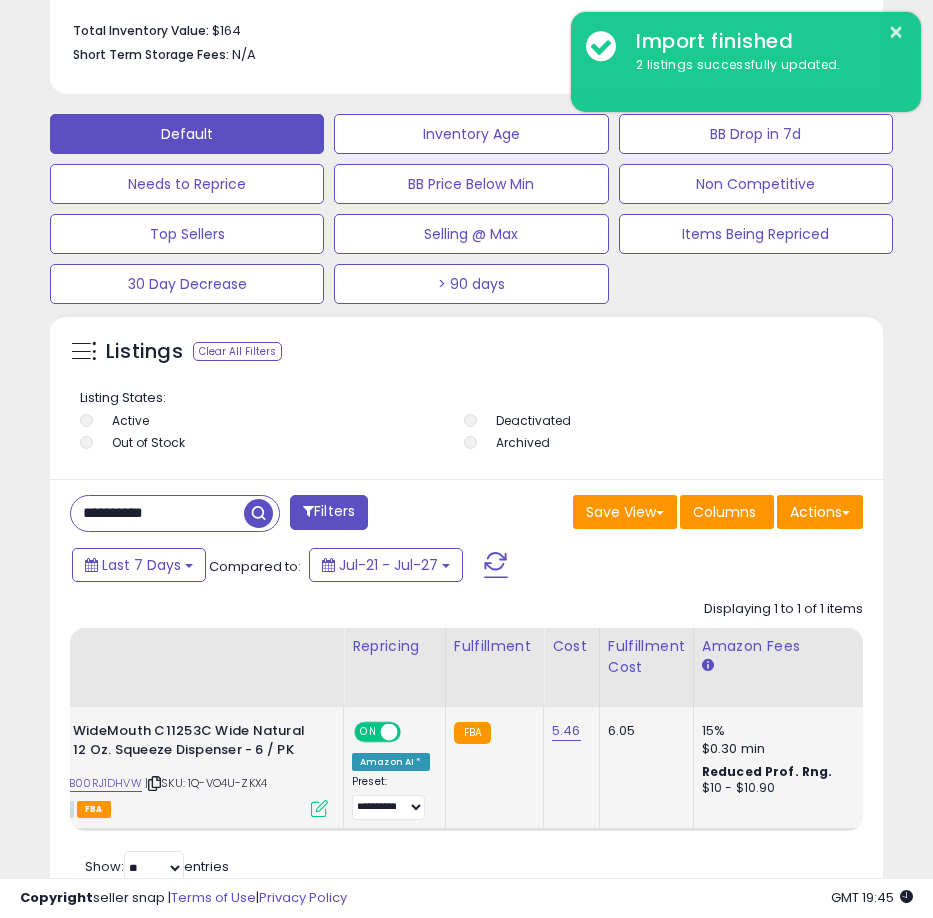 click on "**********" at bounding box center [157, 513] 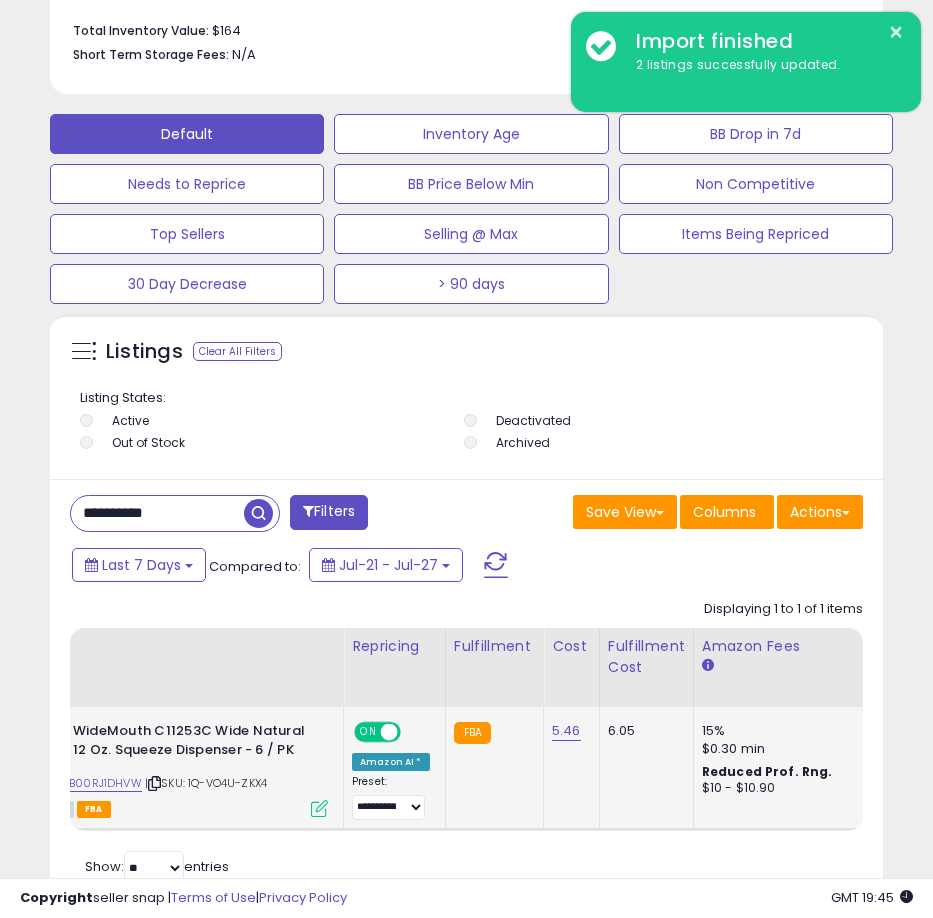 paste 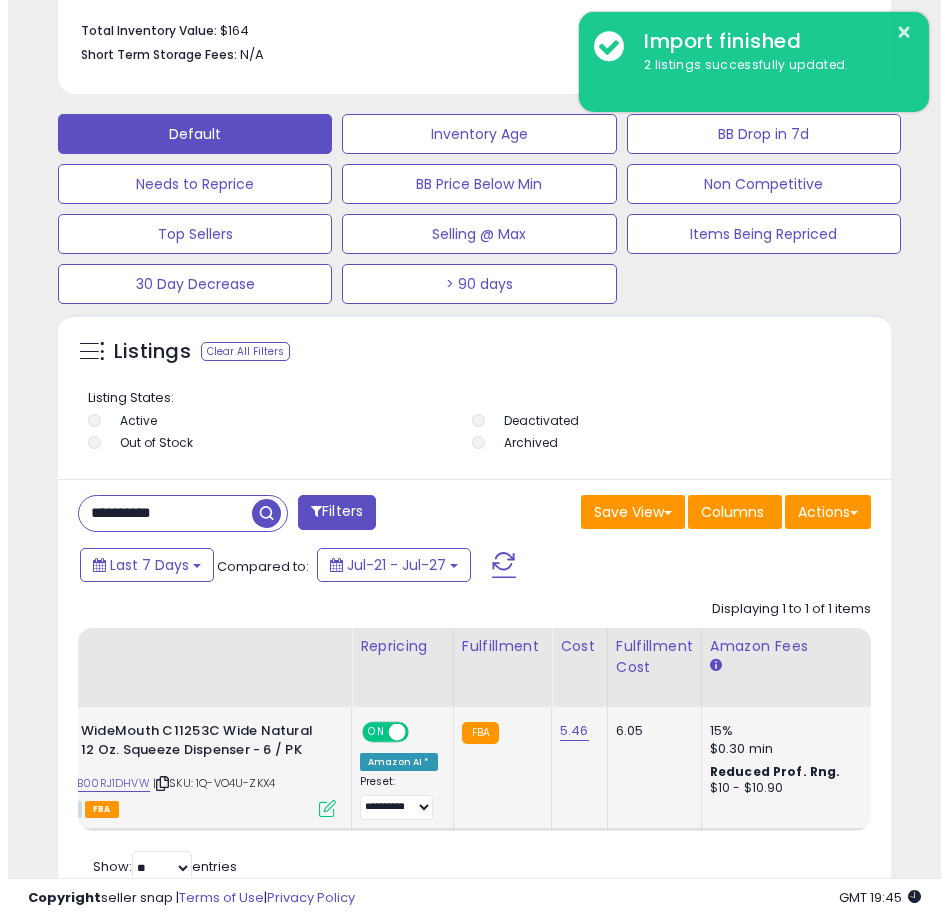 scroll, scrollTop: 1166, scrollLeft: 0, axis: vertical 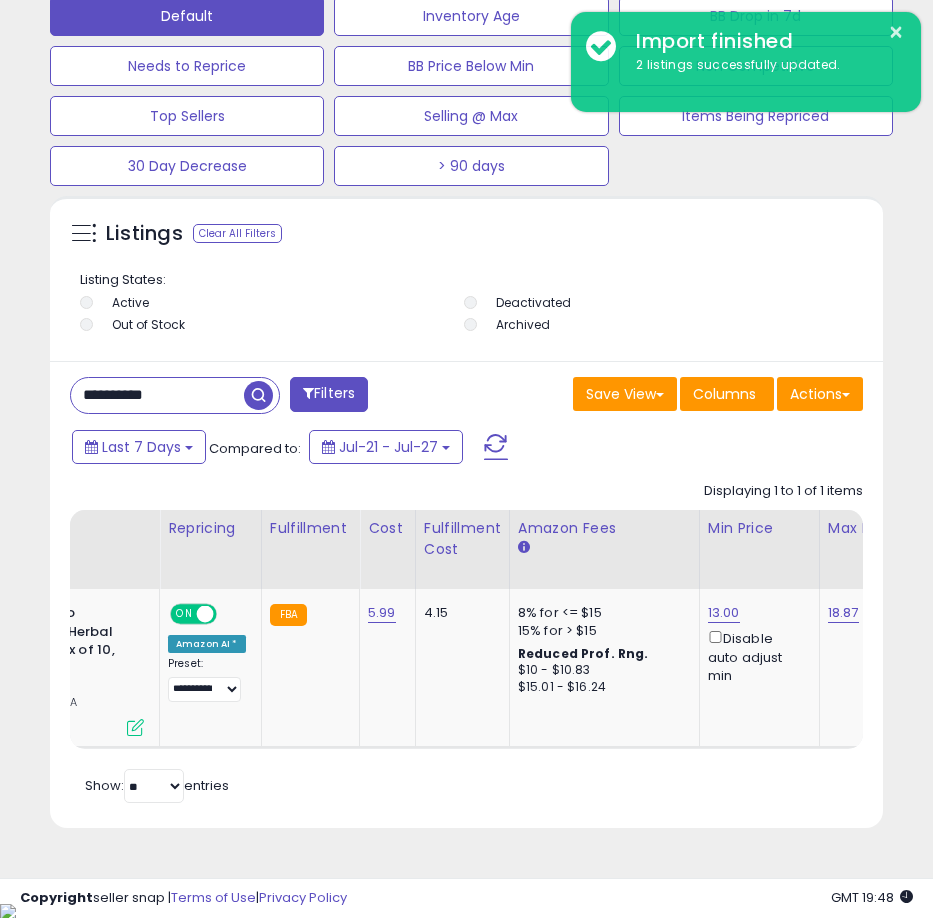 click on "**********" at bounding box center (157, 395) 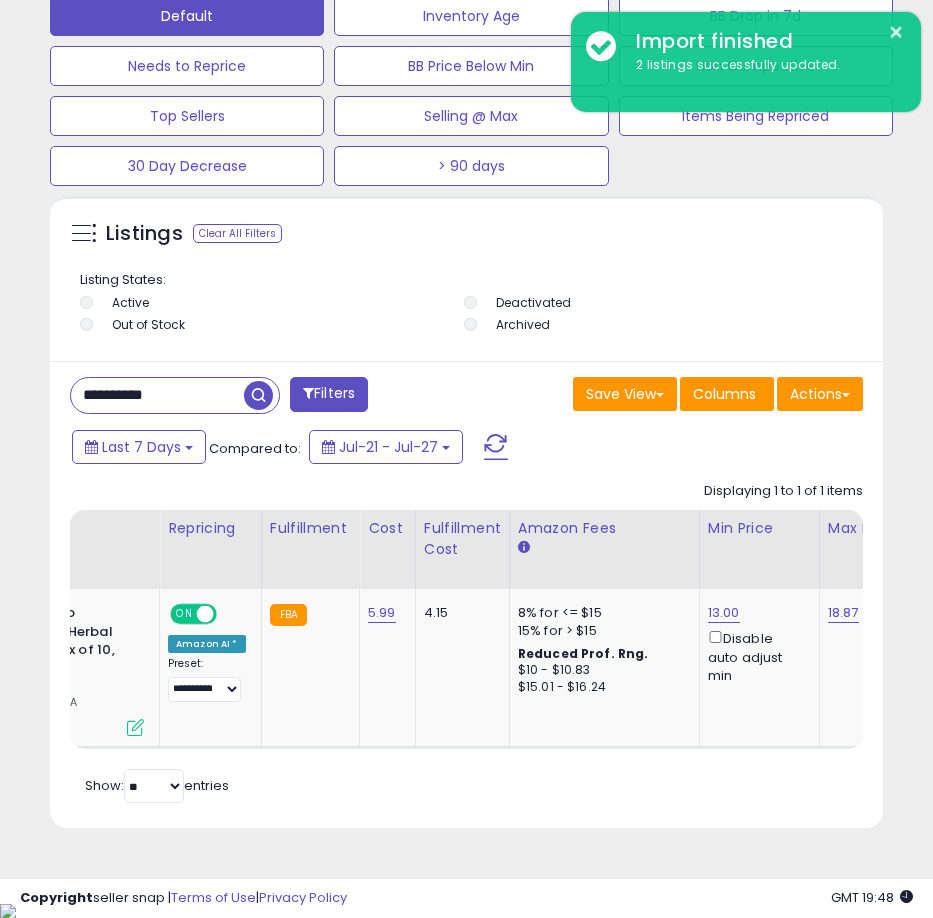 click on "**********" at bounding box center (157, 395) 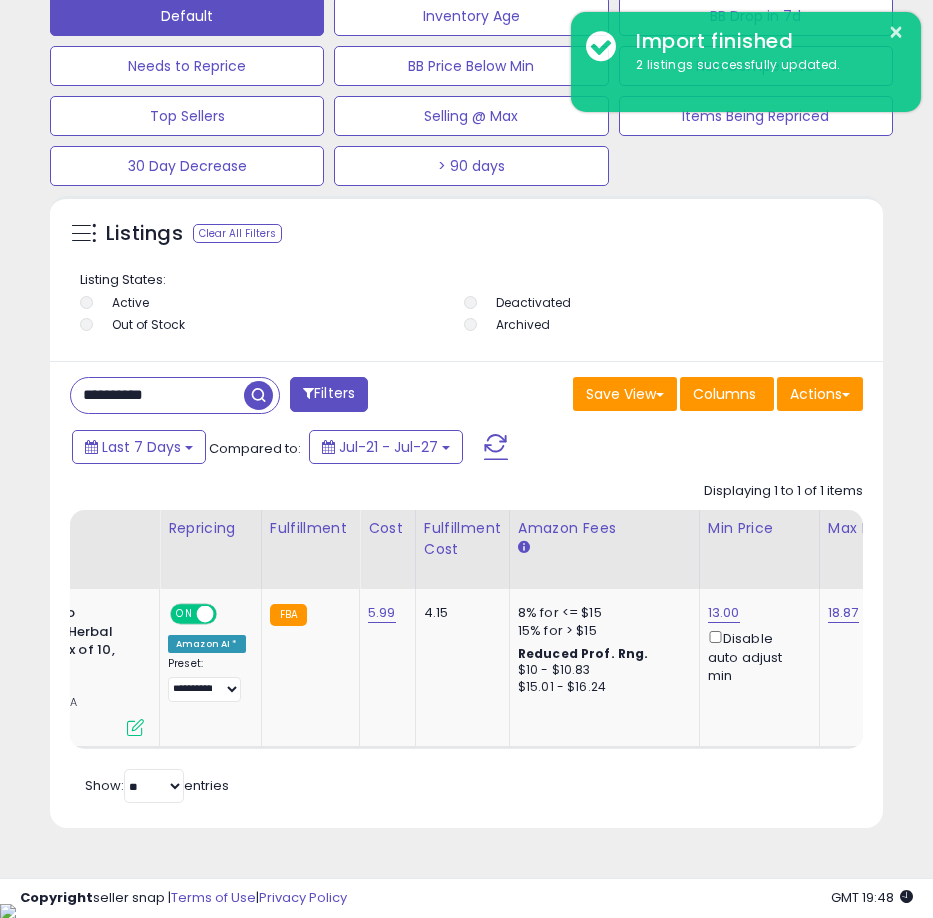paste 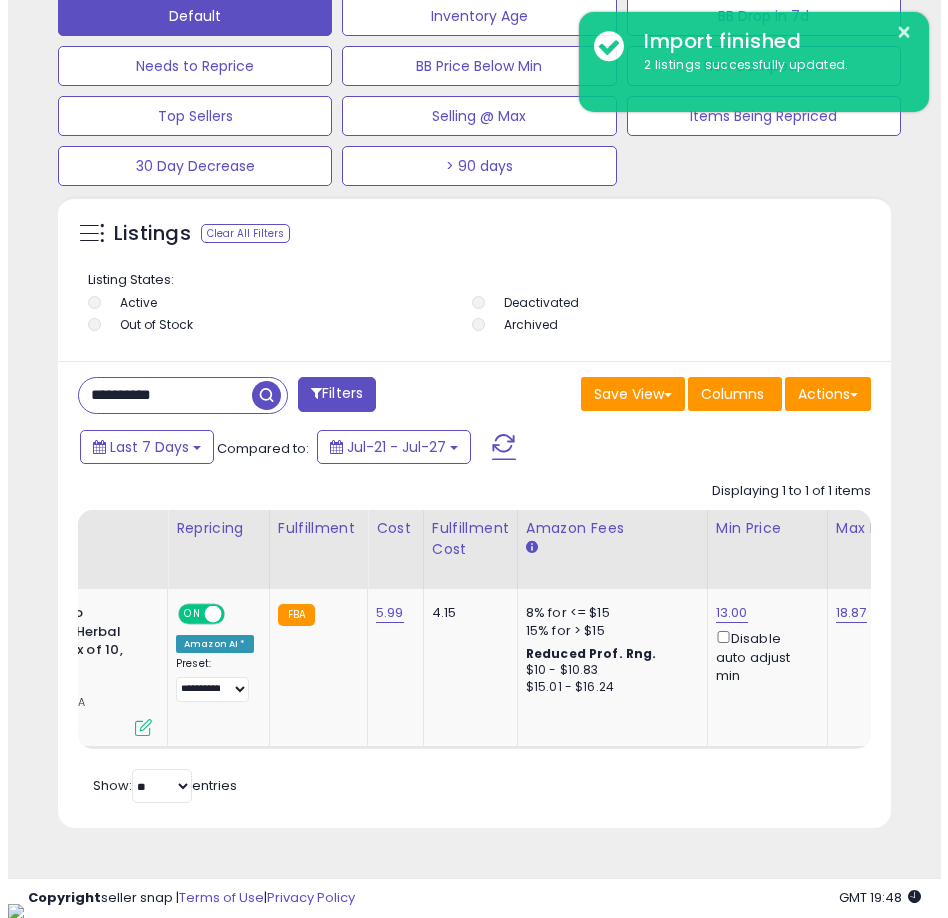scroll, scrollTop: 1166, scrollLeft: 0, axis: vertical 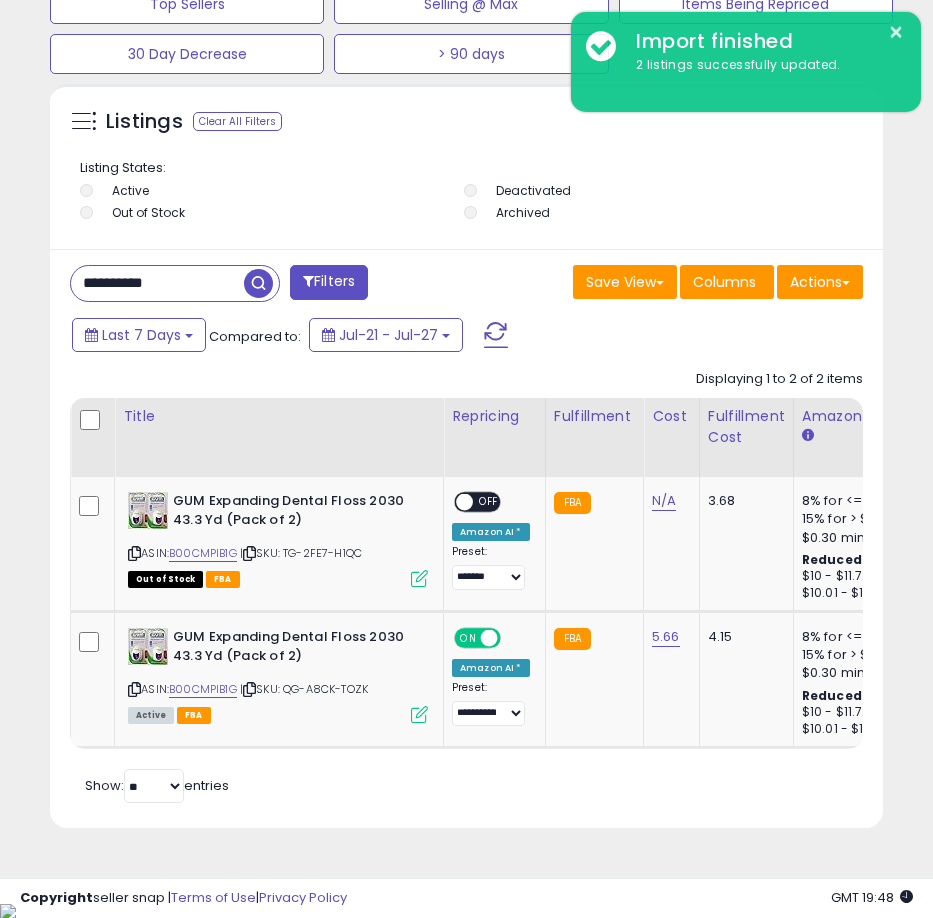 click on "**********" at bounding box center (157, 283) 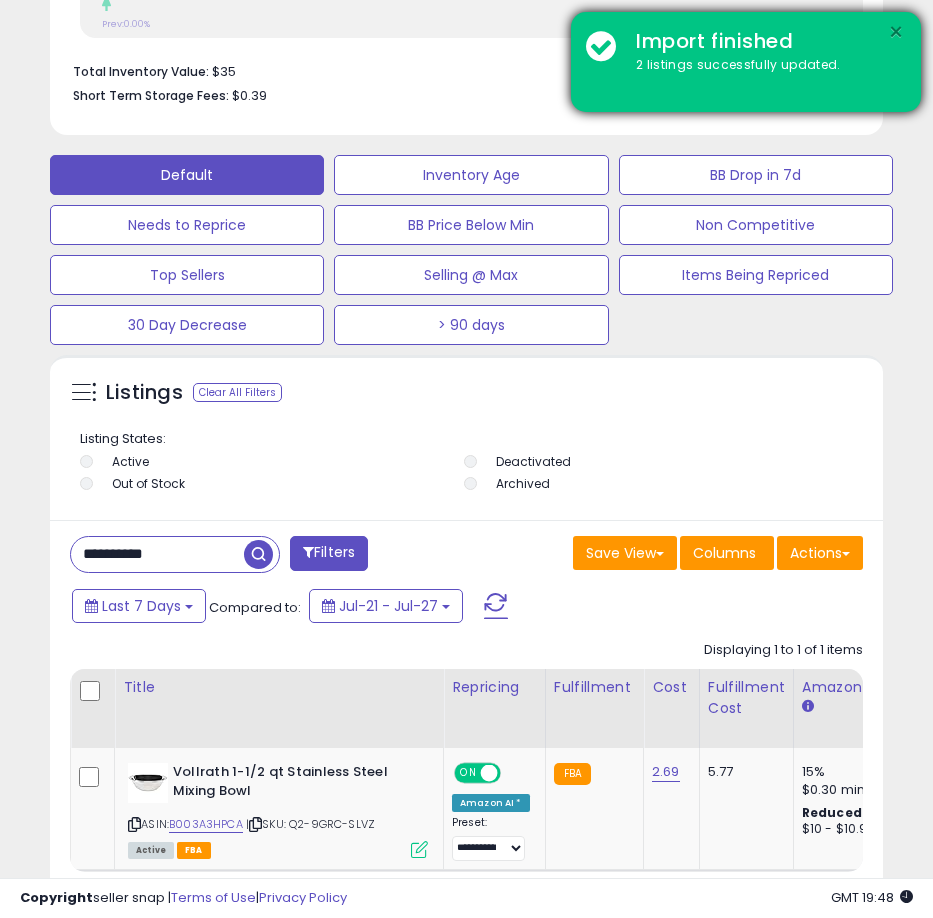 click on "×" at bounding box center [896, 32] 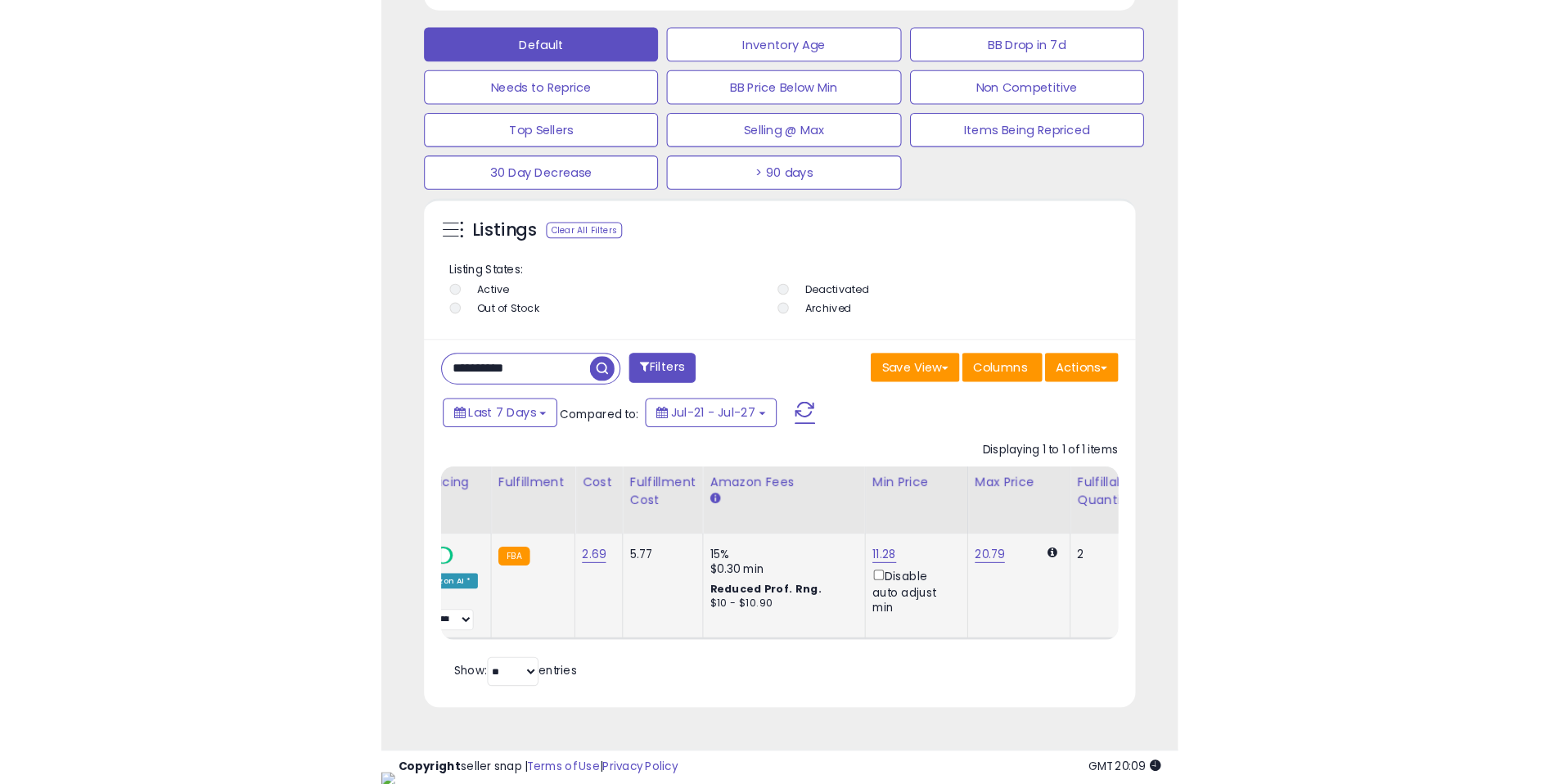 scroll, scrollTop: 315, scrollLeft: 0, axis: vertical 